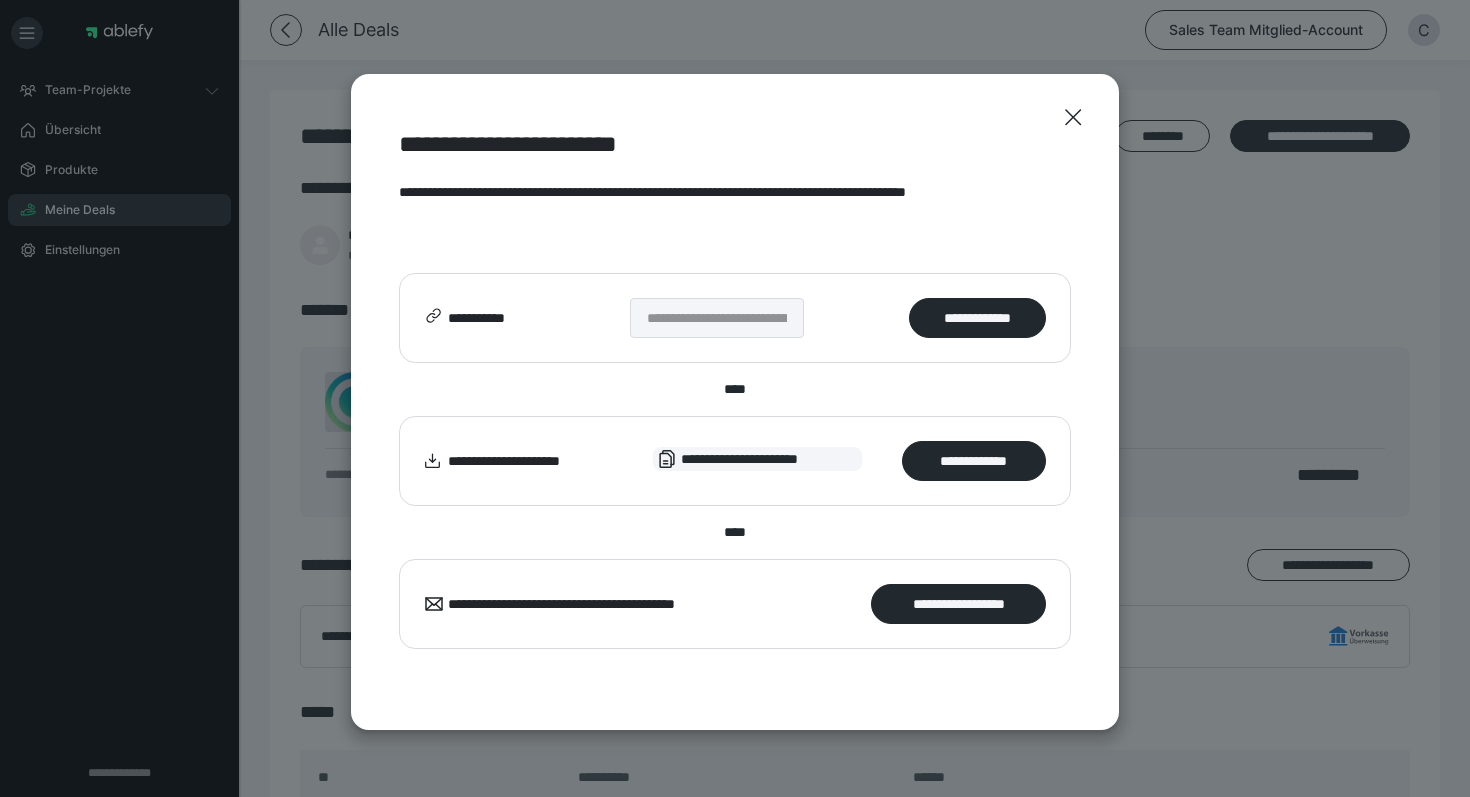 scroll, scrollTop: 0, scrollLeft: 0, axis: both 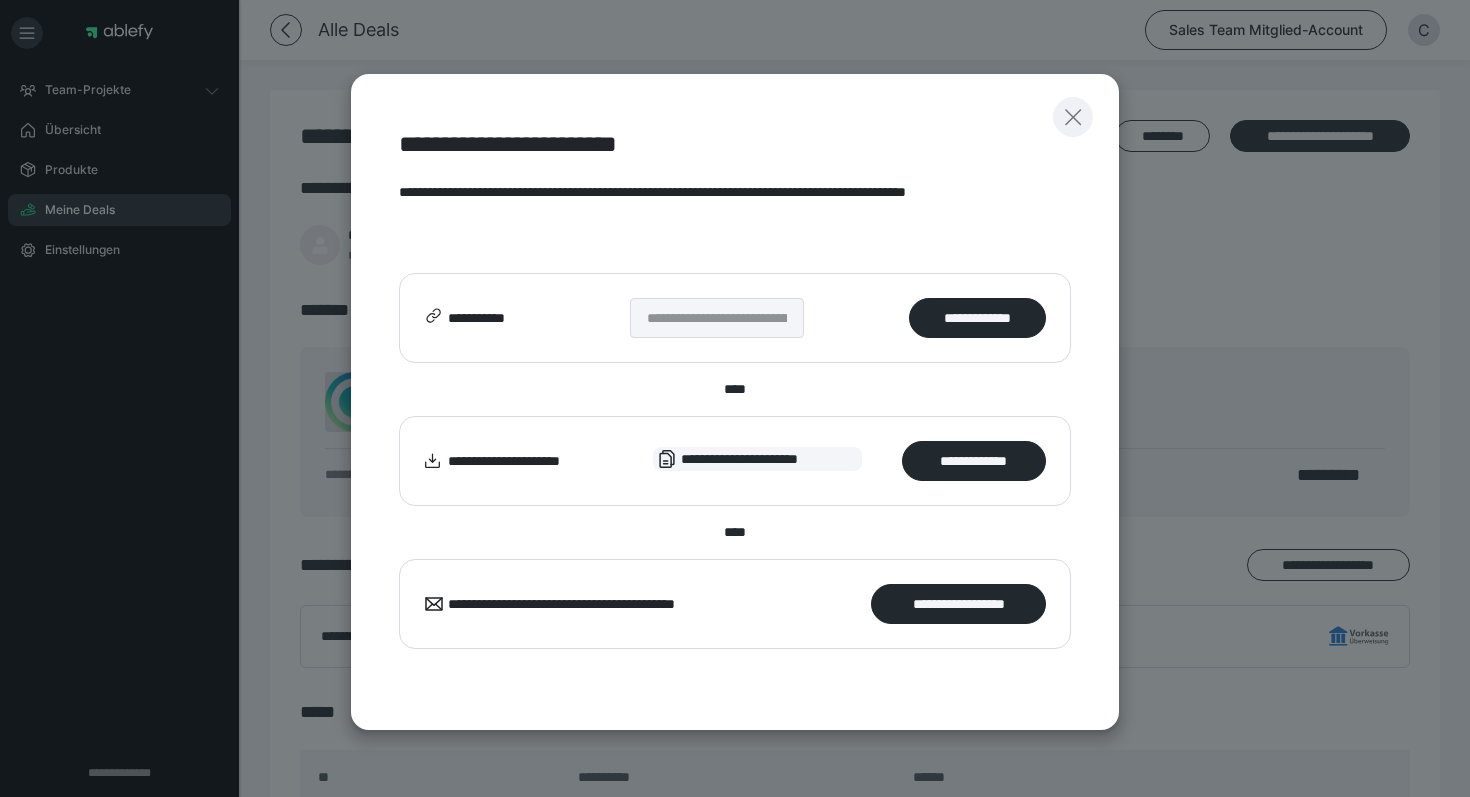 click at bounding box center (1073, 117) 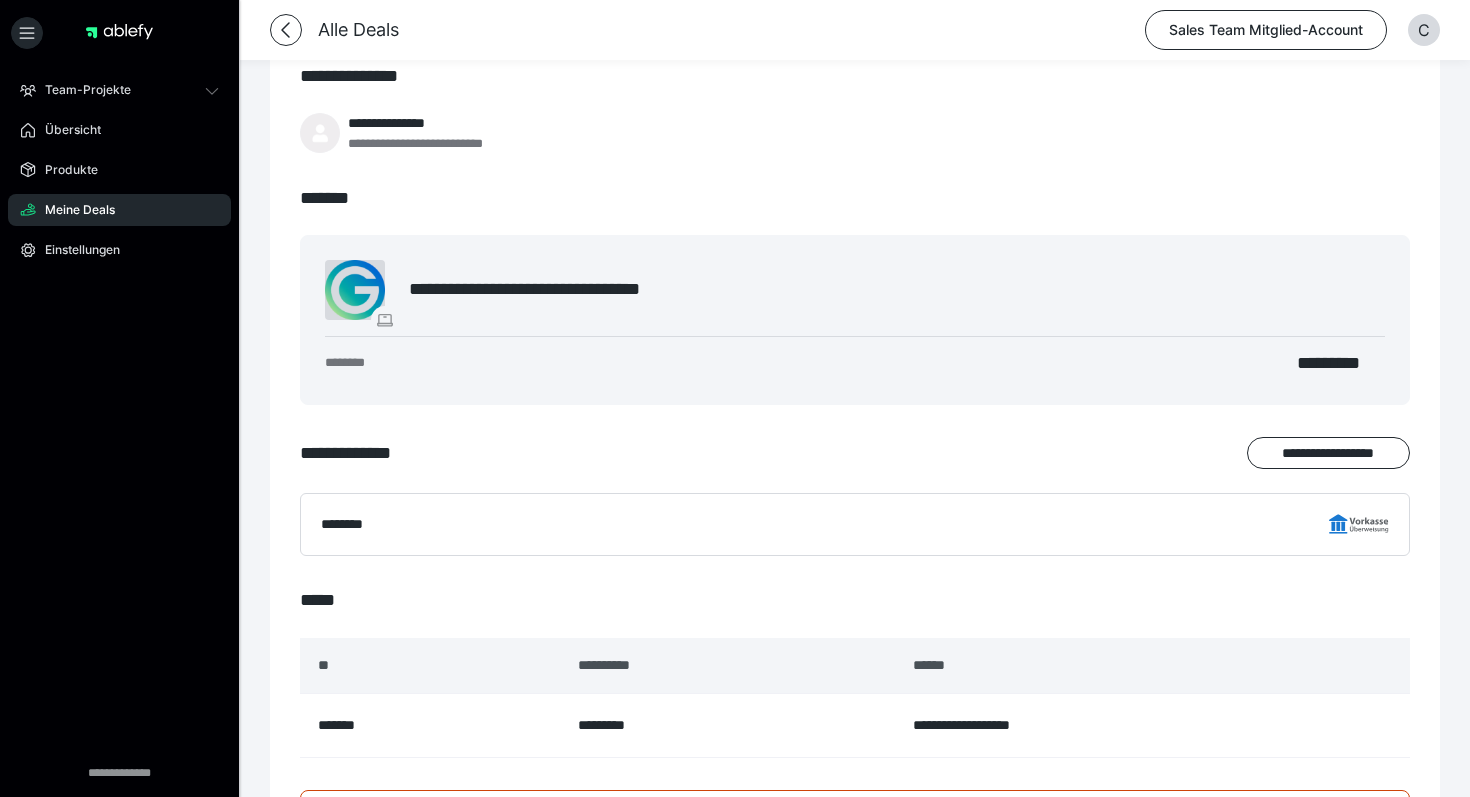 scroll, scrollTop: 0, scrollLeft: 0, axis: both 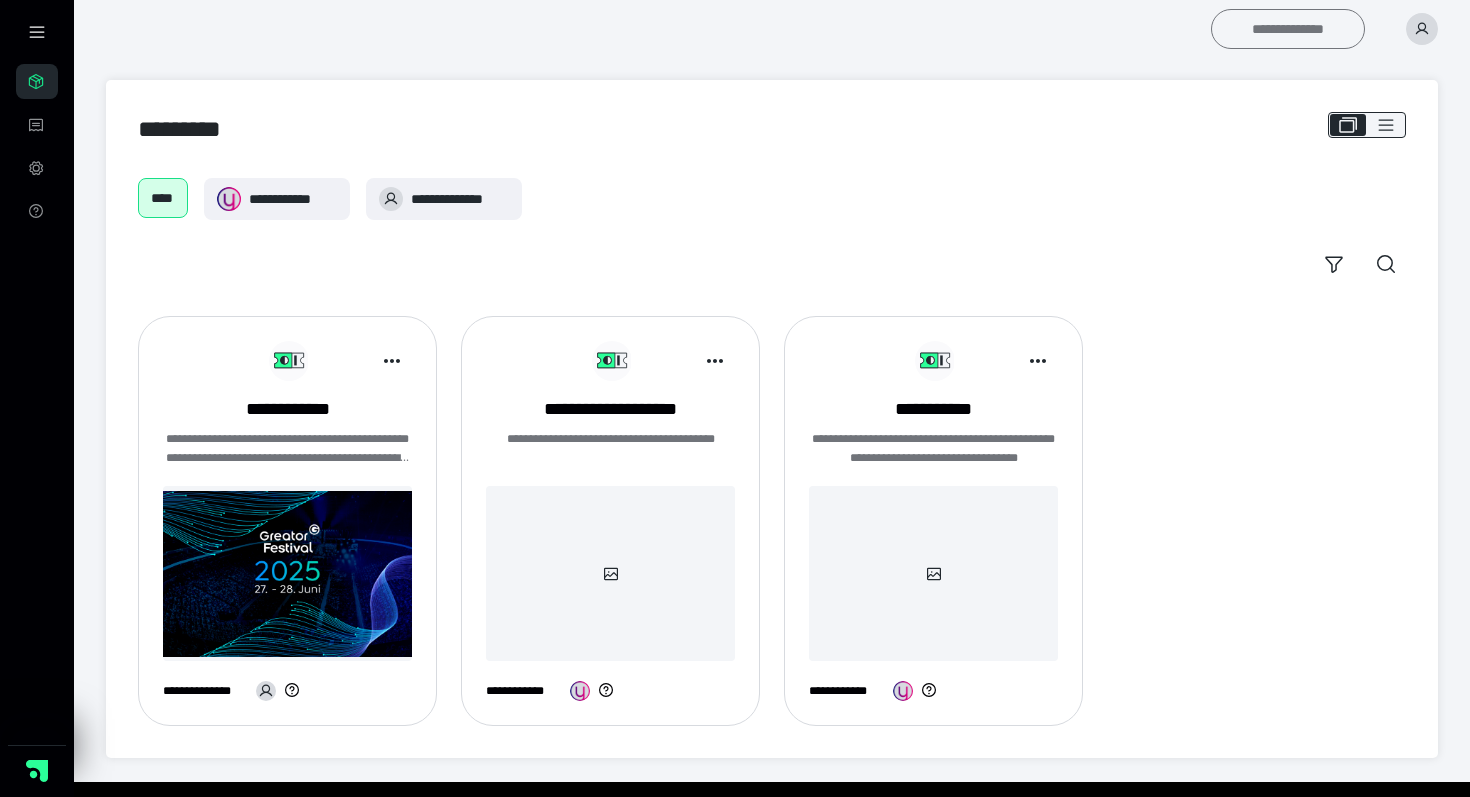 click on "**********" at bounding box center [1288, 29] 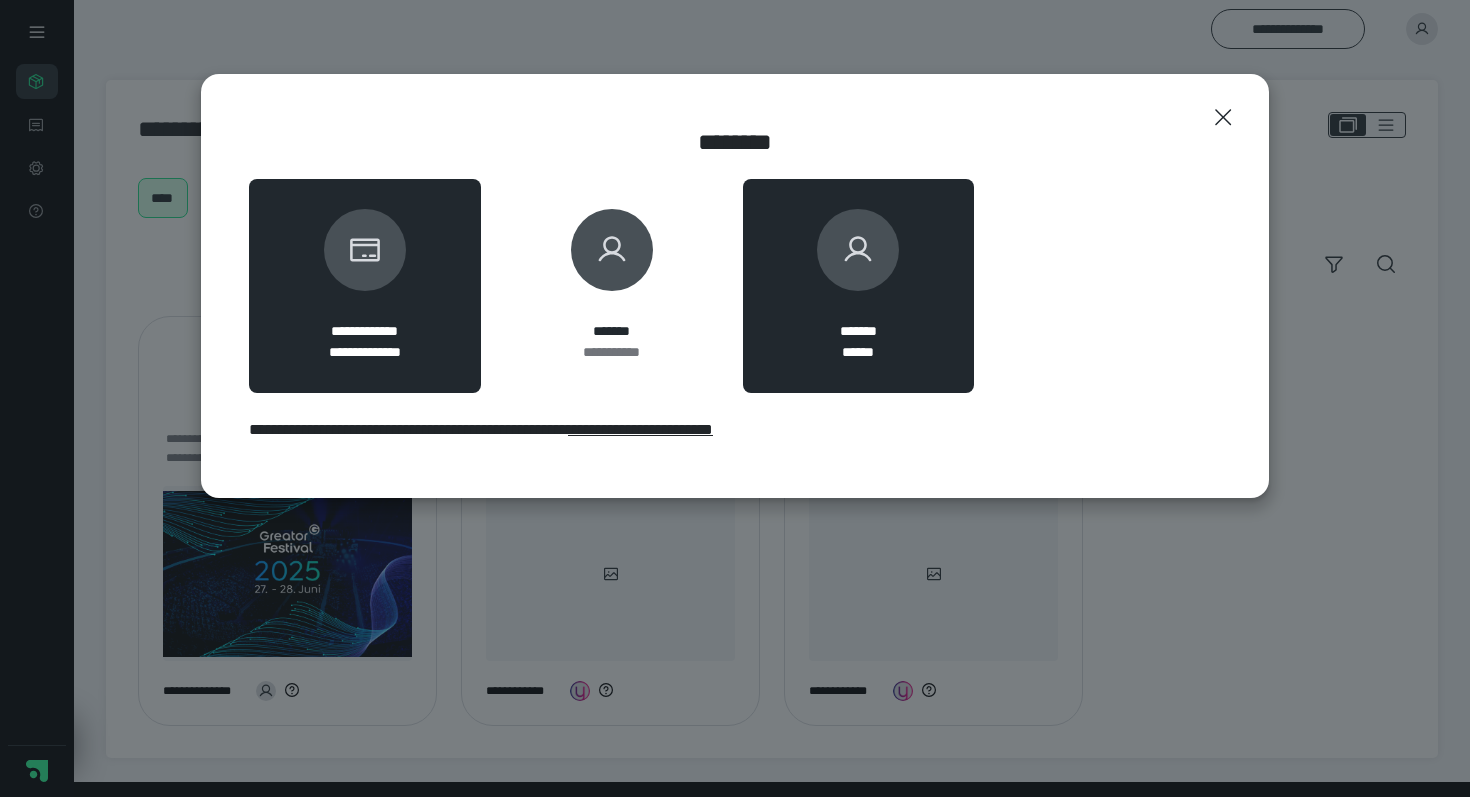 click on "******* ******" at bounding box center (859, 286) 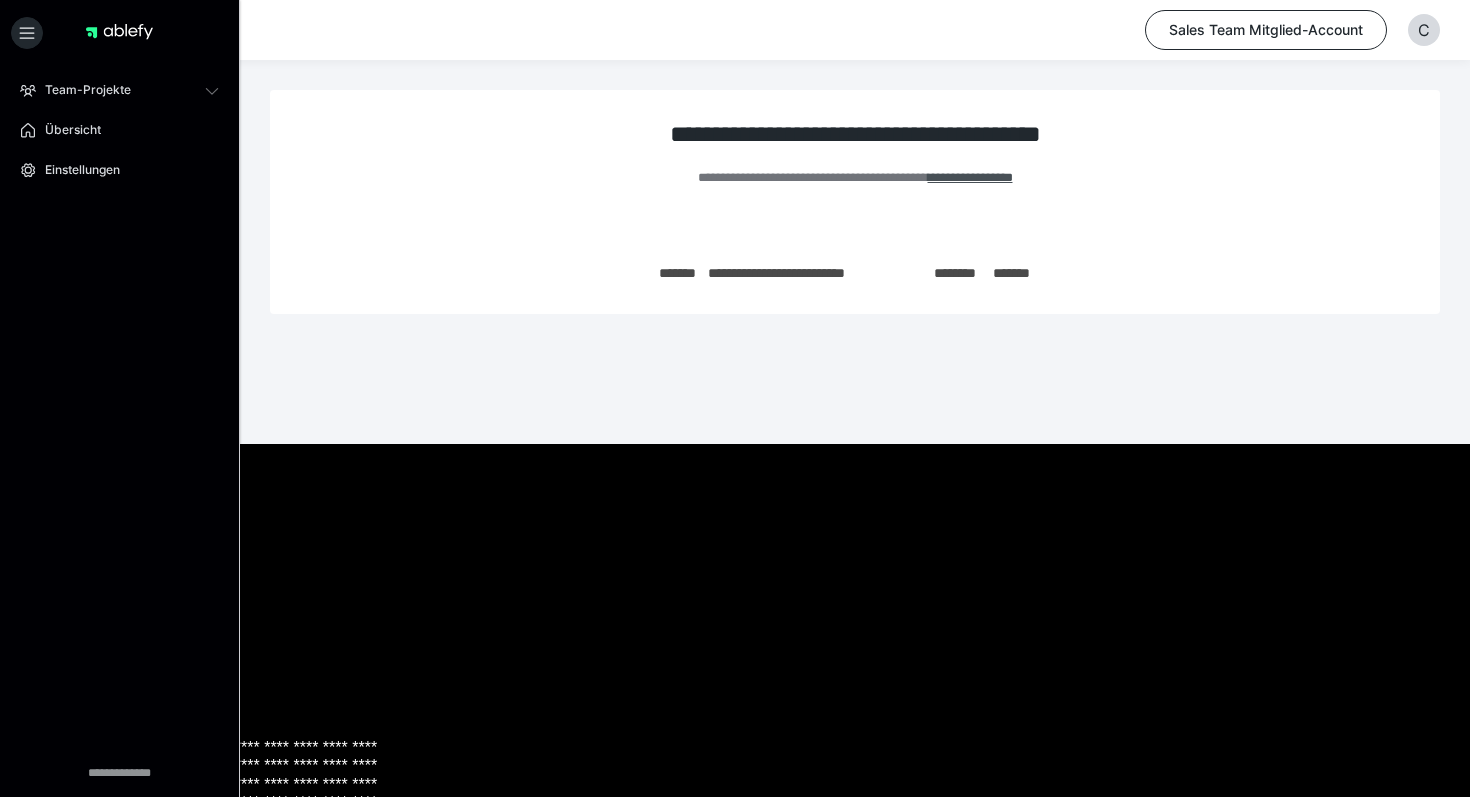 scroll, scrollTop: 0, scrollLeft: 0, axis: both 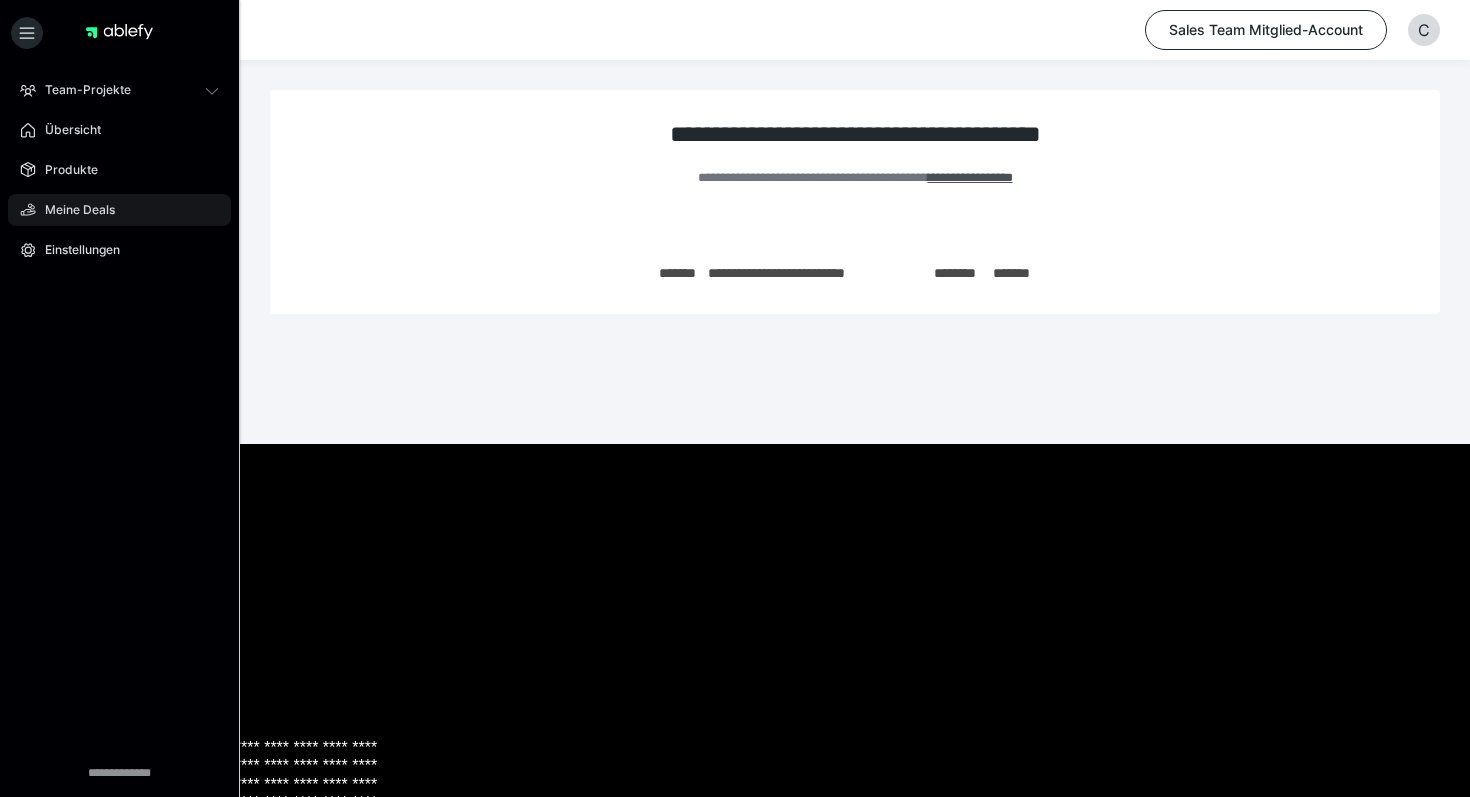 click on "Meine Deals" at bounding box center (119, 210) 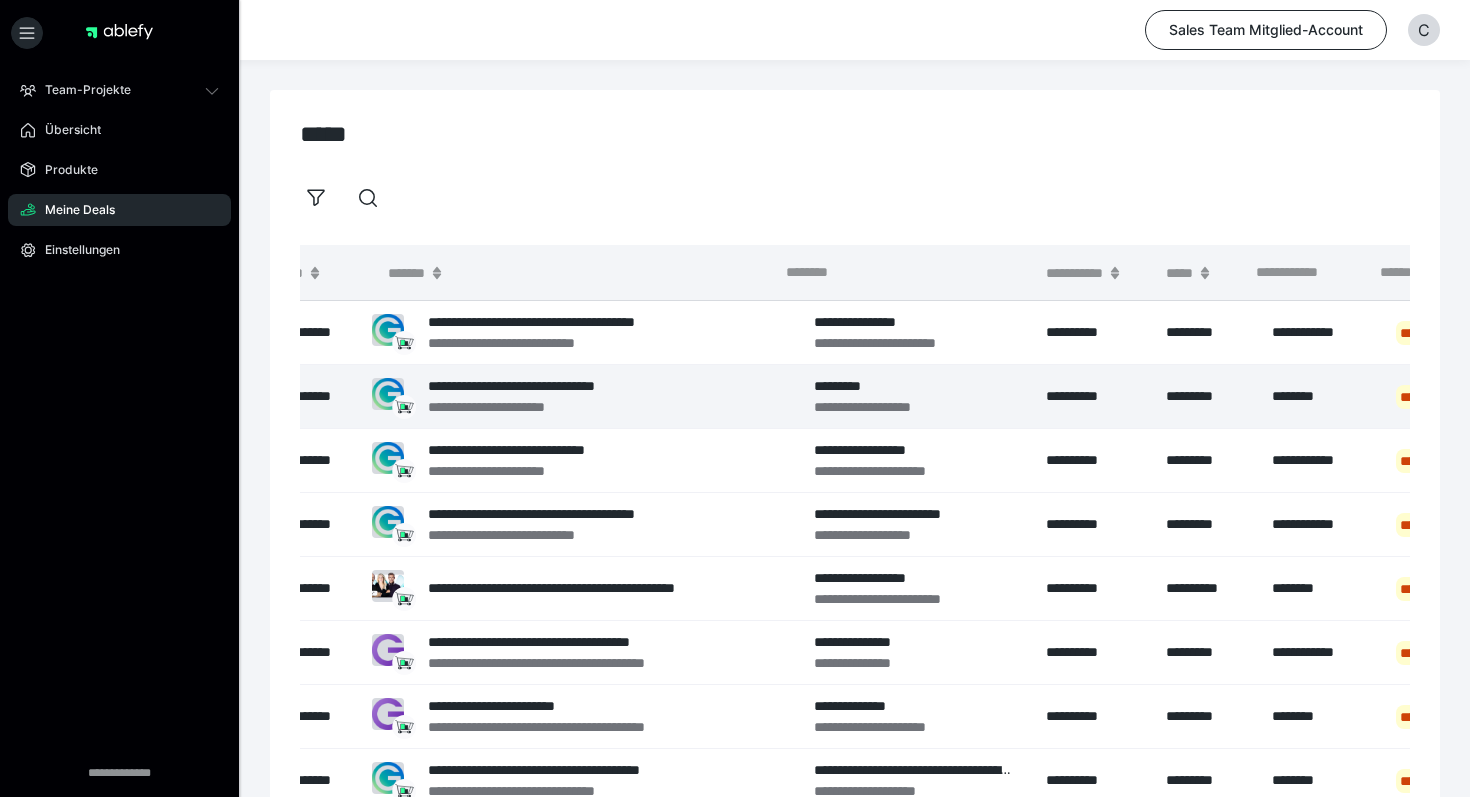 scroll, scrollTop: 0, scrollLeft: 0, axis: both 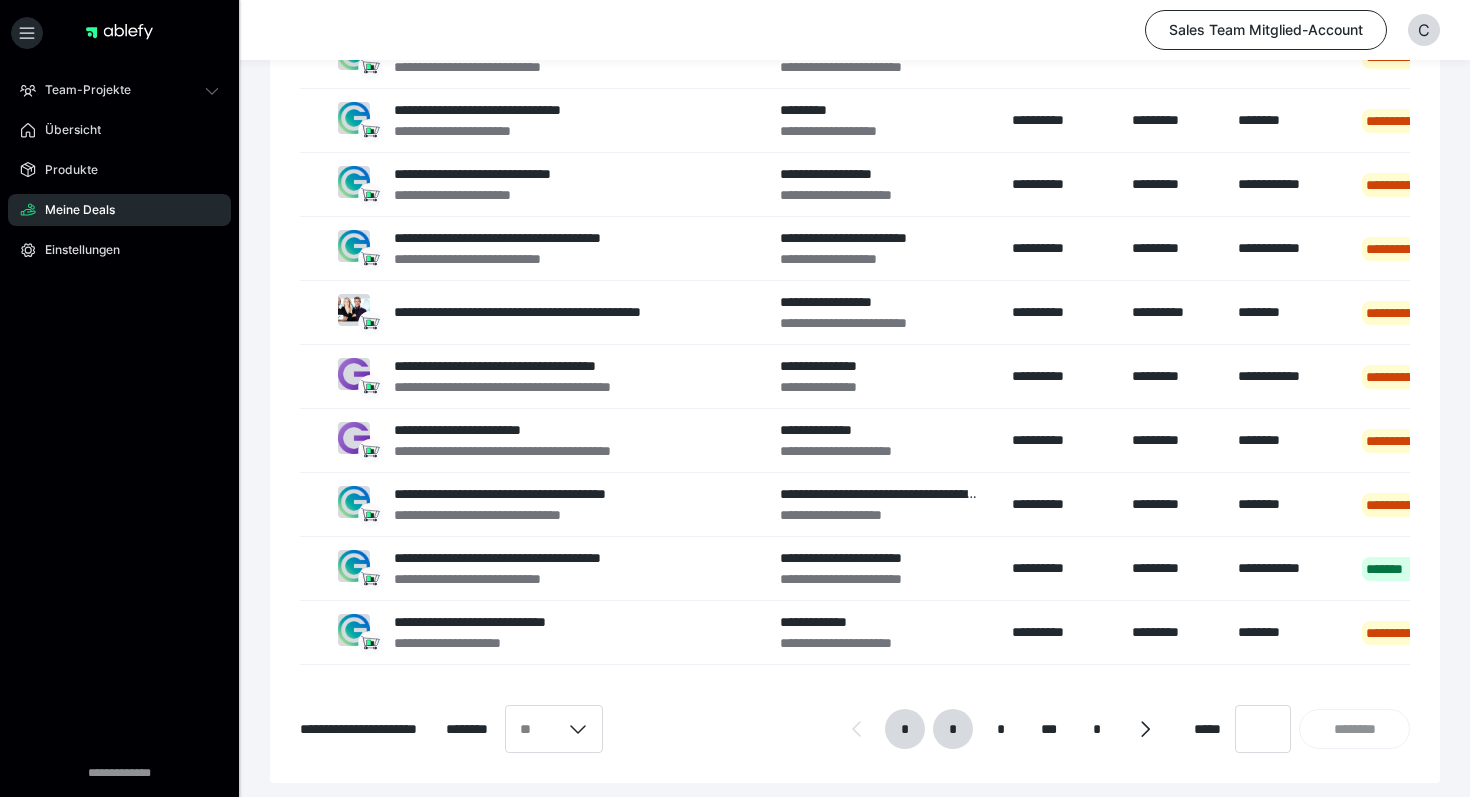 click on "*" at bounding box center (953, 729) 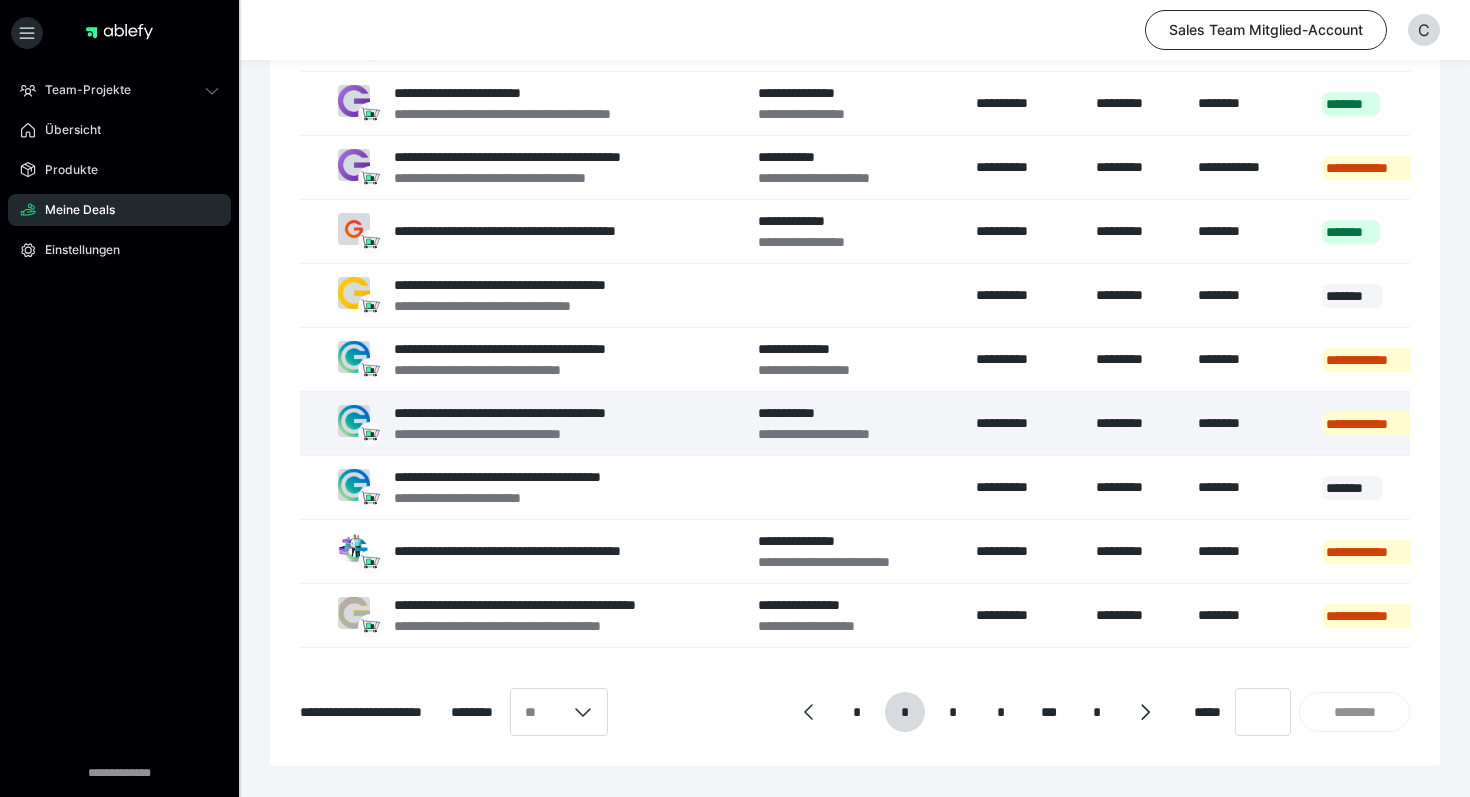 scroll, scrollTop: 312, scrollLeft: 0, axis: vertical 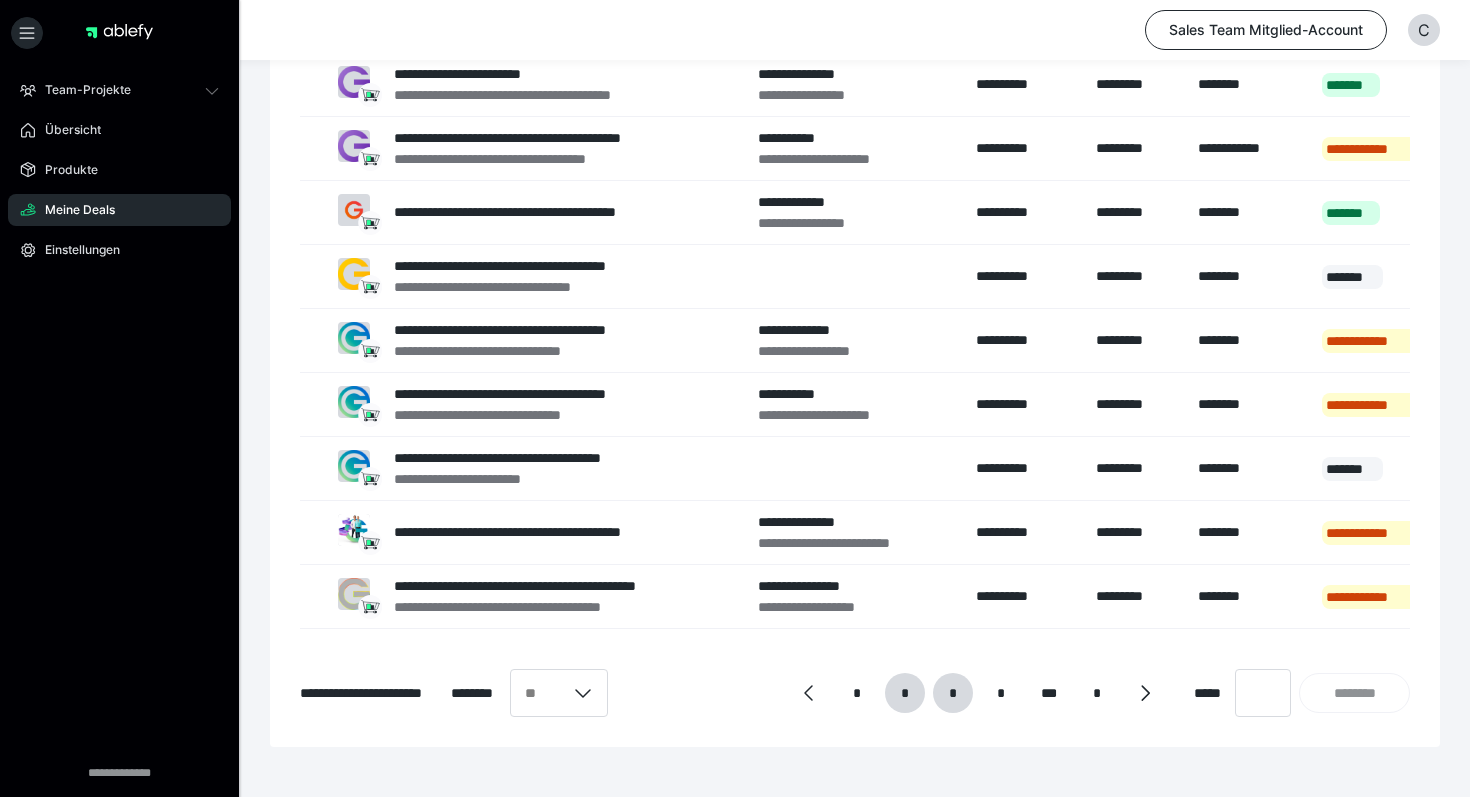 click on "*" at bounding box center [952, 693] 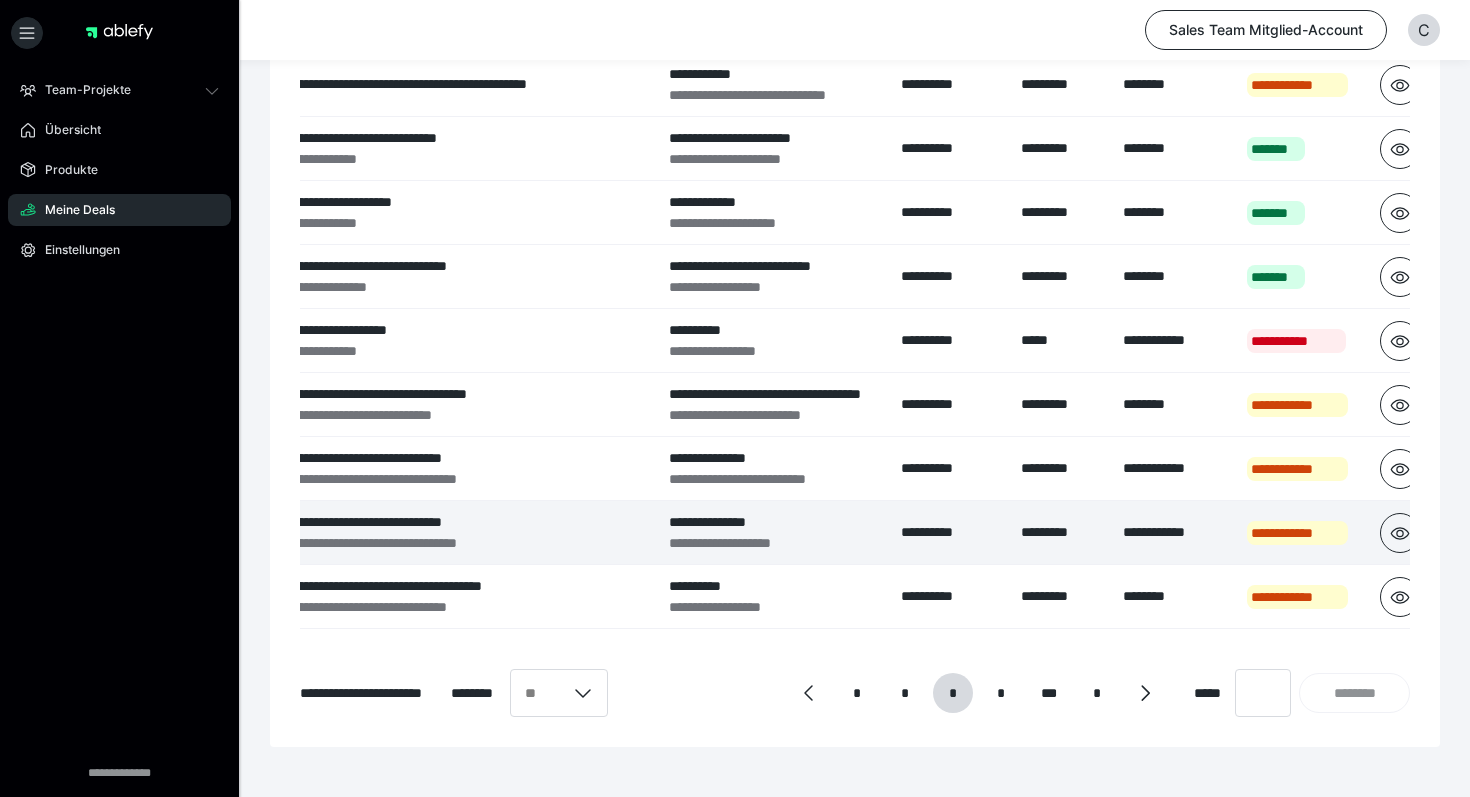 scroll, scrollTop: 0, scrollLeft: 230, axis: horizontal 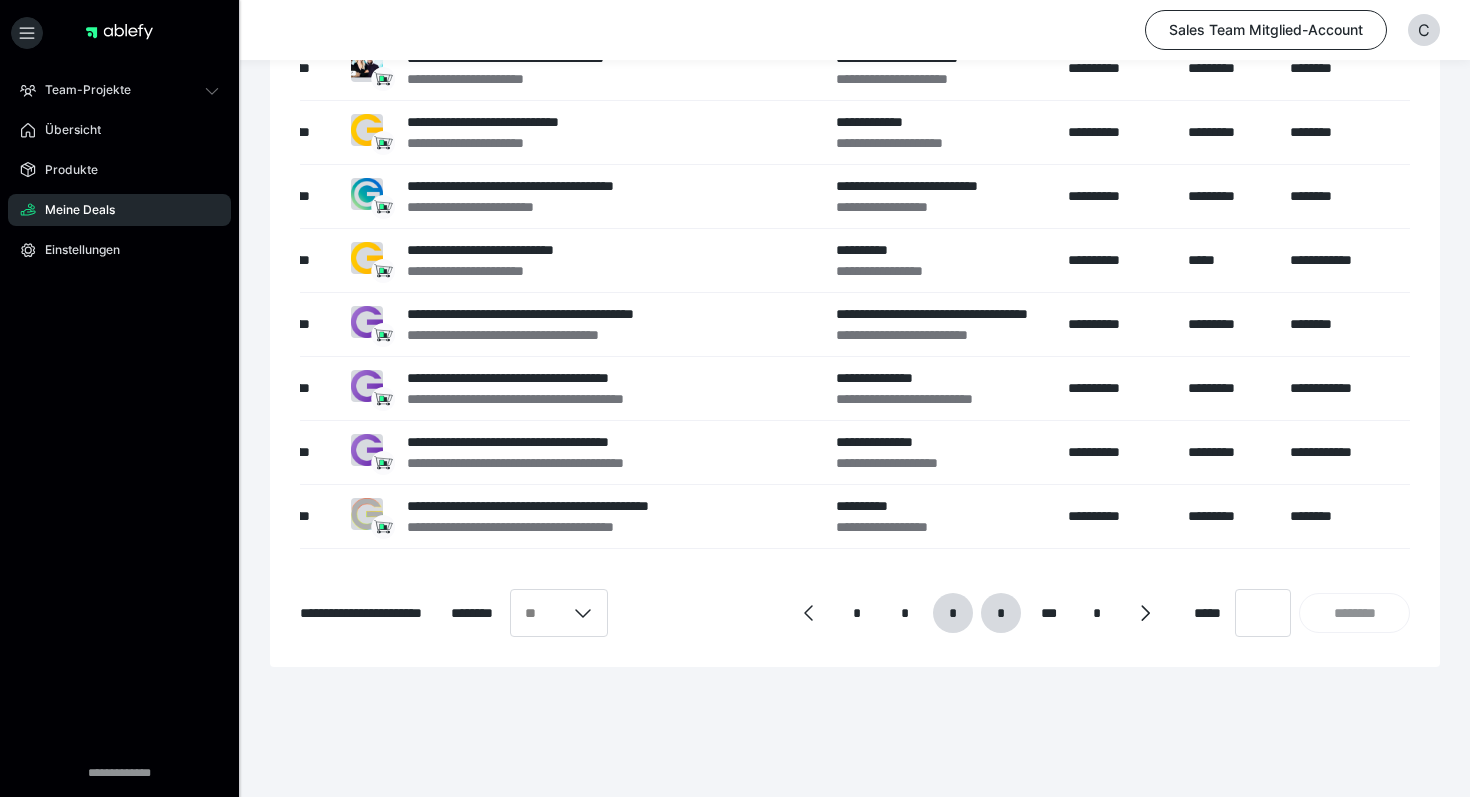 click on "*" at bounding box center [1000, 613] 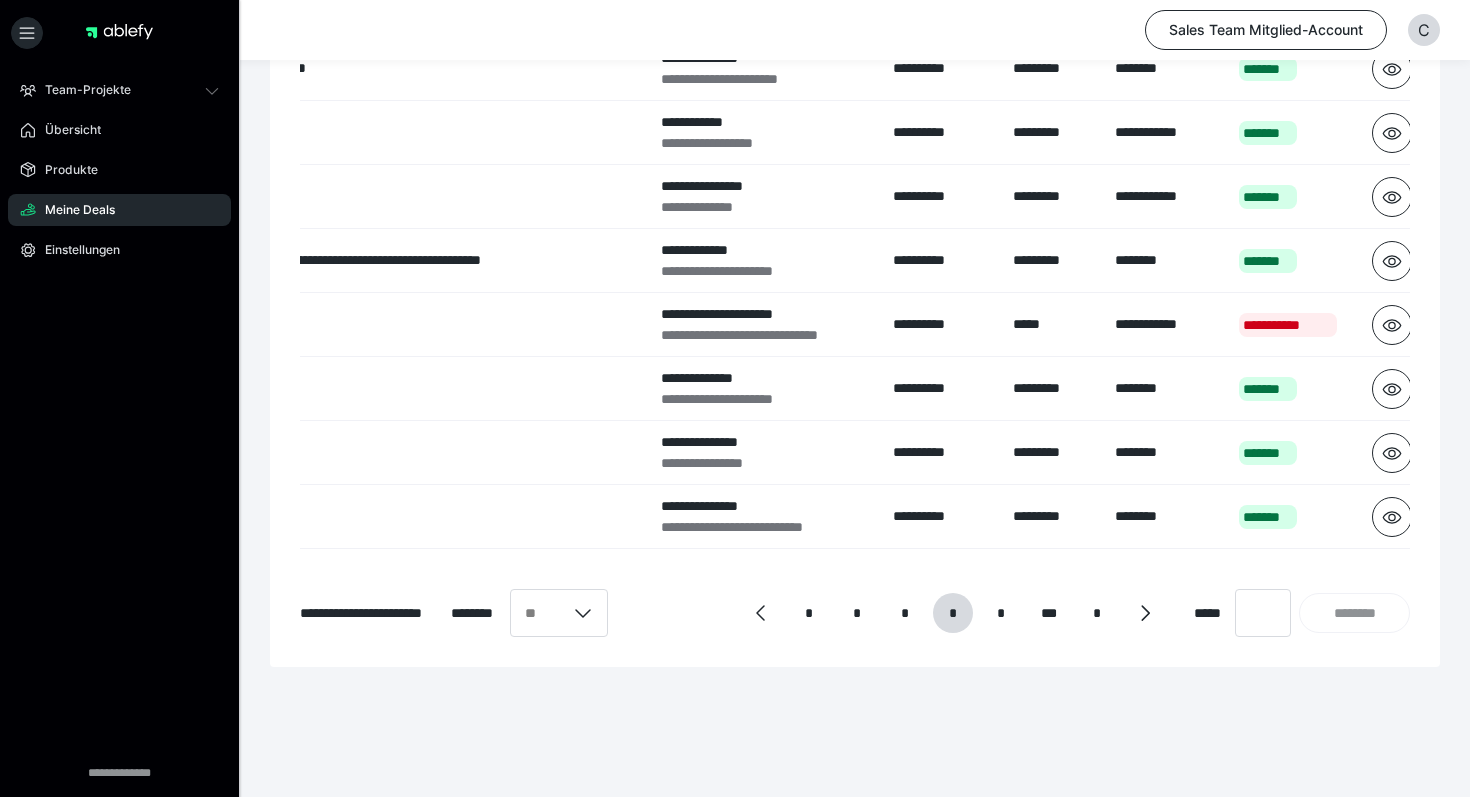 scroll, scrollTop: 0, scrollLeft: 389, axis: horizontal 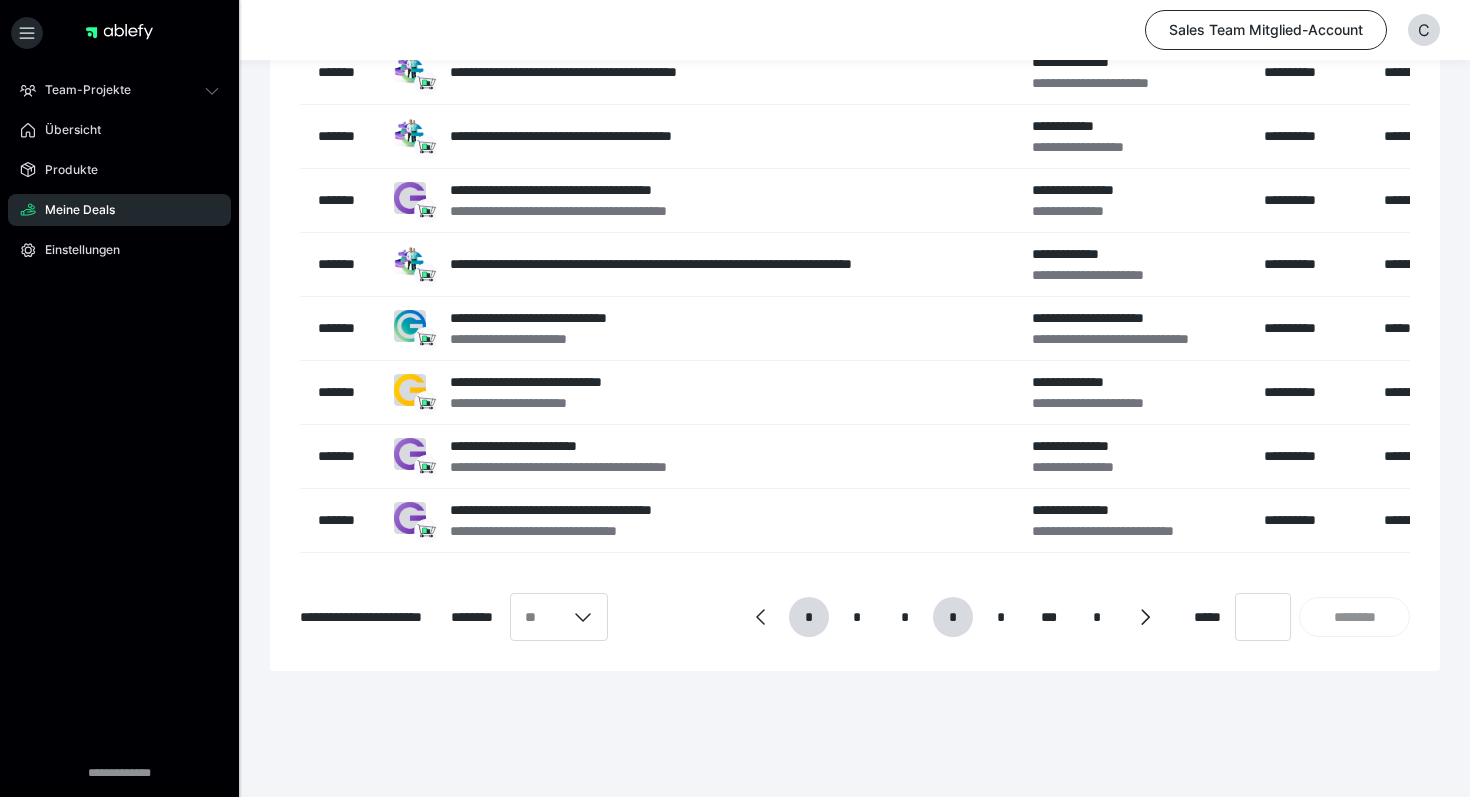 click on "*" at bounding box center (809, 617) 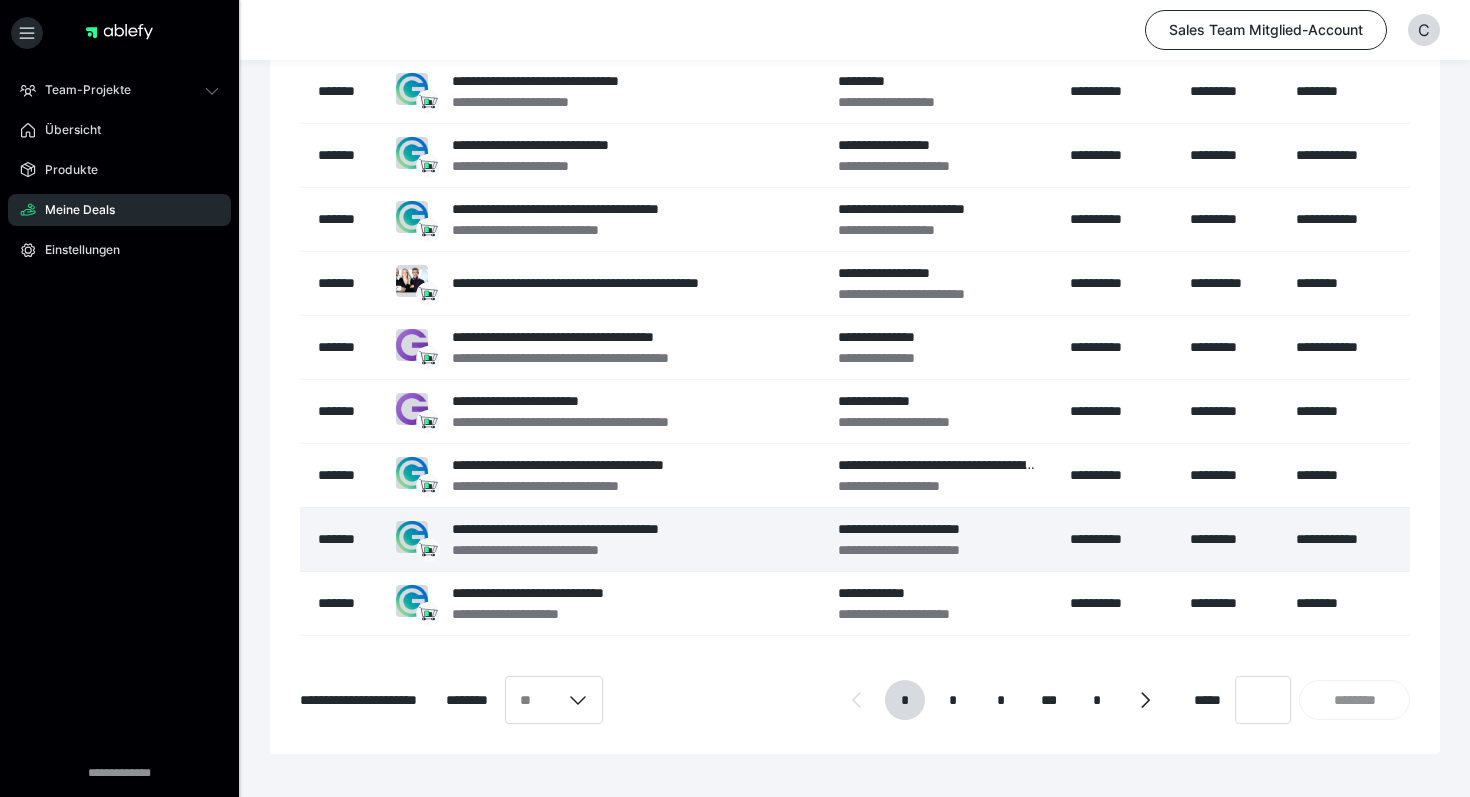 scroll, scrollTop: 339, scrollLeft: 0, axis: vertical 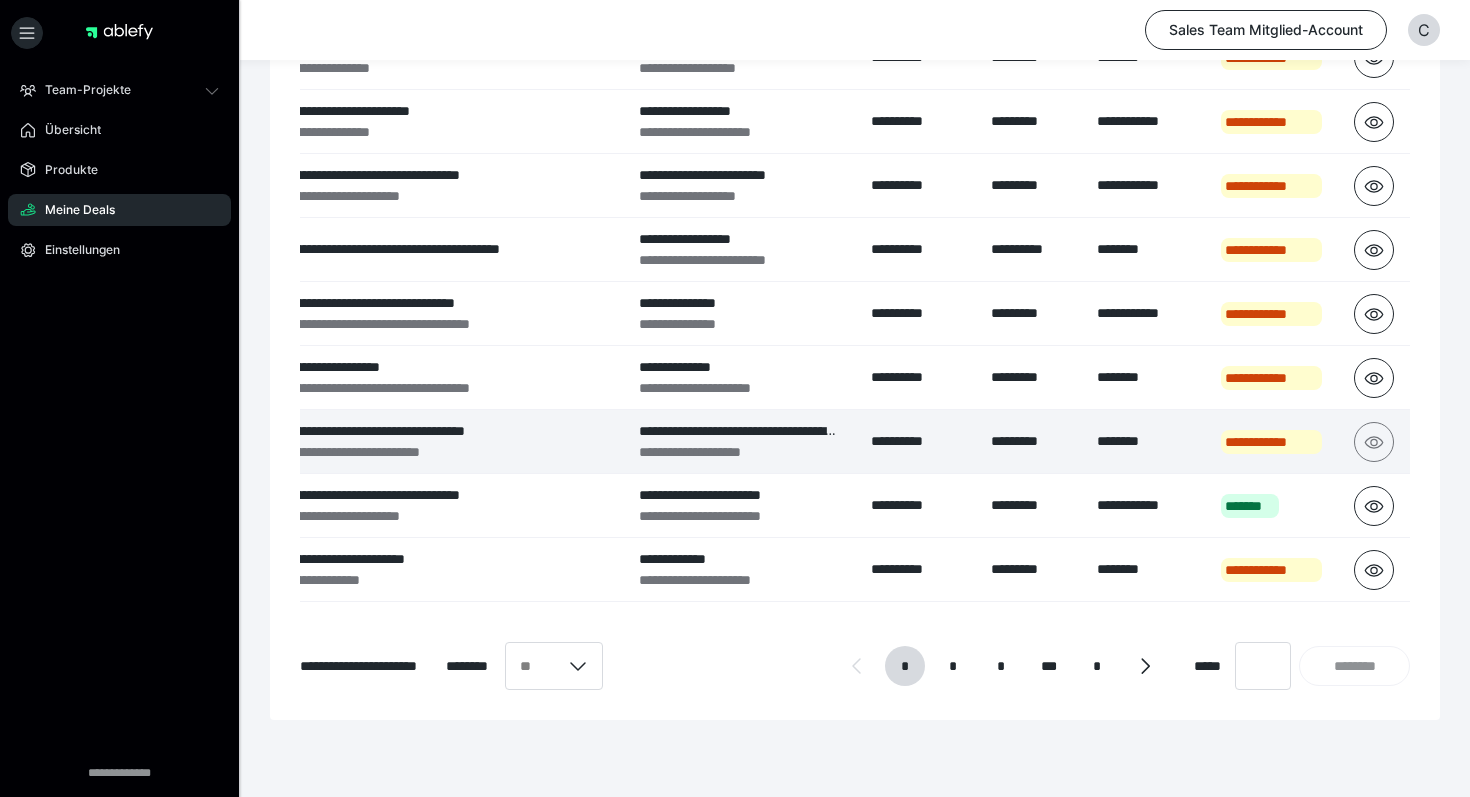 click at bounding box center (1374, 442) 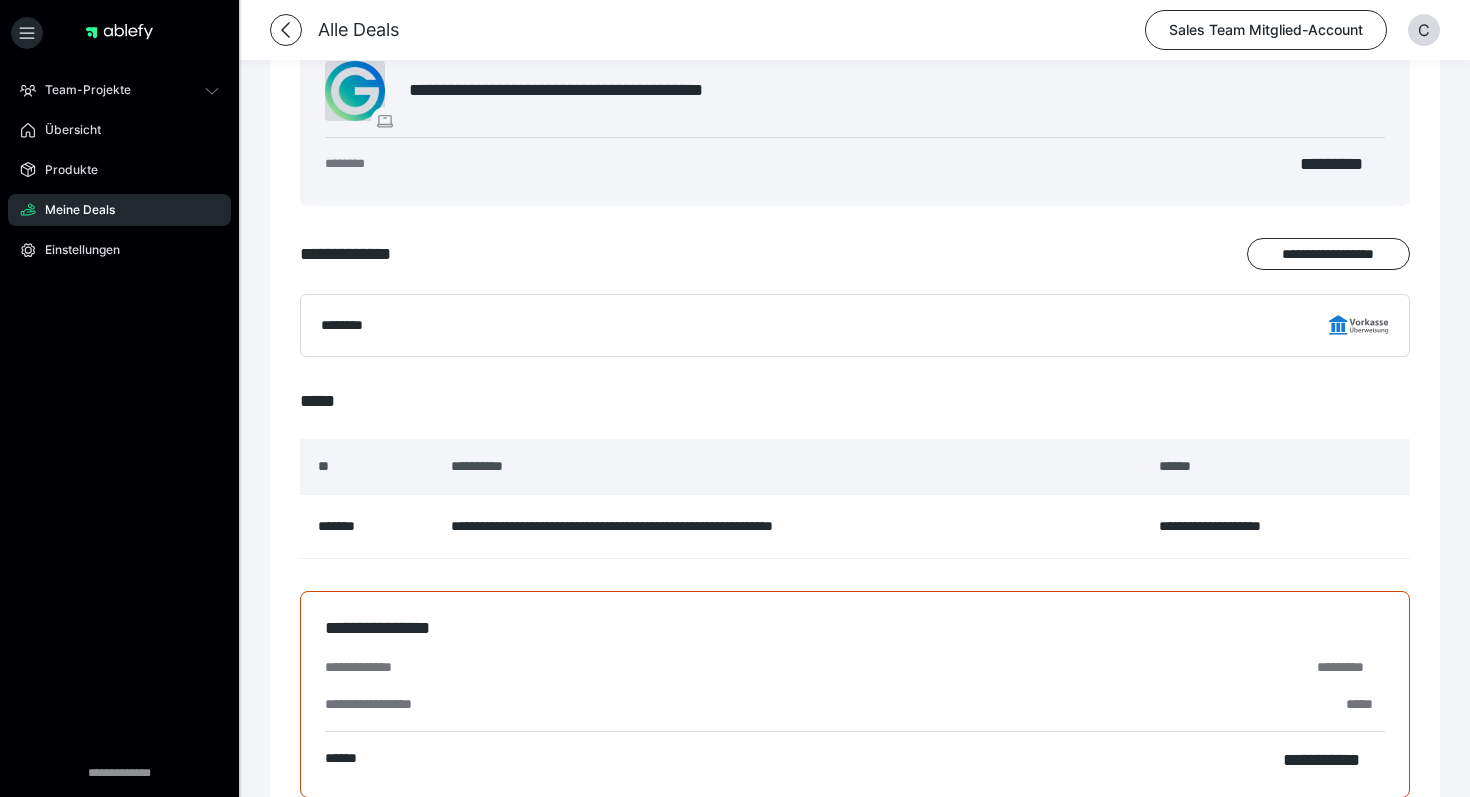 scroll, scrollTop: 279, scrollLeft: 0, axis: vertical 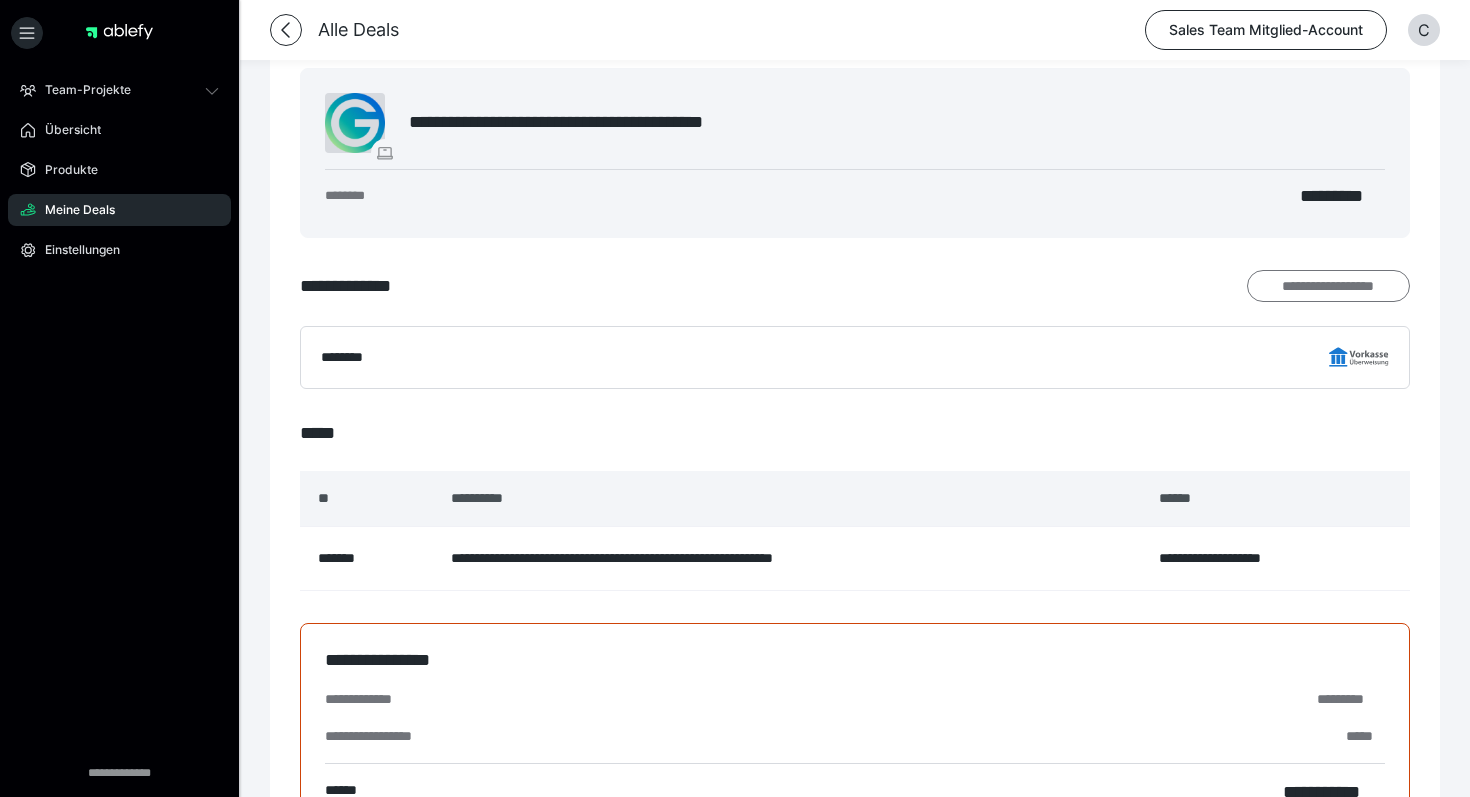 click on "**********" at bounding box center (1328, 286) 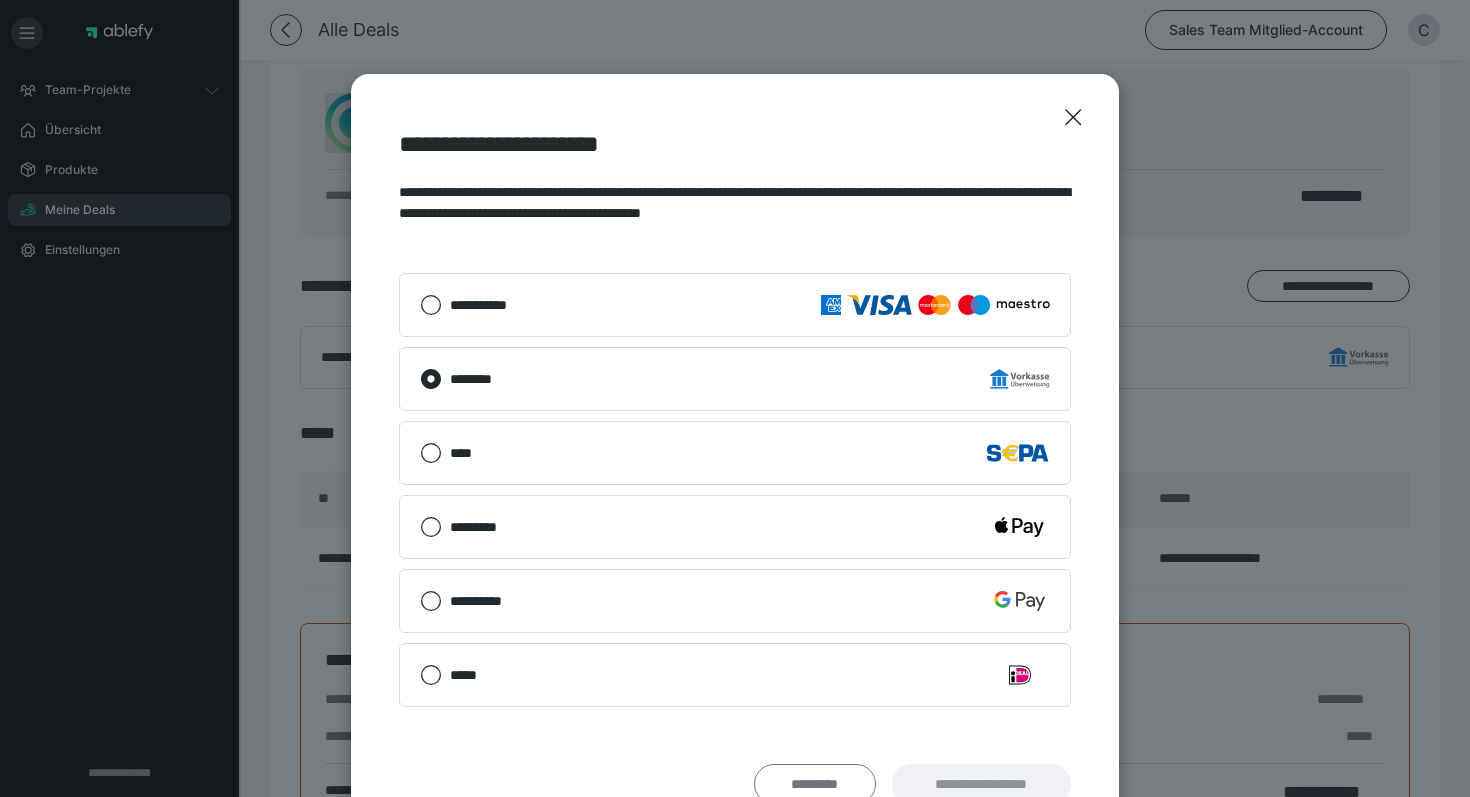 click on "*********" at bounding box center (815, 784) 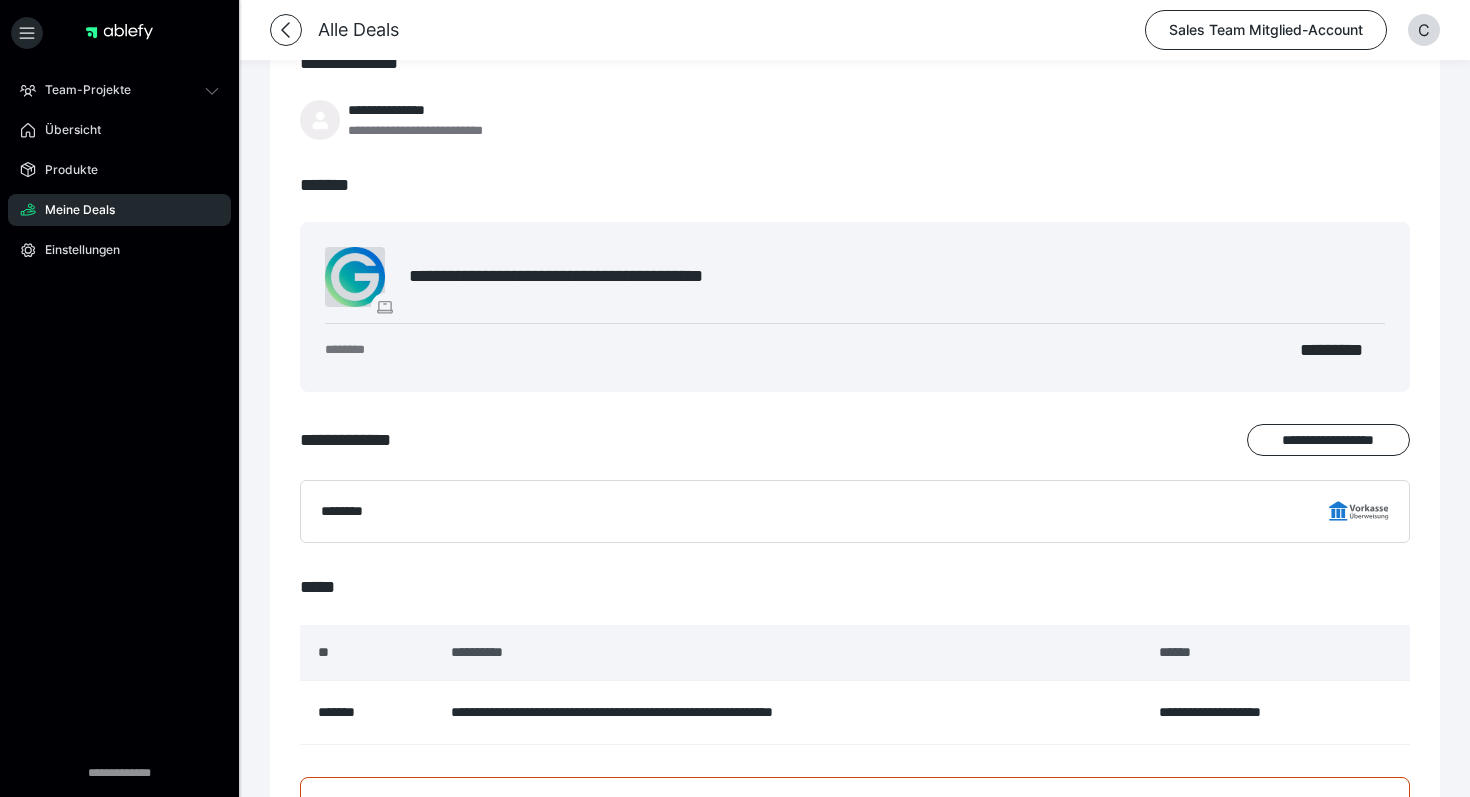 scroll, scrollTop: 0, scrollLeft: 0, axis: both 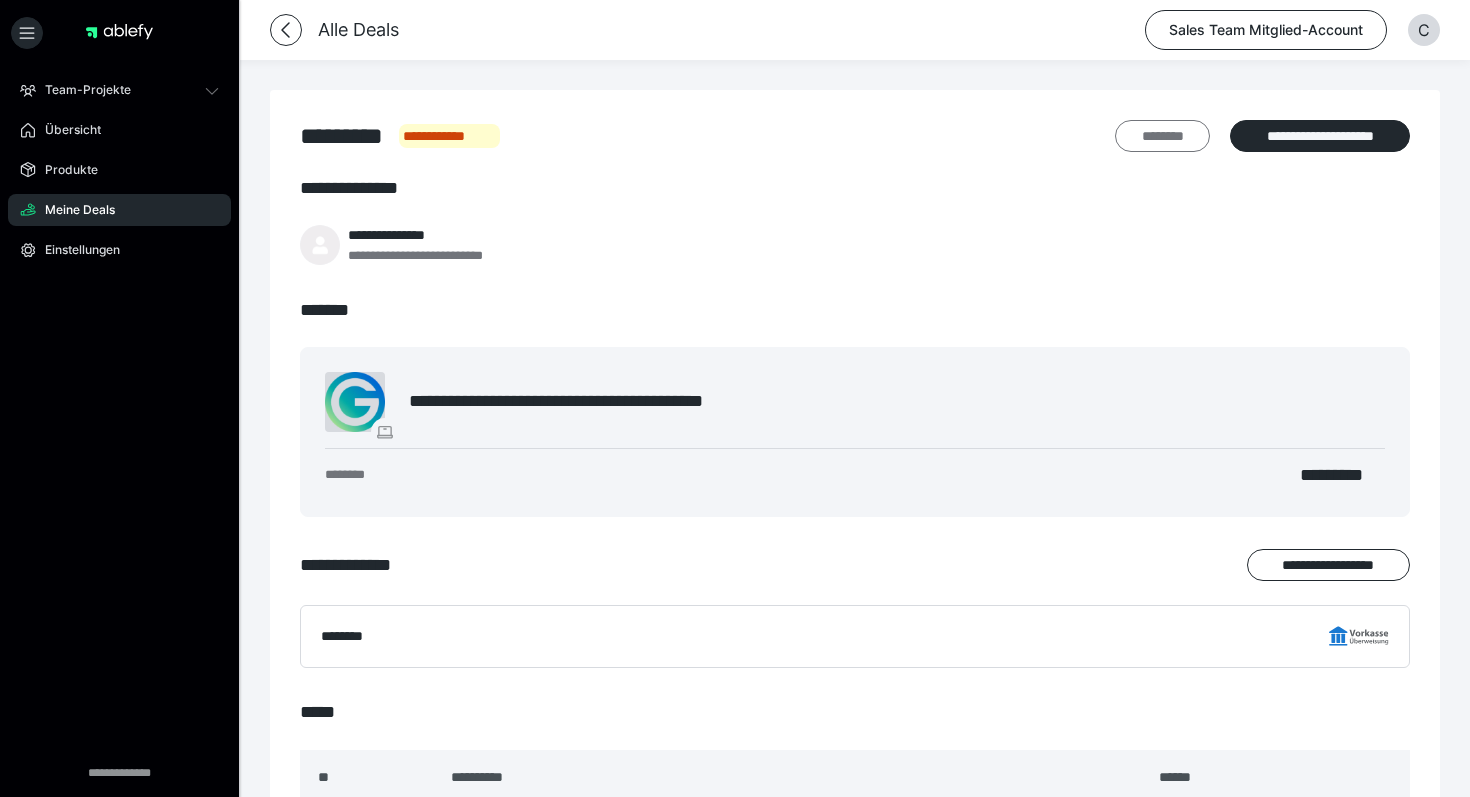 click on "********" at bounding box center (1162, 136) 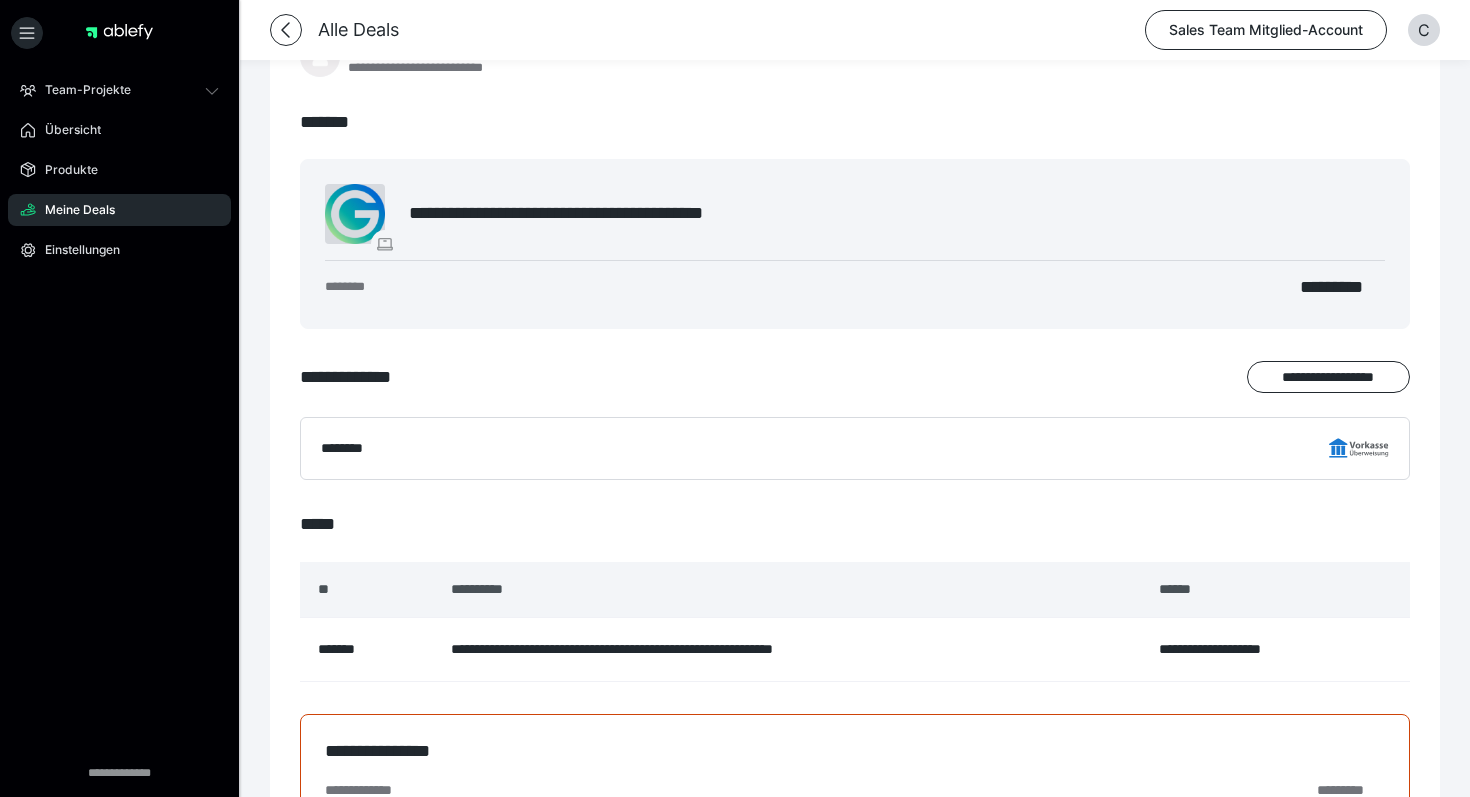 scroll, scrollTop: 307, scrollLeft: 0, axis: vertical 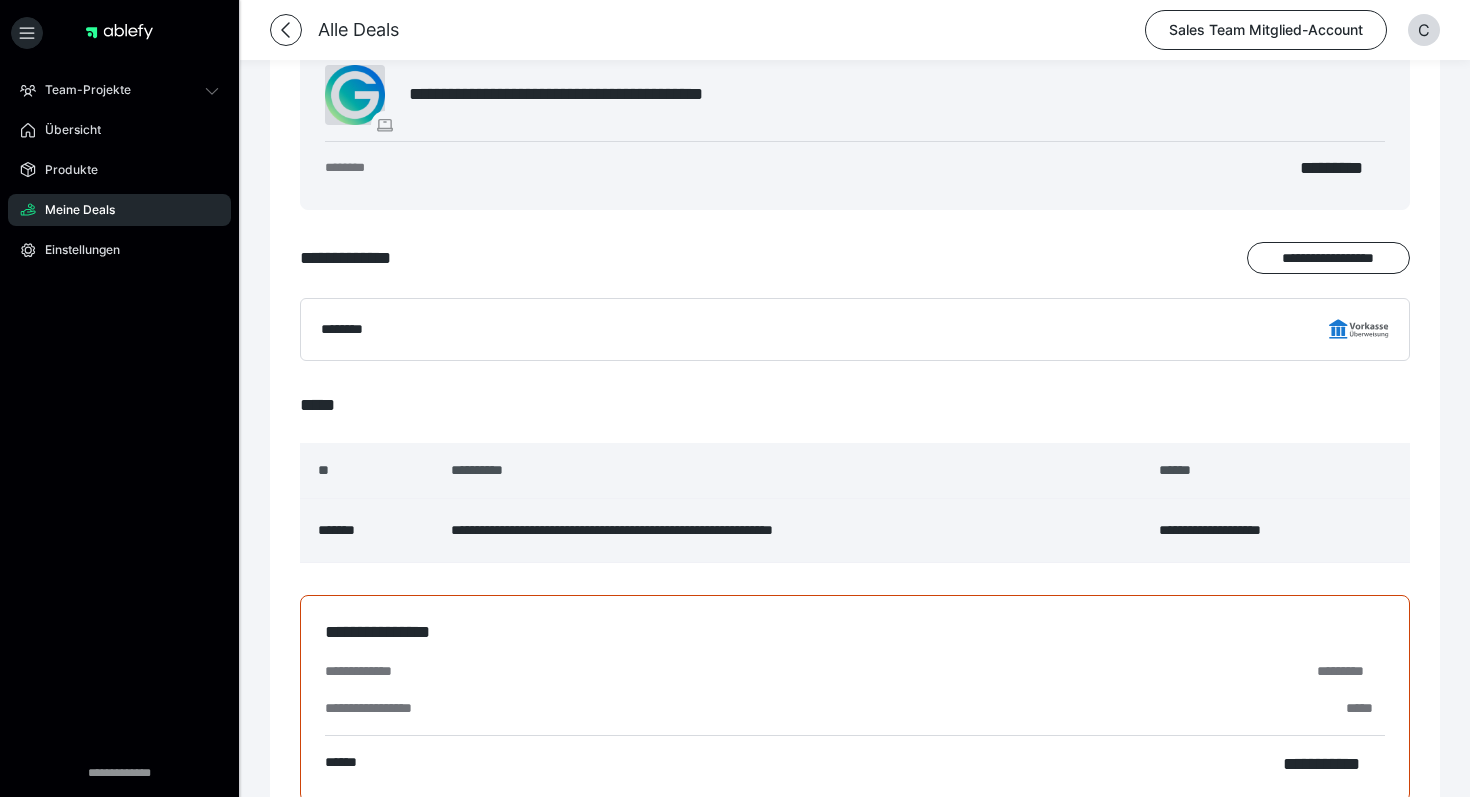 click on "**********" at bounding box center [789, 531] 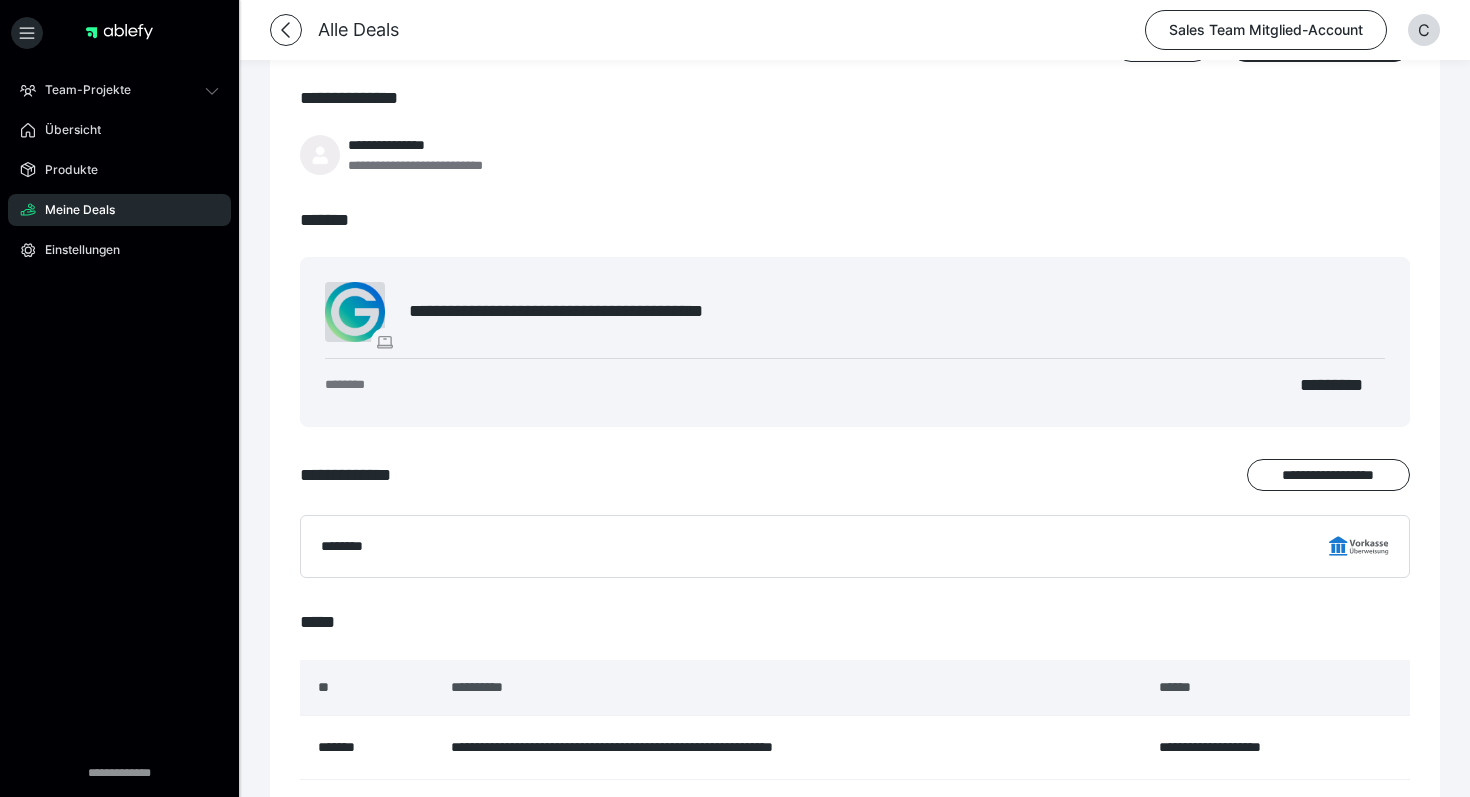 scroll, scrollTop: 0, scrollLeft: 0, axis: both 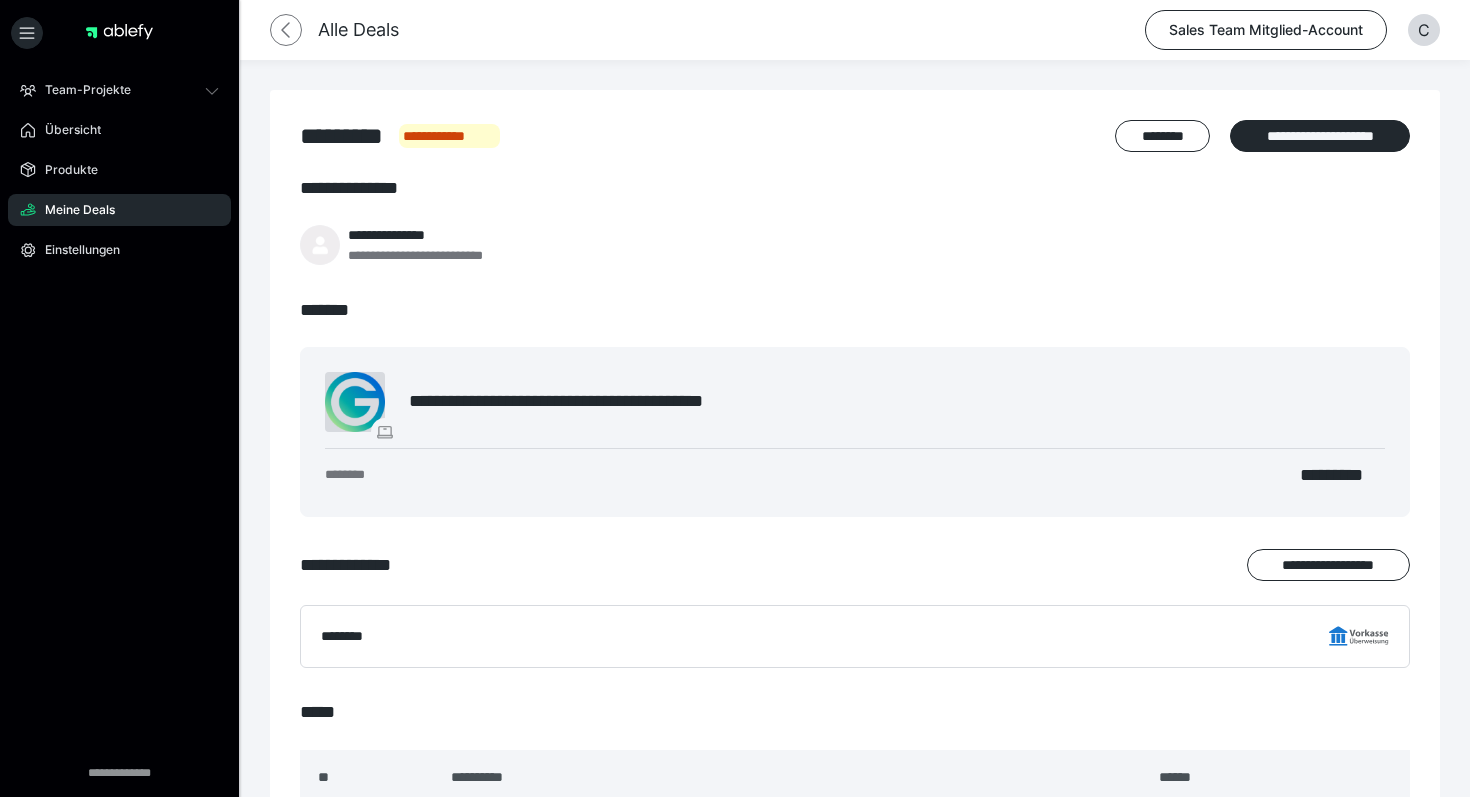 click 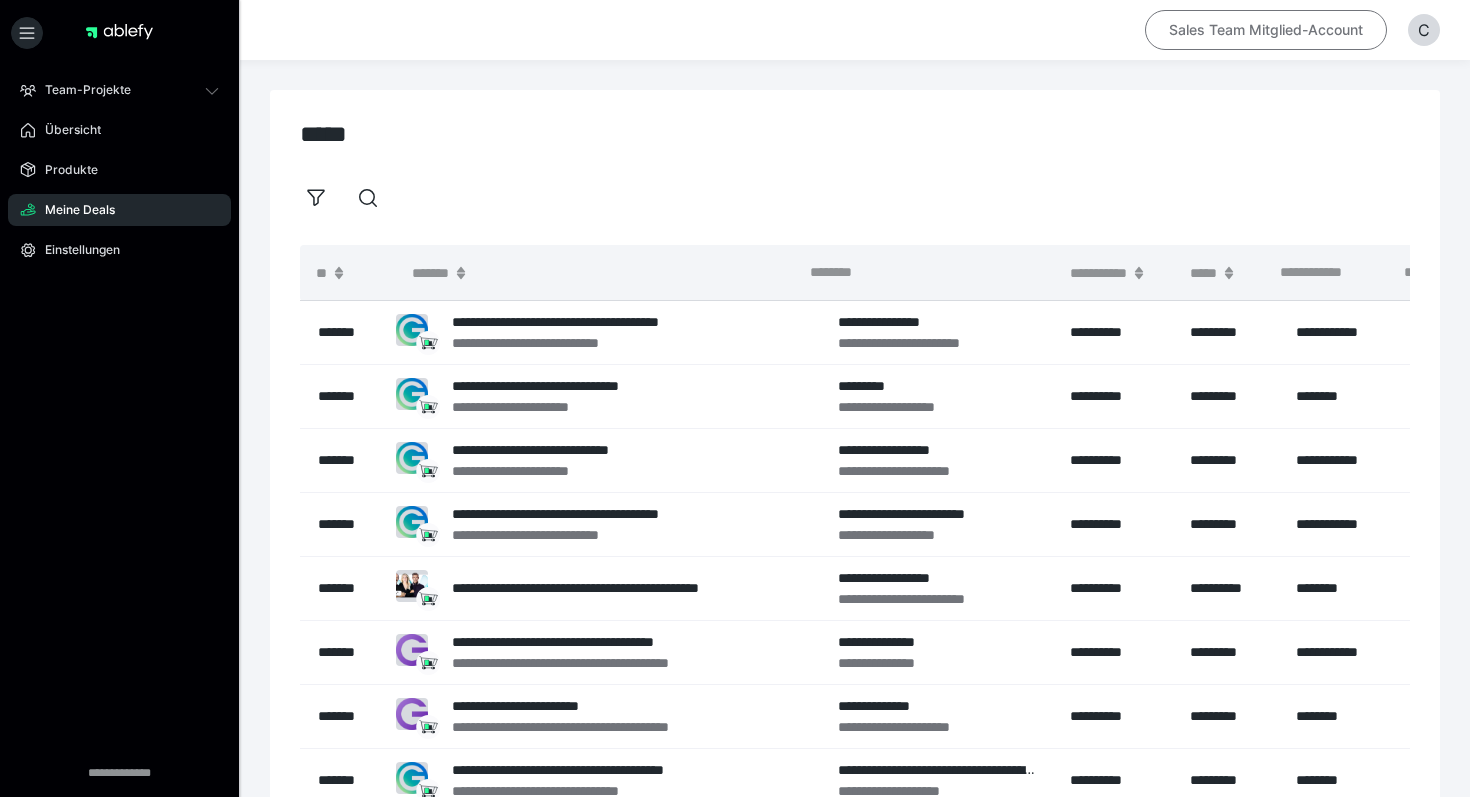 click on "Sales Team Mitglied-Account" at bounding box center (1266, 30) 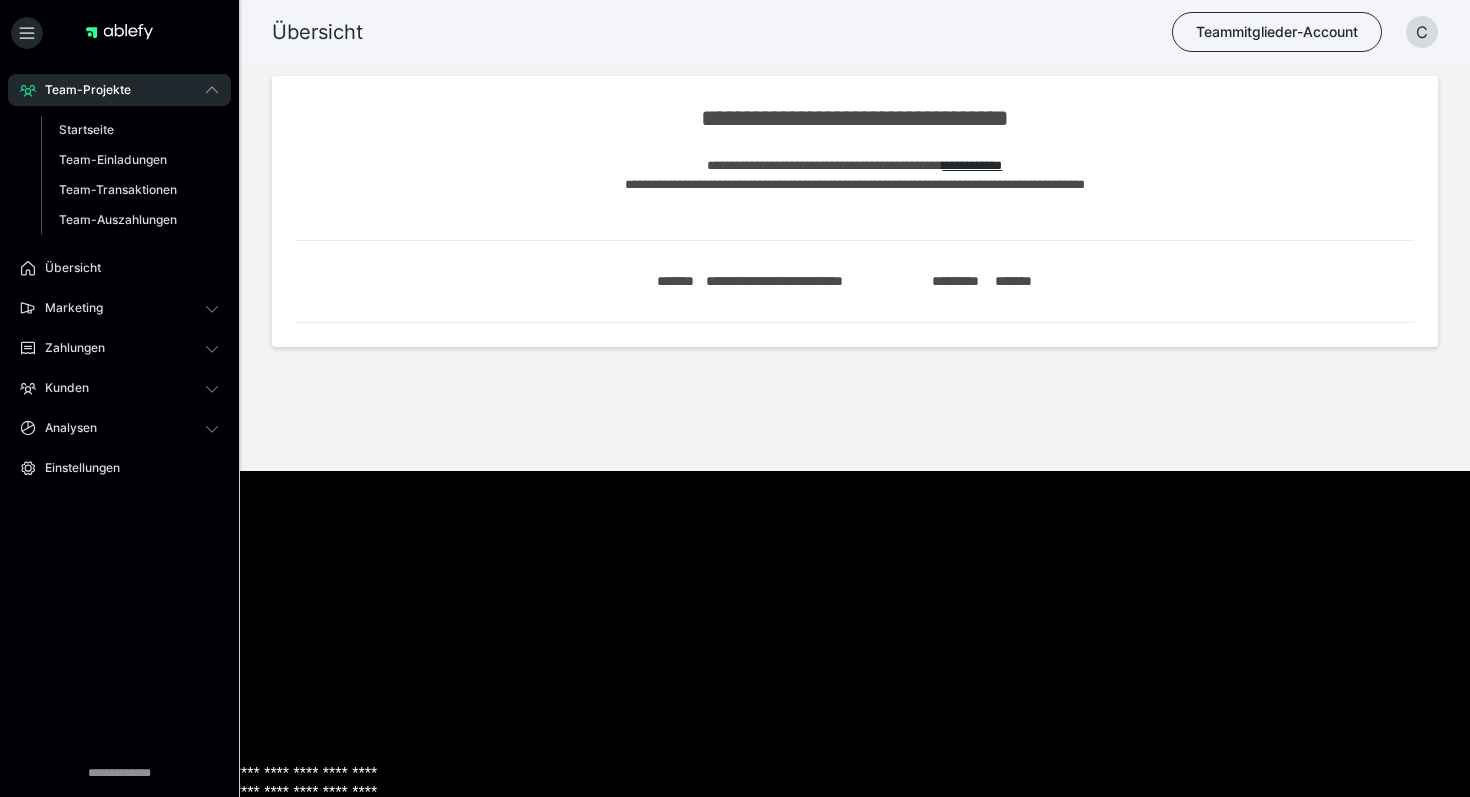 scroll, scrollTop: 0, scrollLeft: 0, axis: both 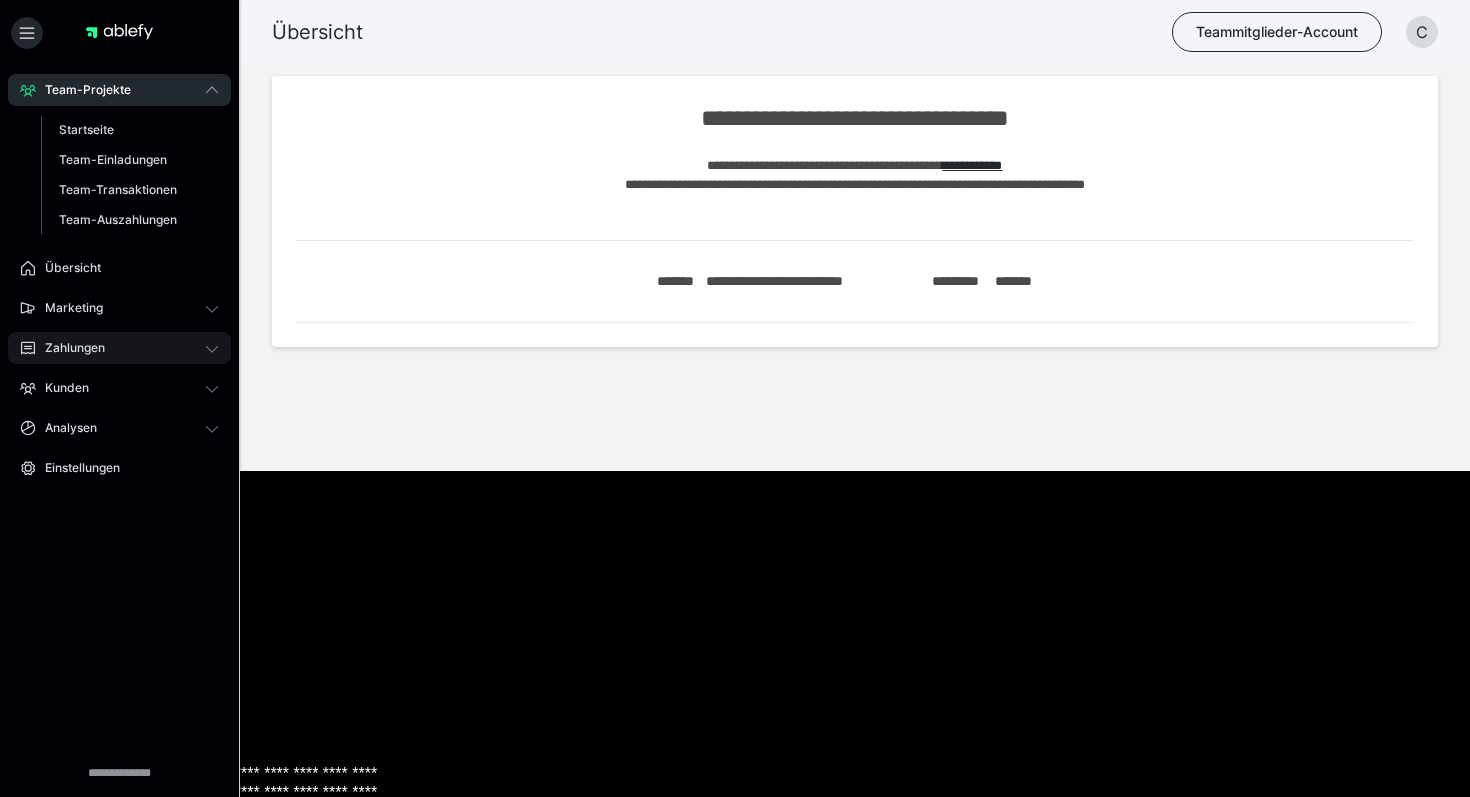 click on "Zahlungen" at bounding box center (68, 348) 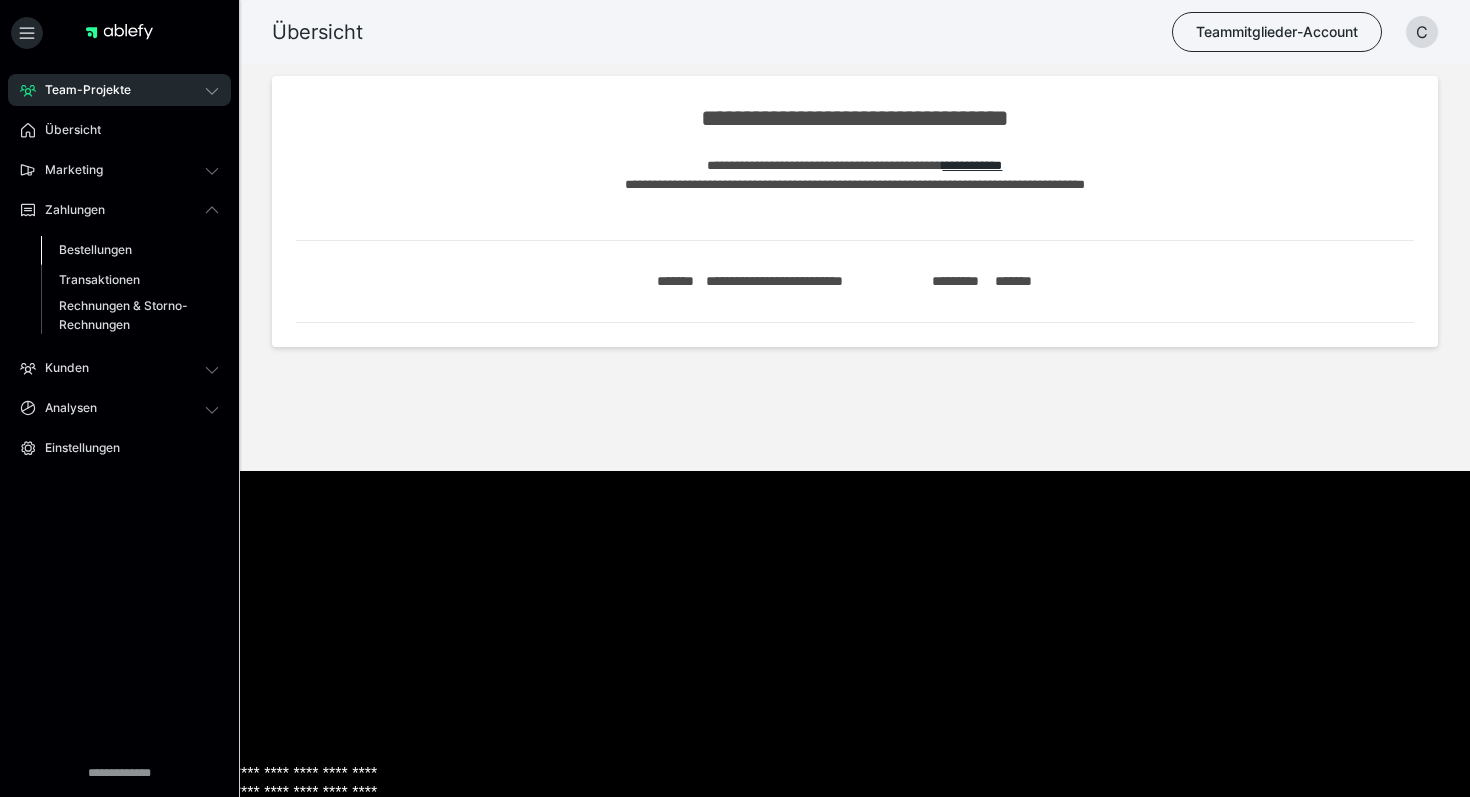 click on "Bestellungen" at bounding box center [130, 250] 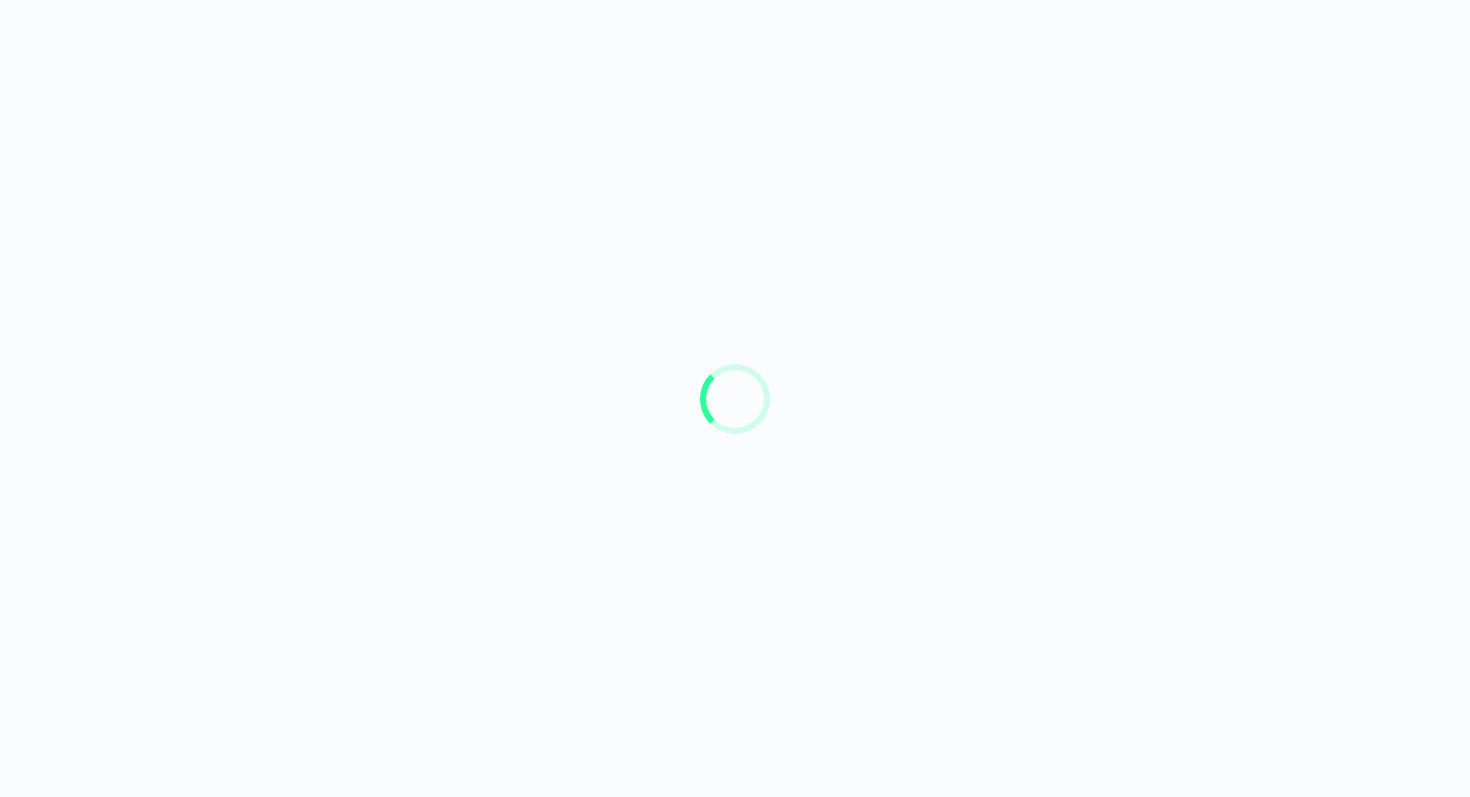 scroll, scrollTop: 0, scrollLeft: 0, axis: both 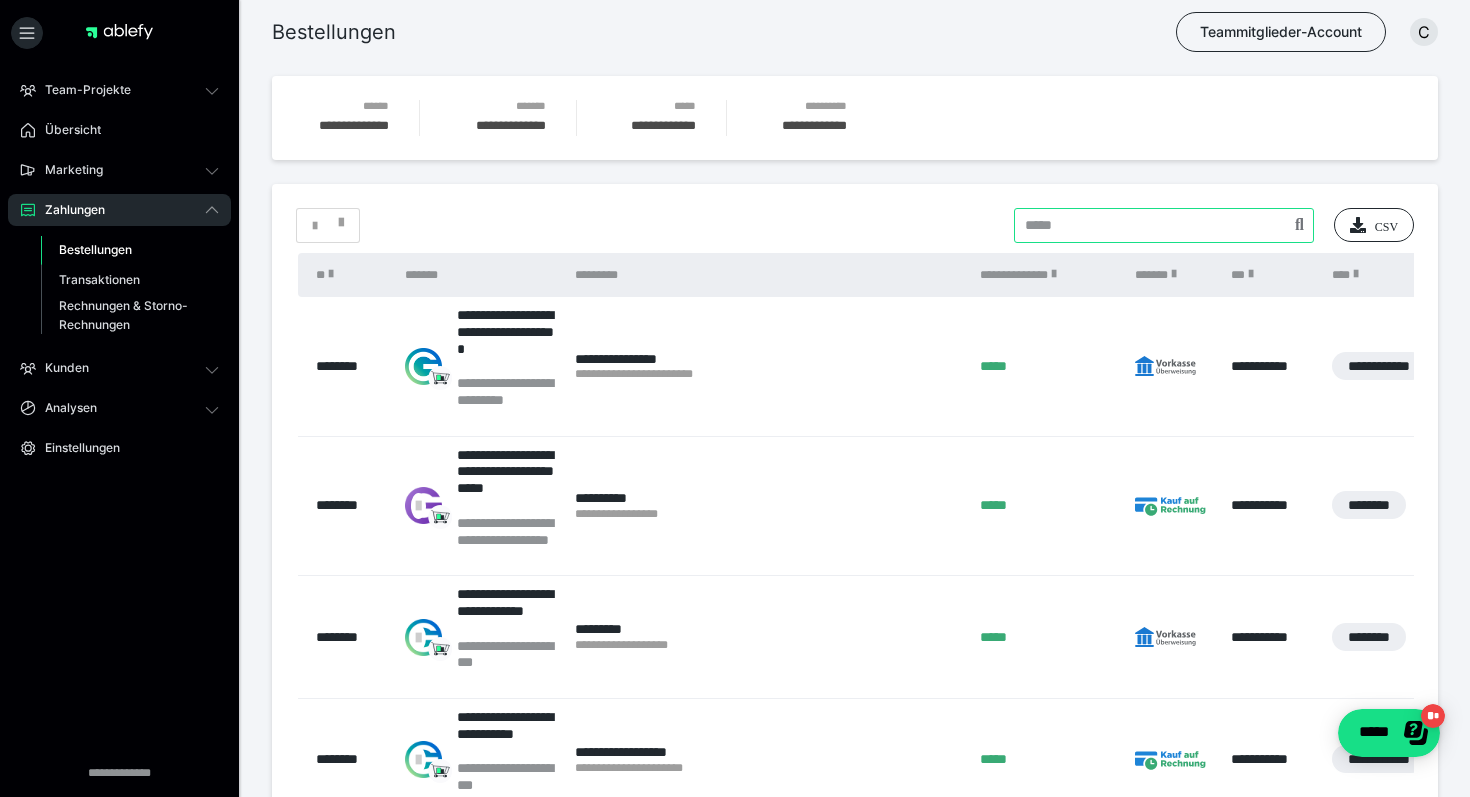 click at bounding box center [1164, 225] 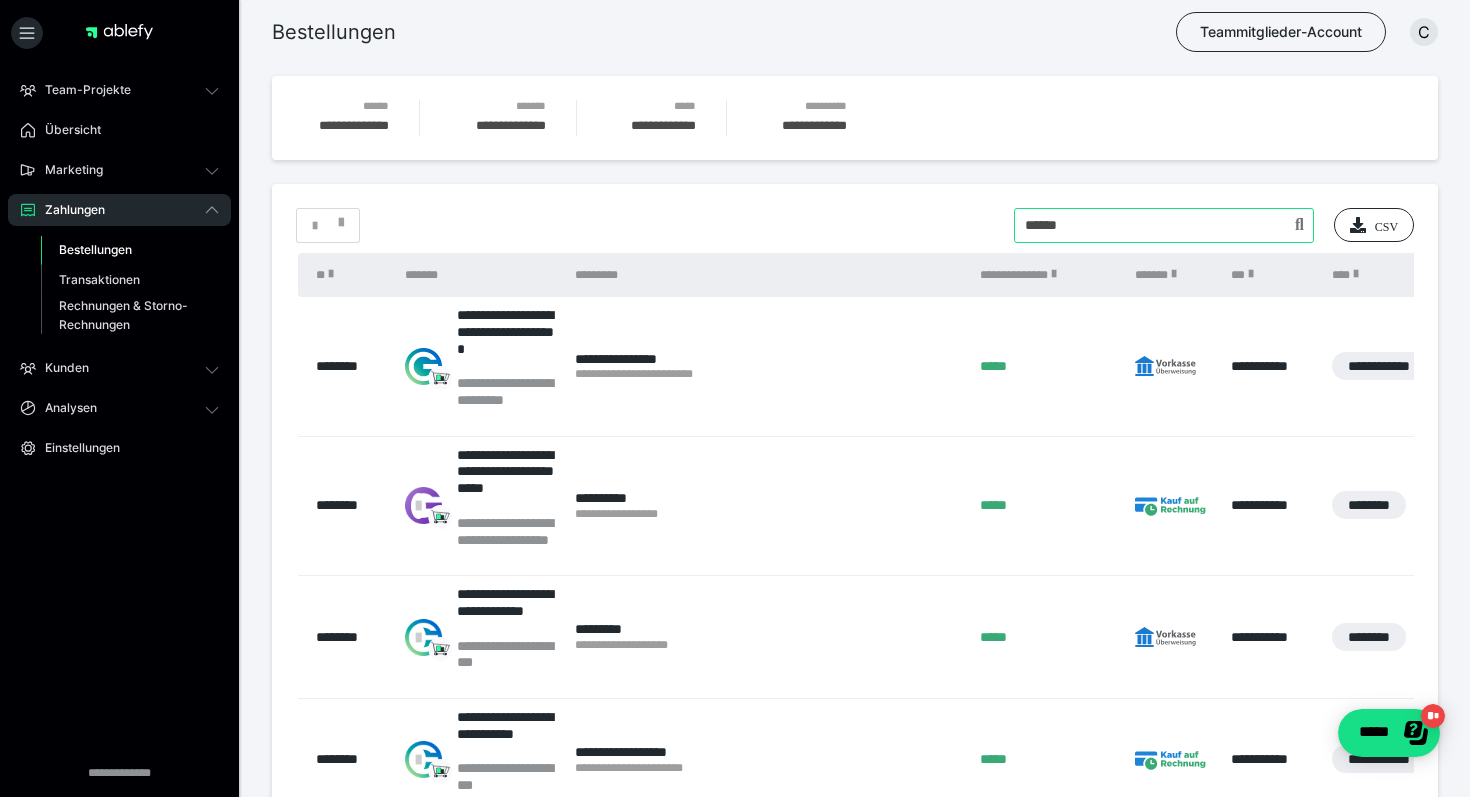 type on "******" 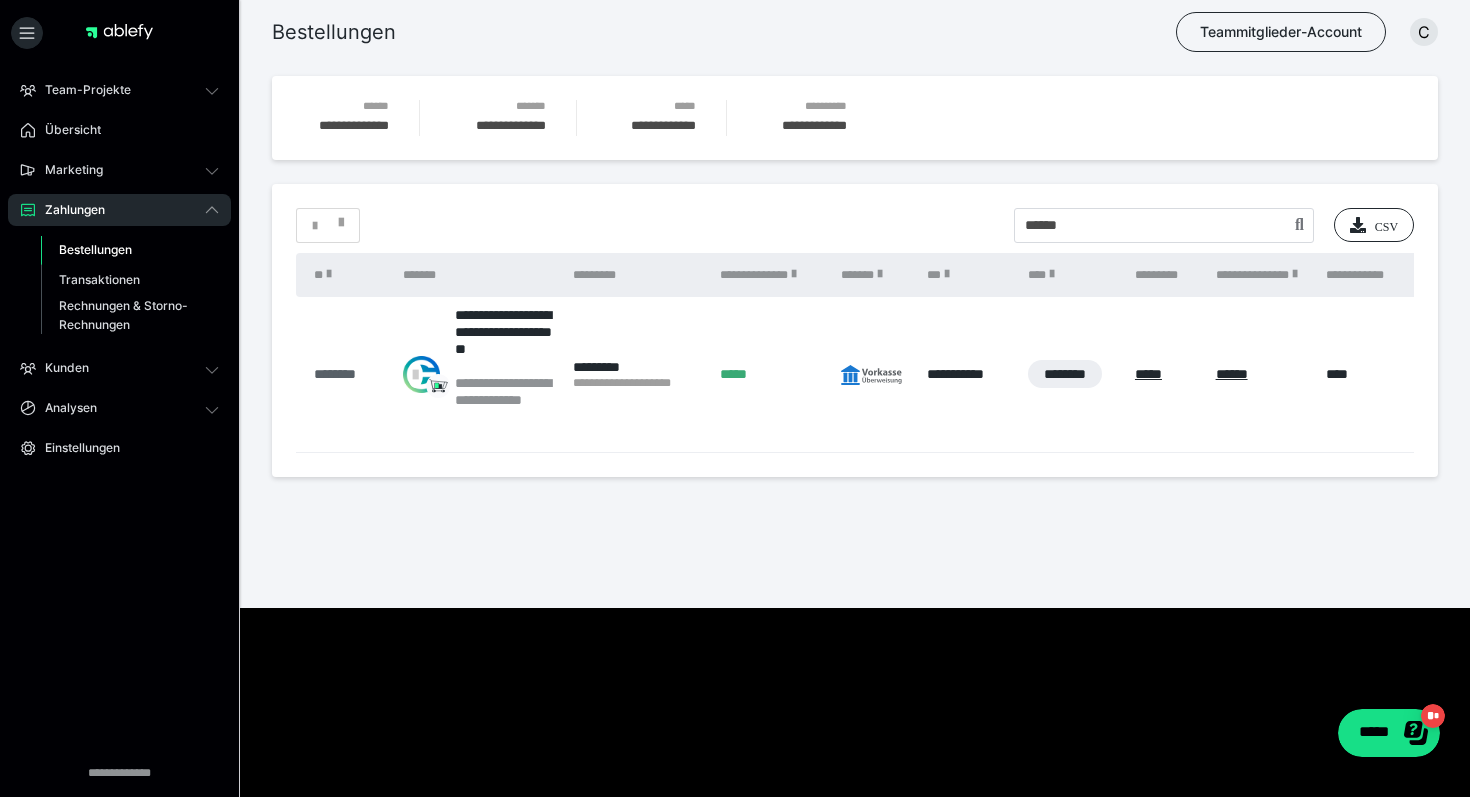 click on "********" at bounding box center (348, 374) 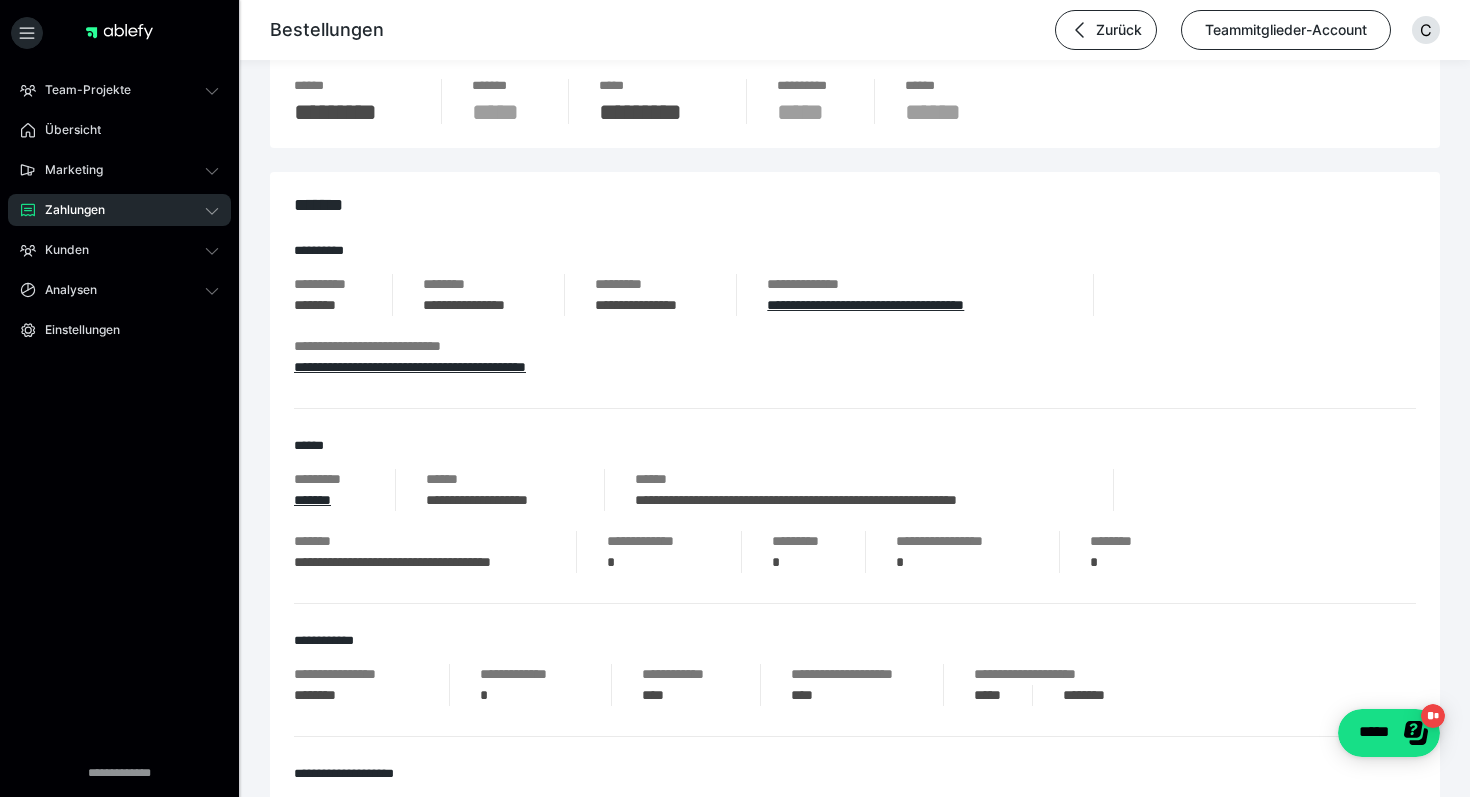 scroll, scrollTop: 135, scrollLeft: 0, axis: vertical 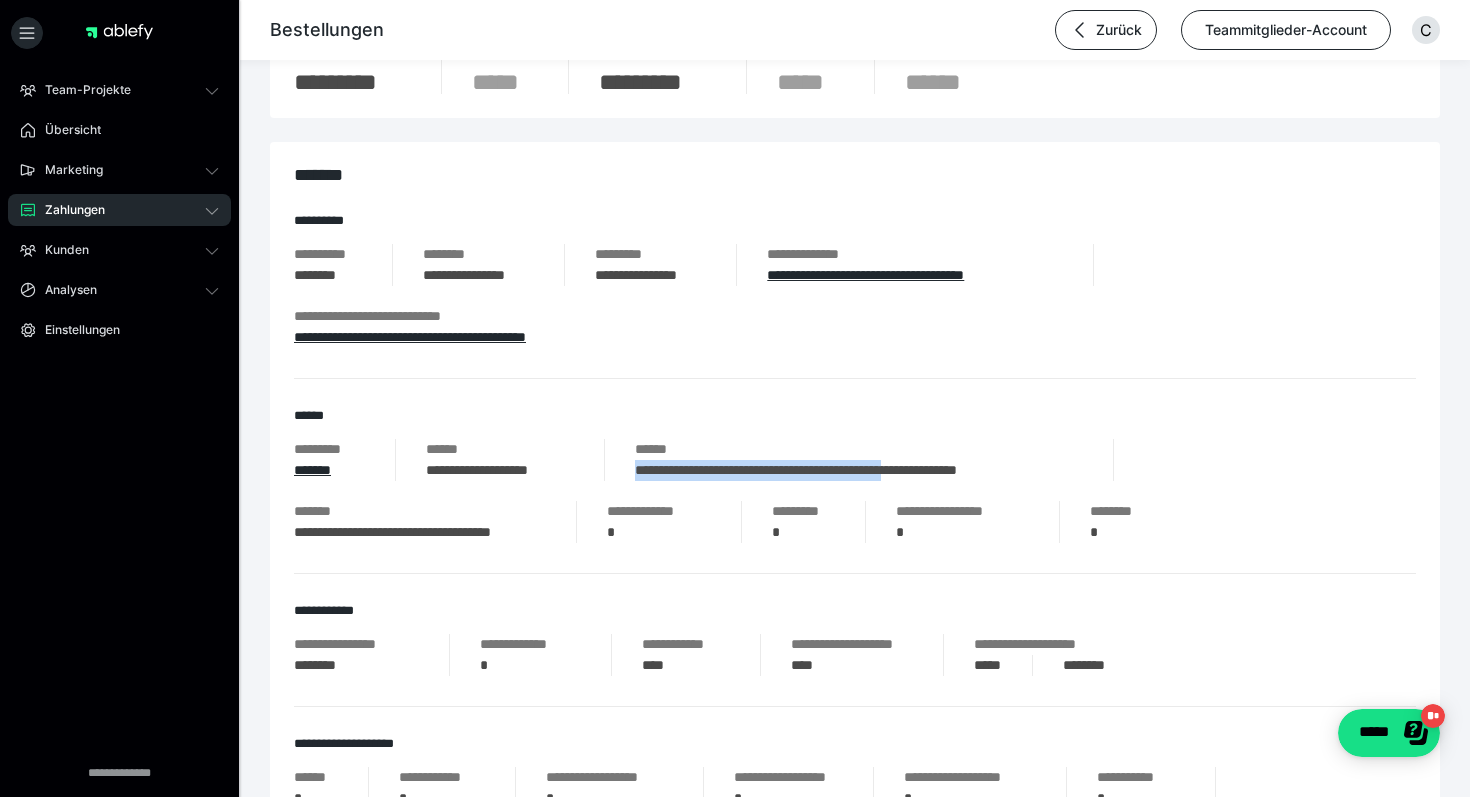 drag, startPoint x: 635, startPoint y: 472, endPoint x: 977, endPoint y: 469, distance: 342.01315 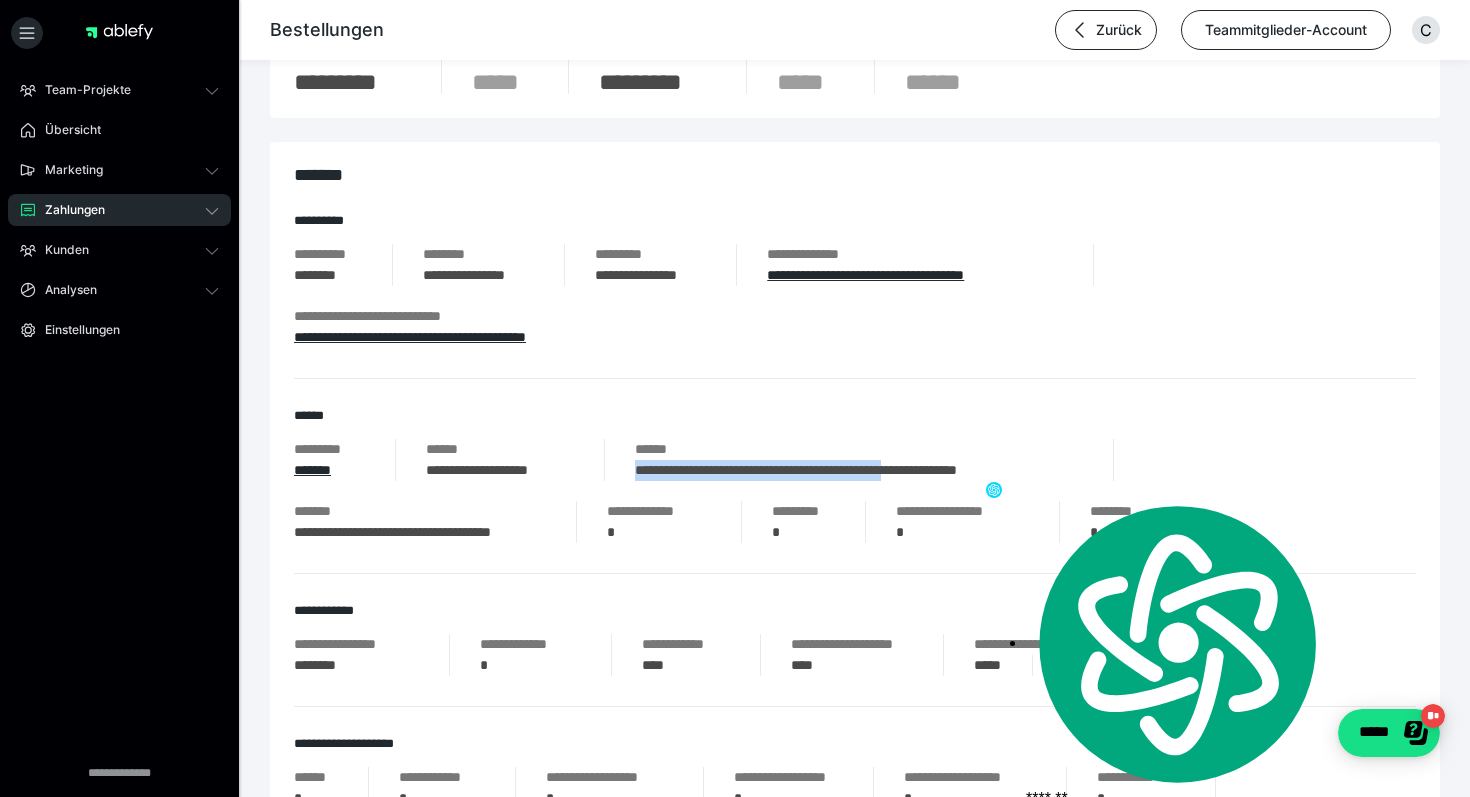 copy on "**********" 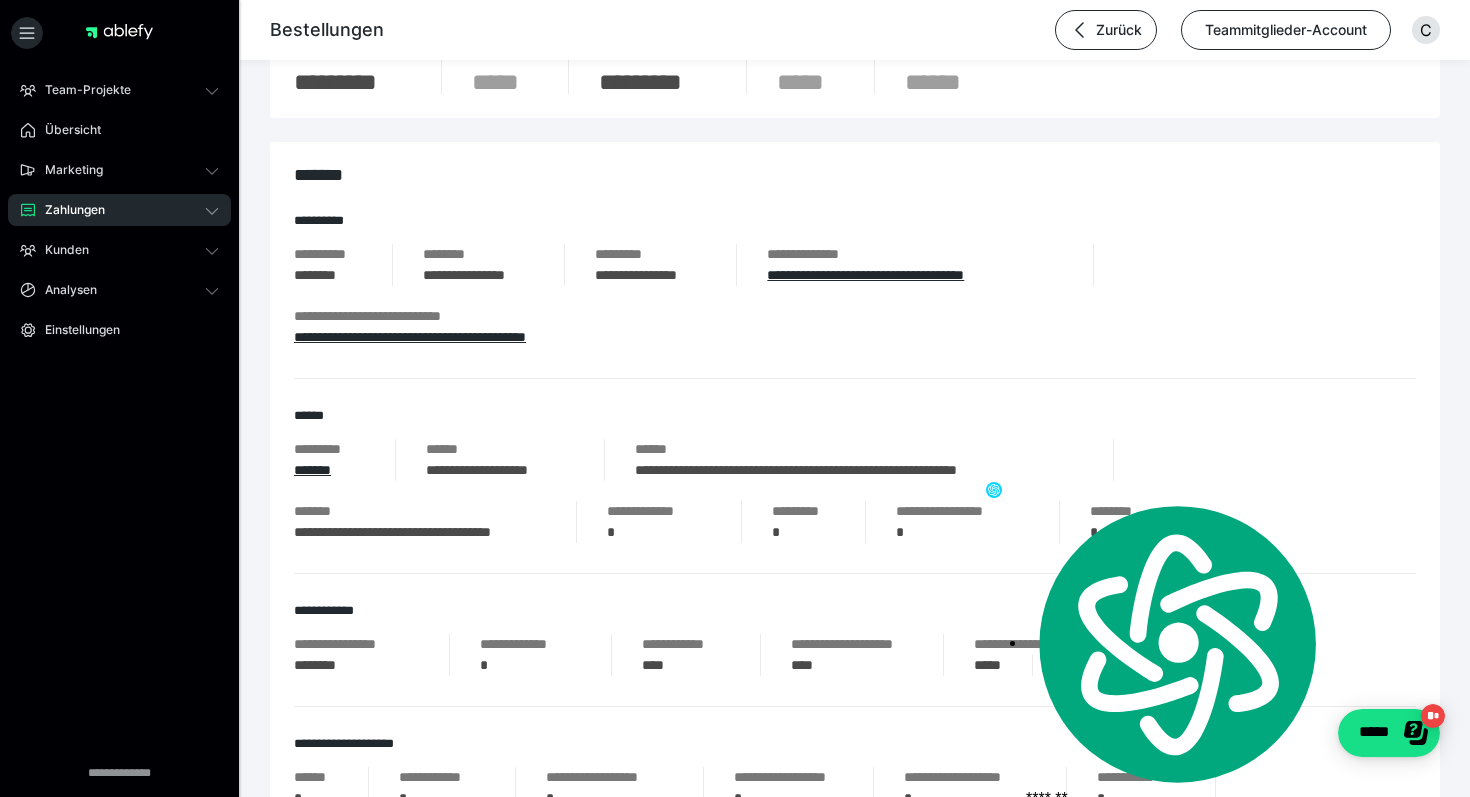 click on "**********" at bounding box center [855, 690] 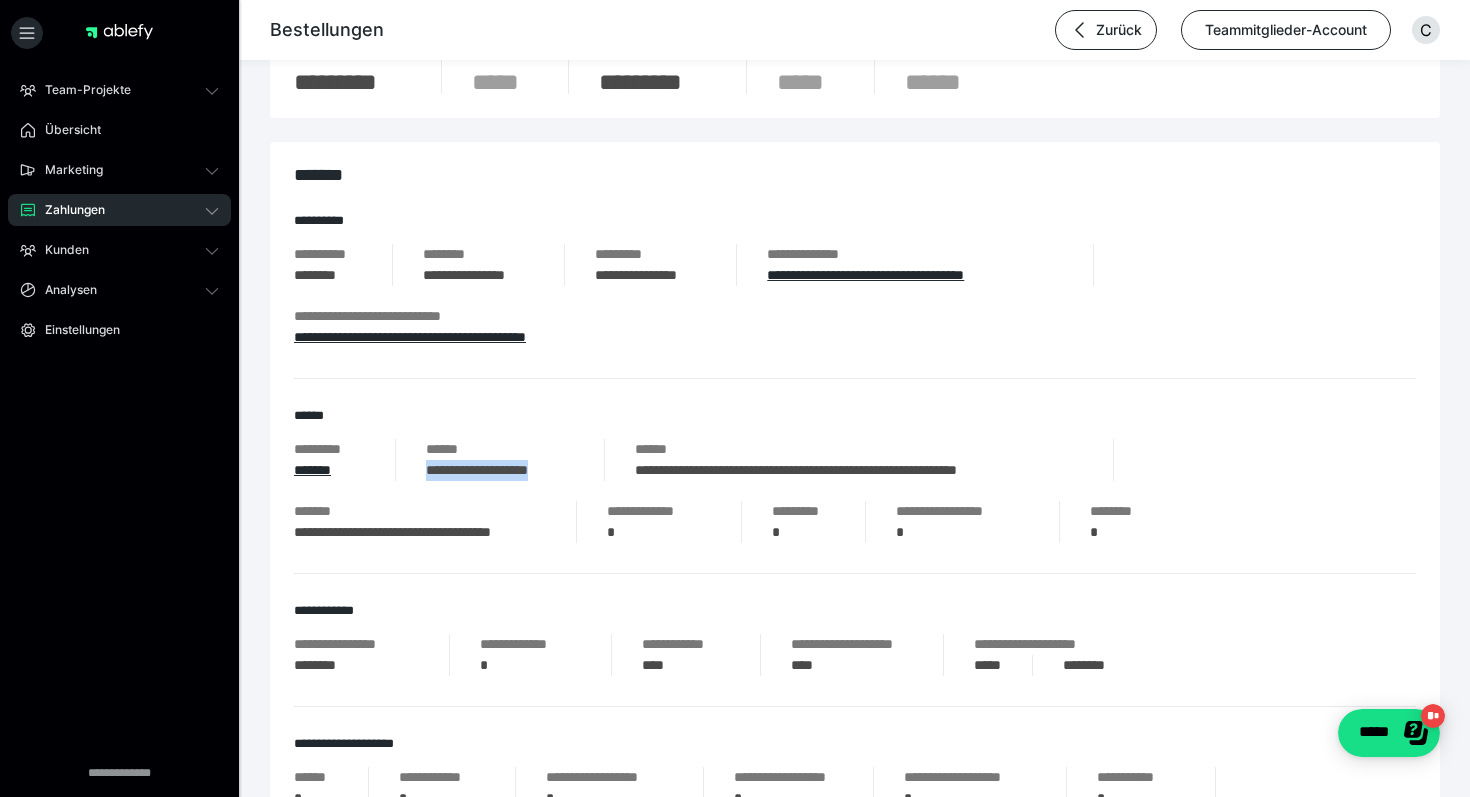 drag, startPoint x: 424, startPoint y: 471, endPoint x: 581, endPoint y: 482, distance: 157.38487 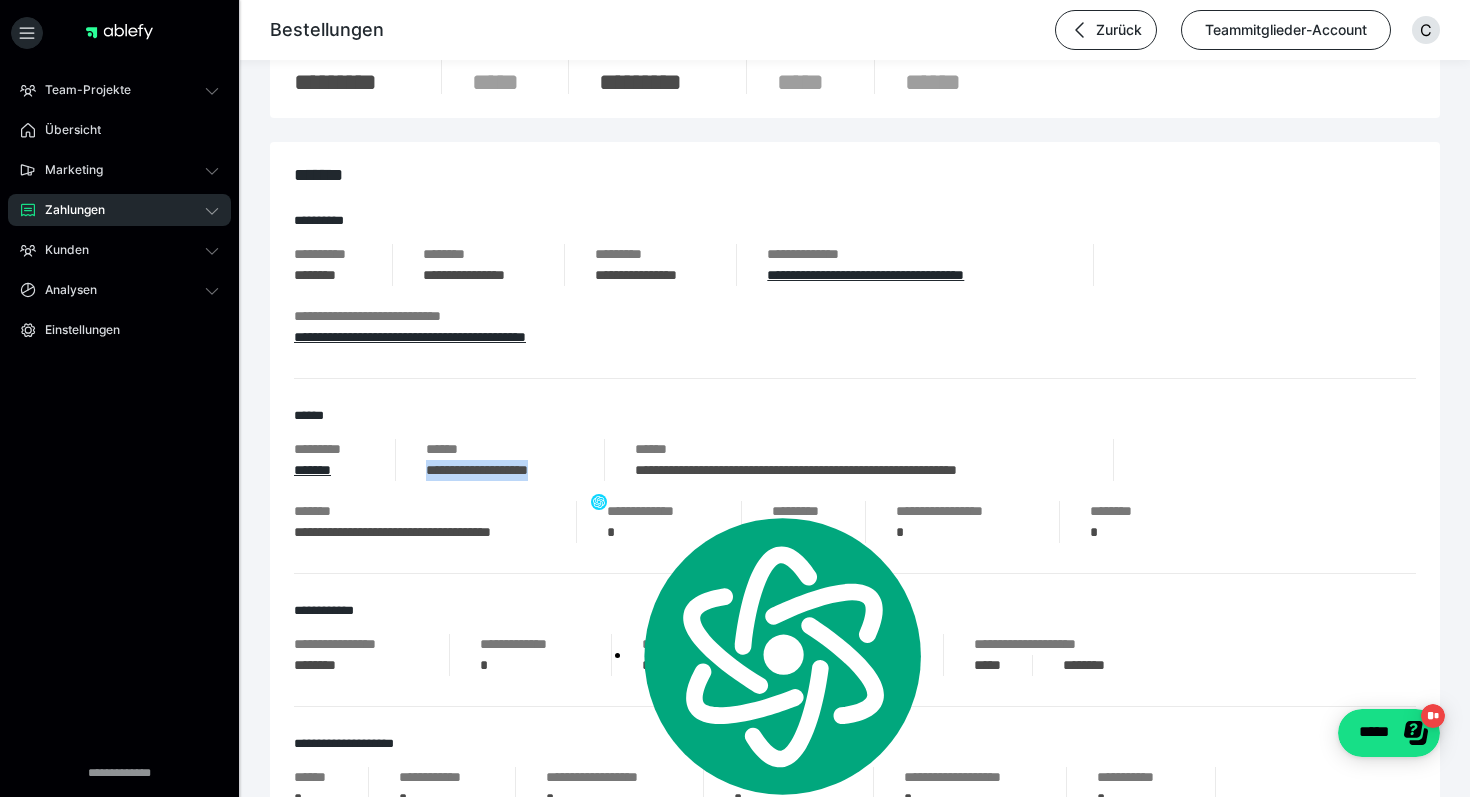 copy on "**********" 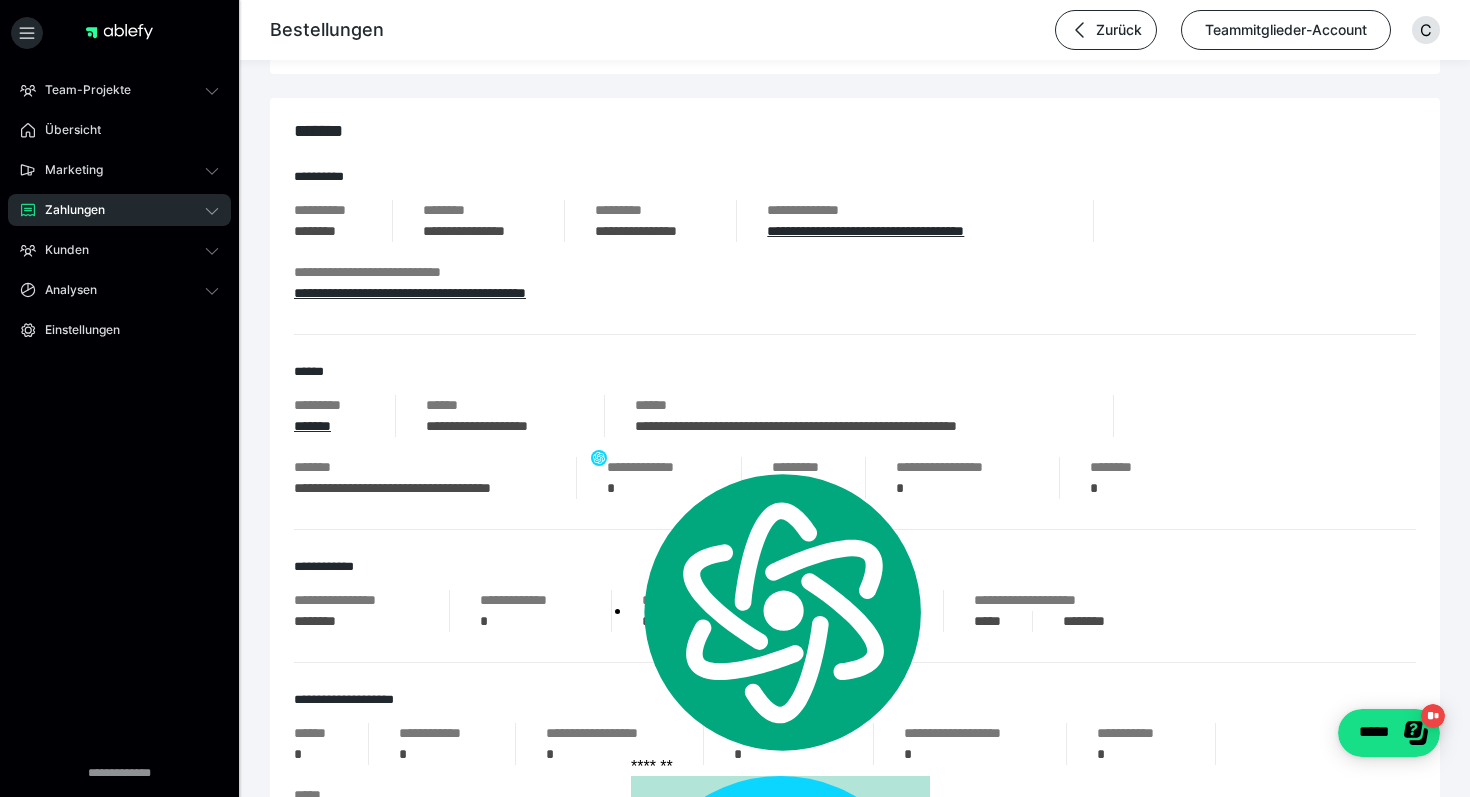 click on "**********" at bounding box center (855, 447) 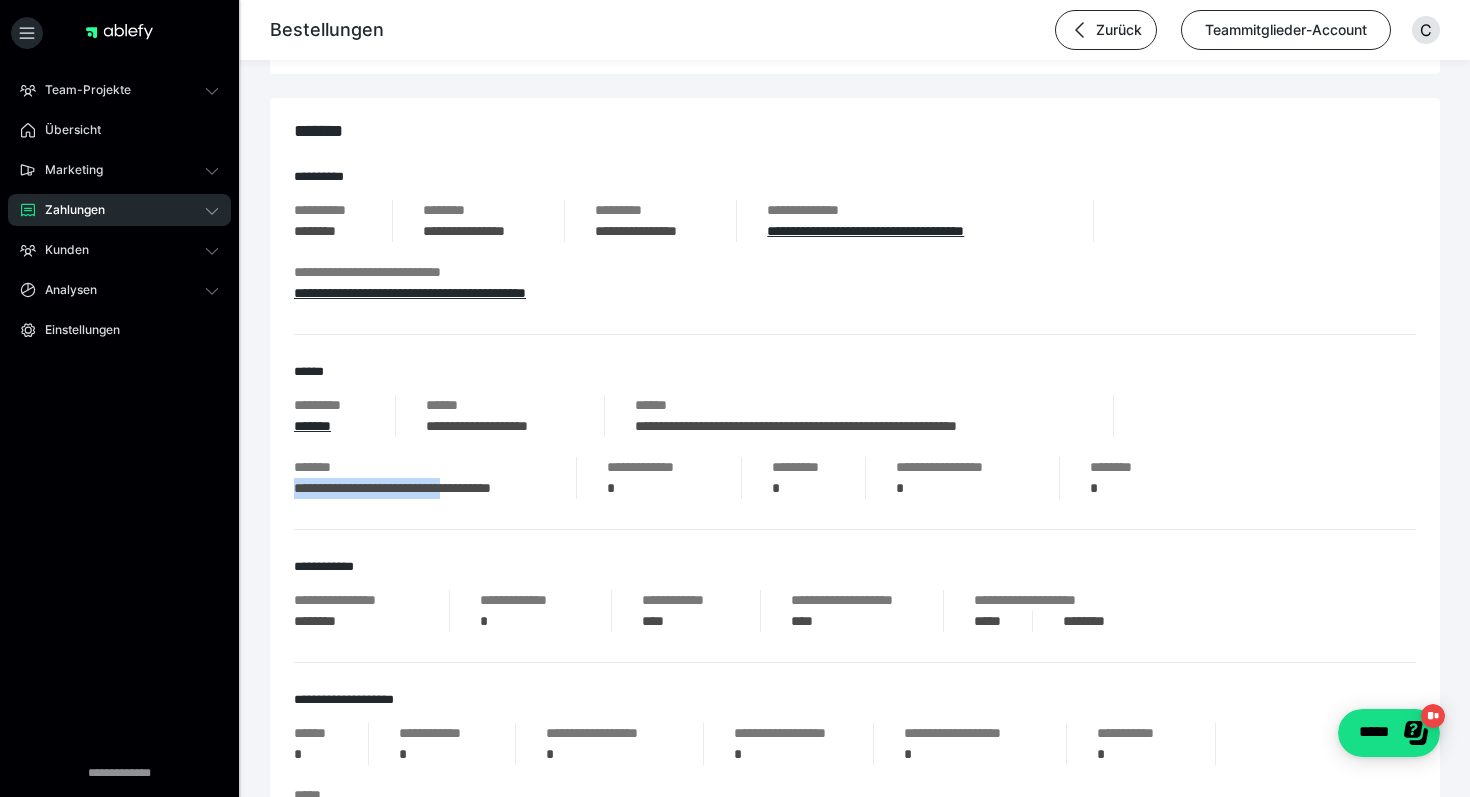 drag, startPoint x: 293, startPoint y: 495, endPoint x: 490, endPoint y: 490, distance: 197.06345 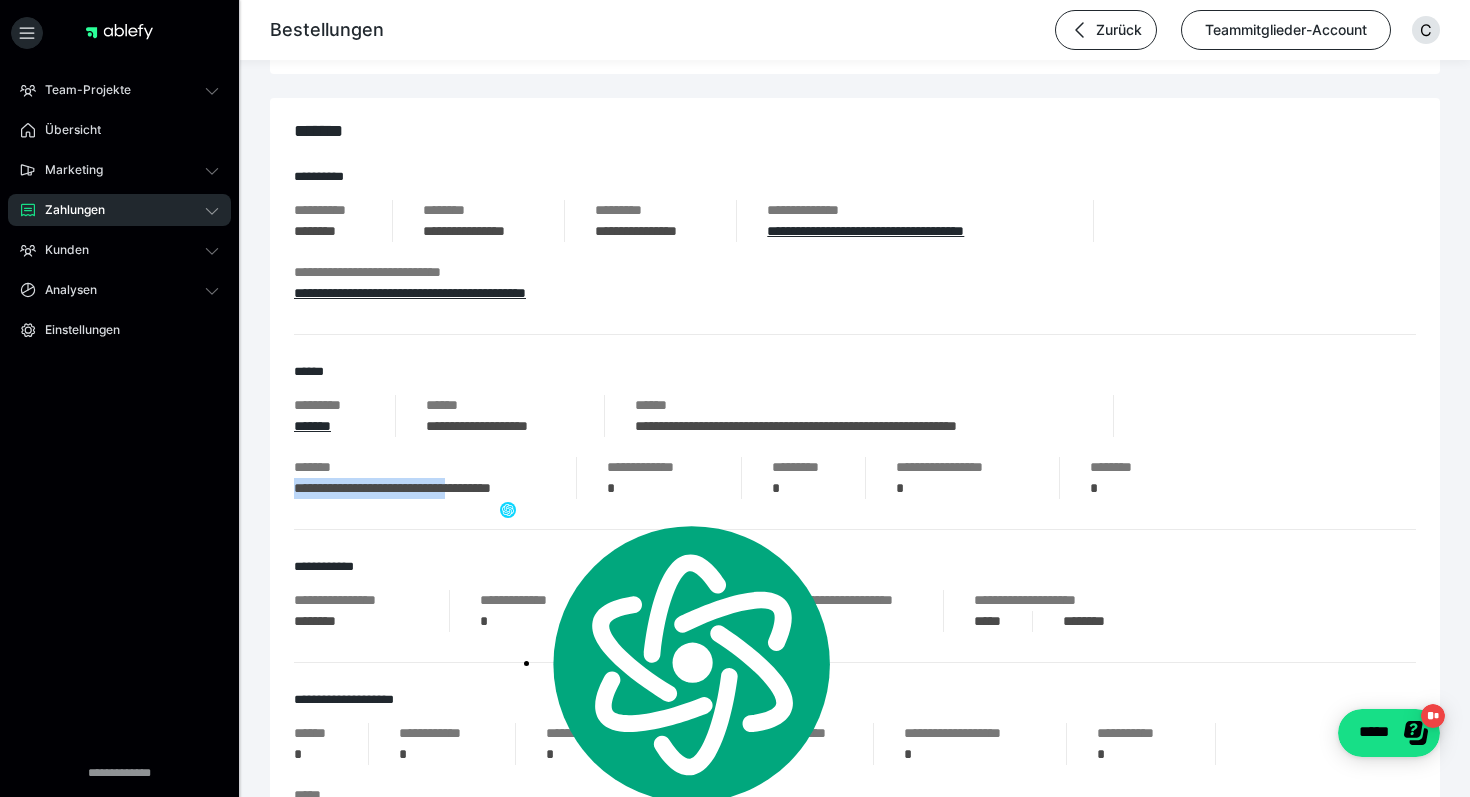 copy on "**********" 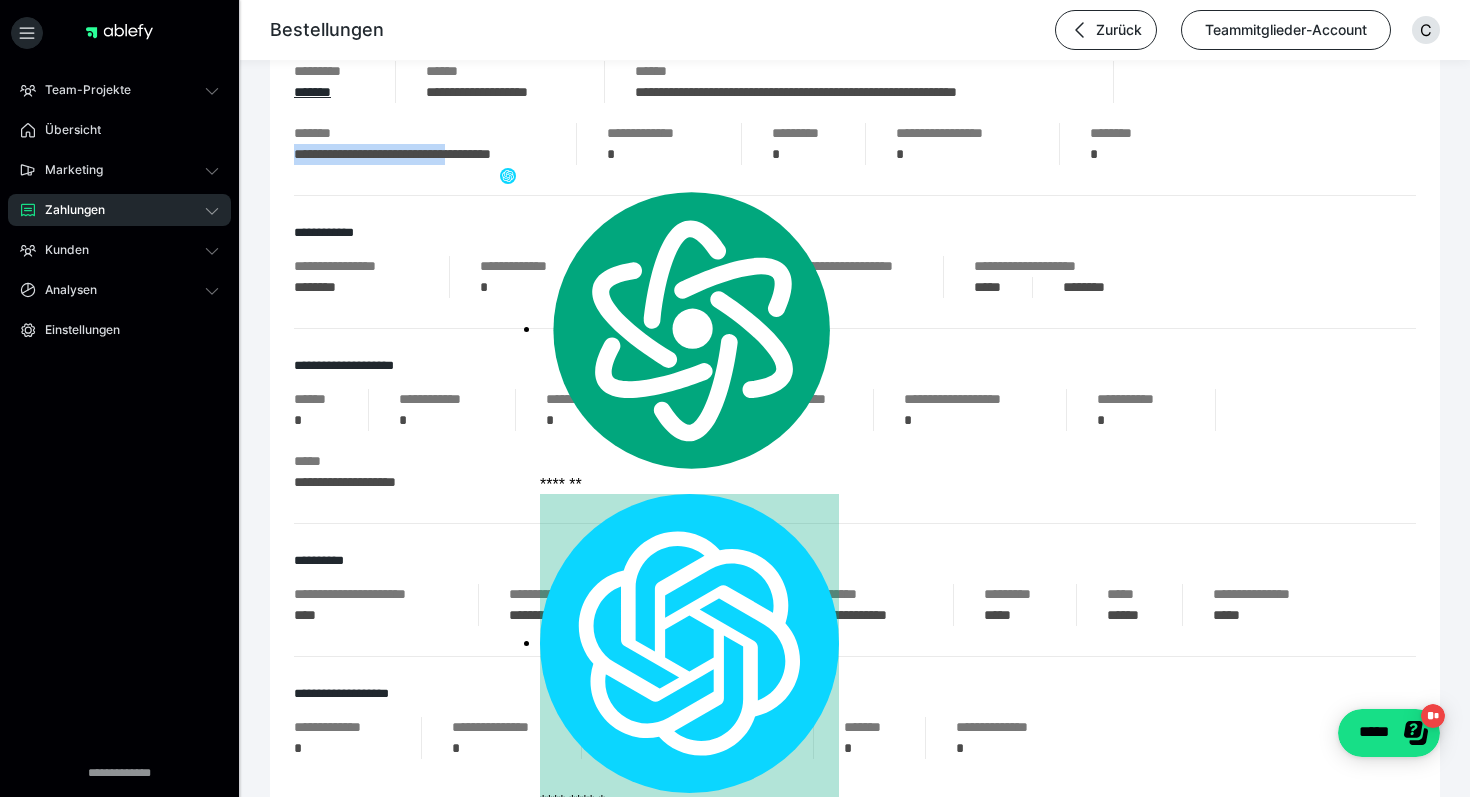 scroll, scrollTop: 0, scrollLeft: 0, axis: both 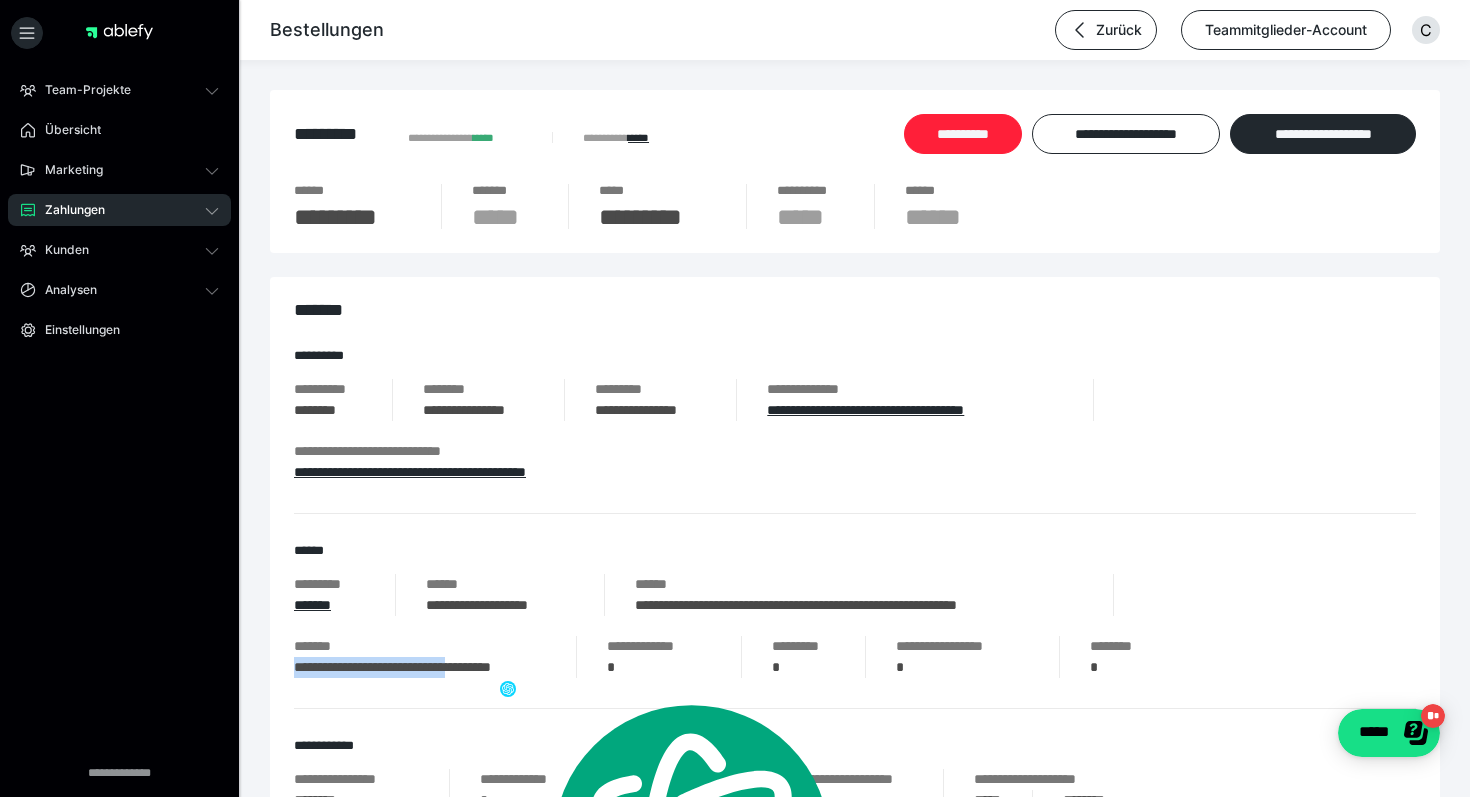 click on "**********" at bounding box center (963, 134) 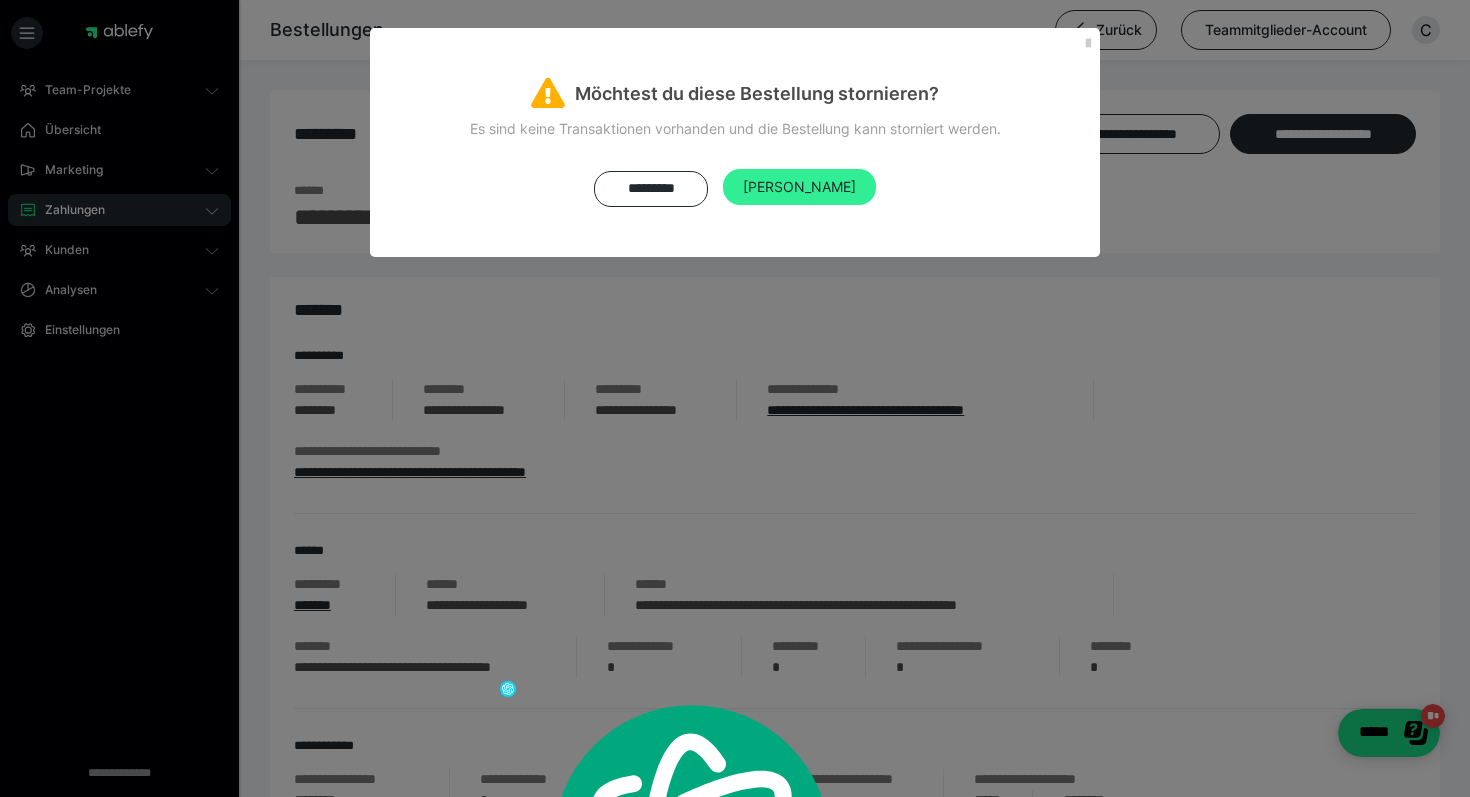 click on "Ja" at bounding box center [799, 187] 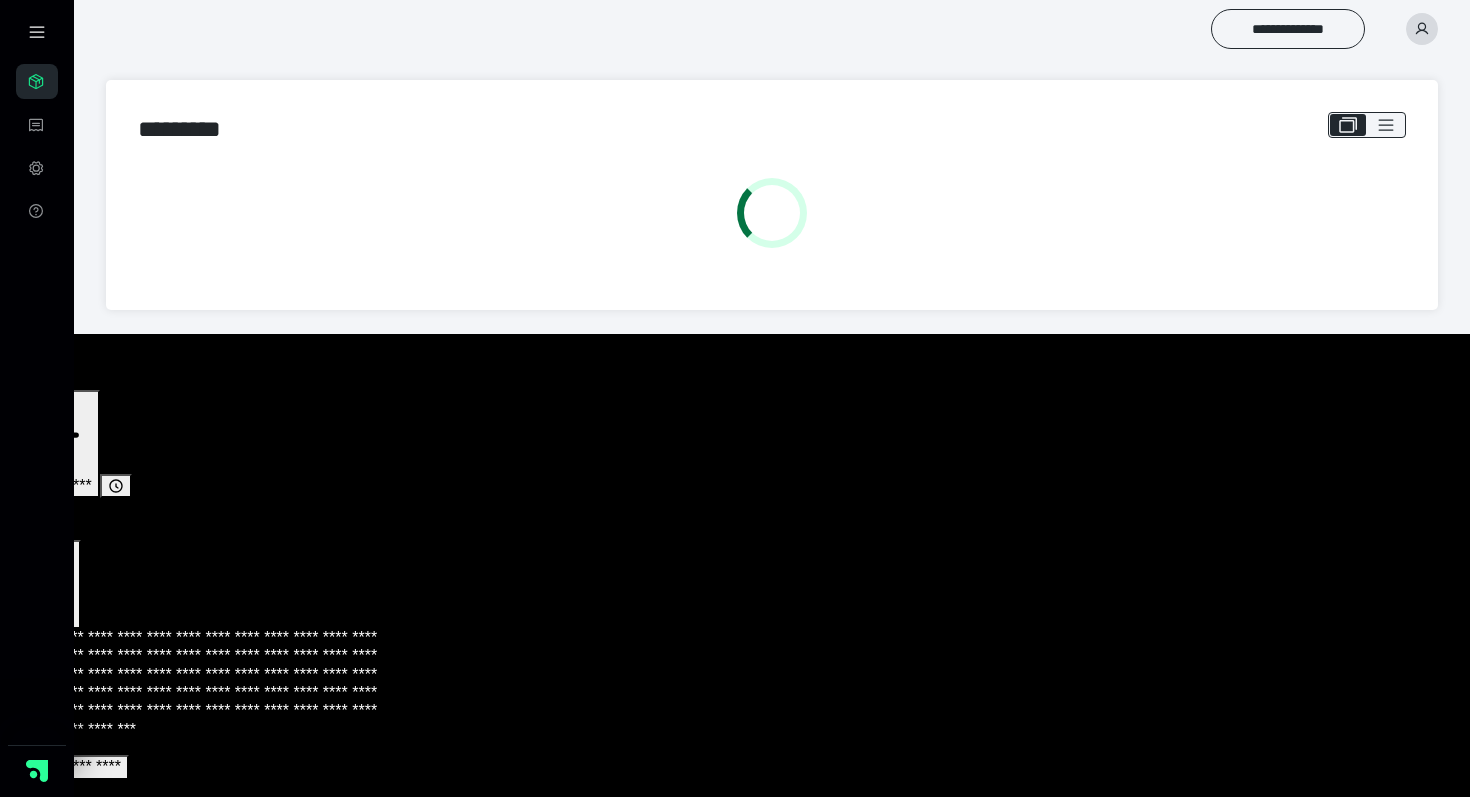 scroll, scrollTop: 0, scrollLeft: 0, axis: both 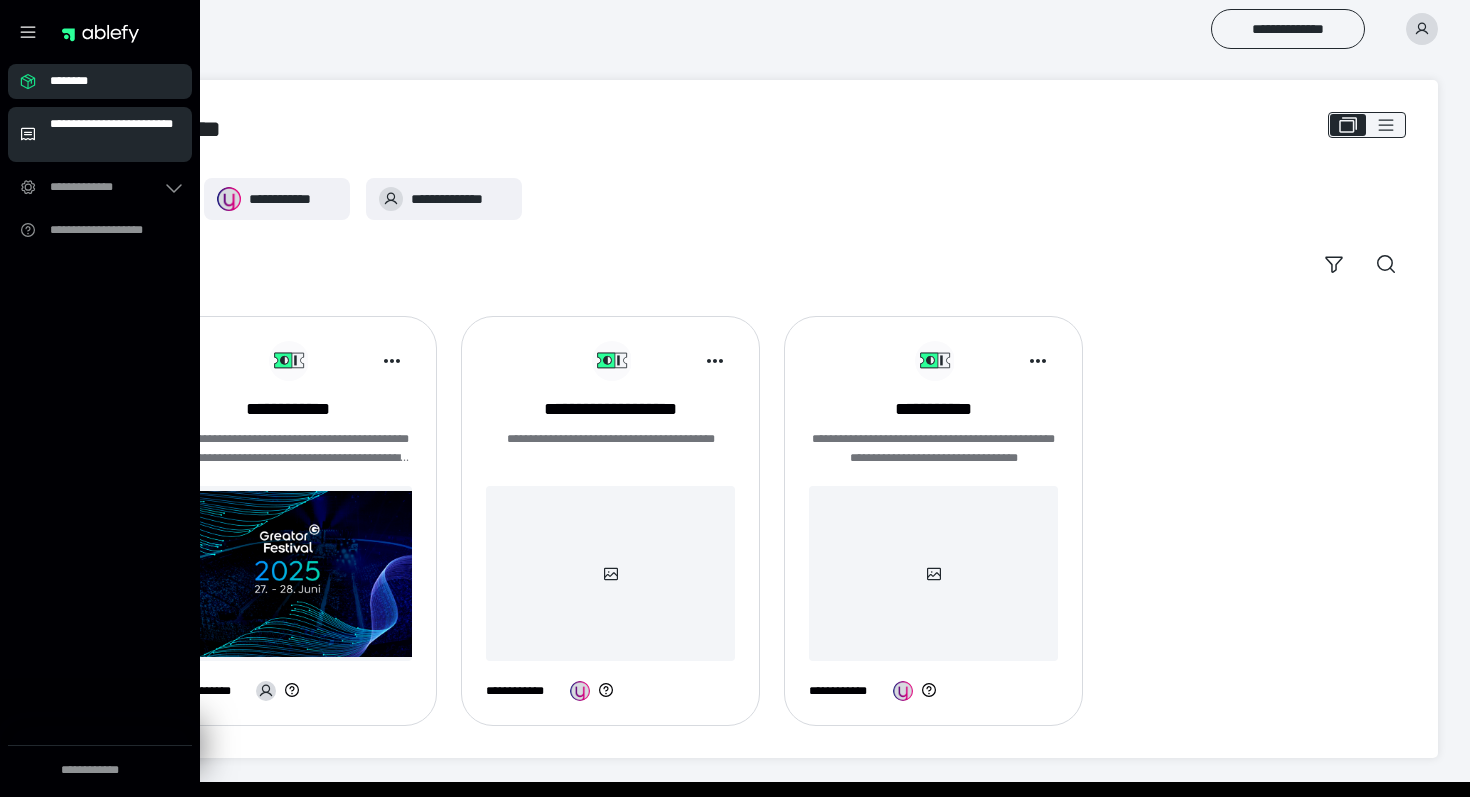 click on "**********" at bounding box center [115, 134] 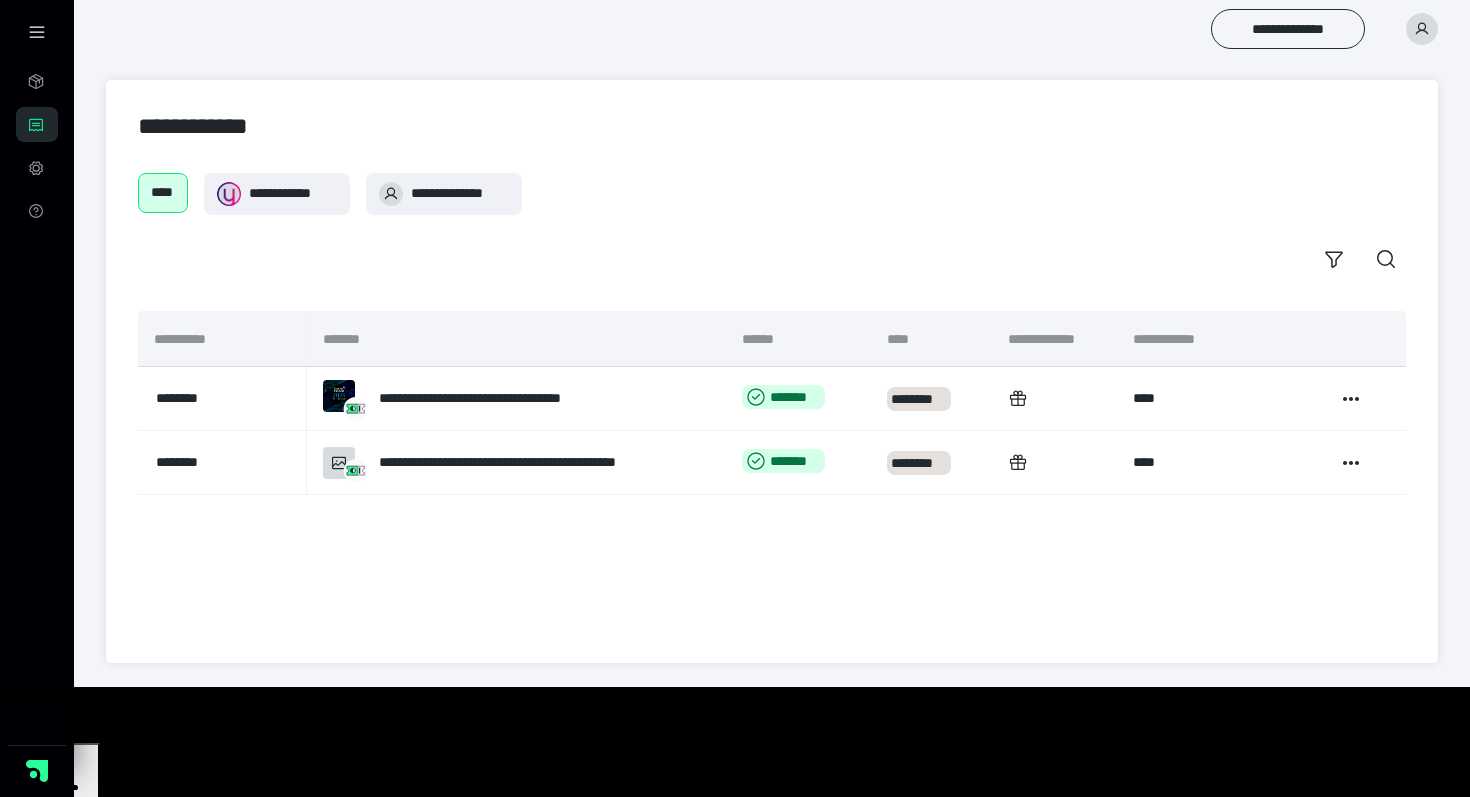 click 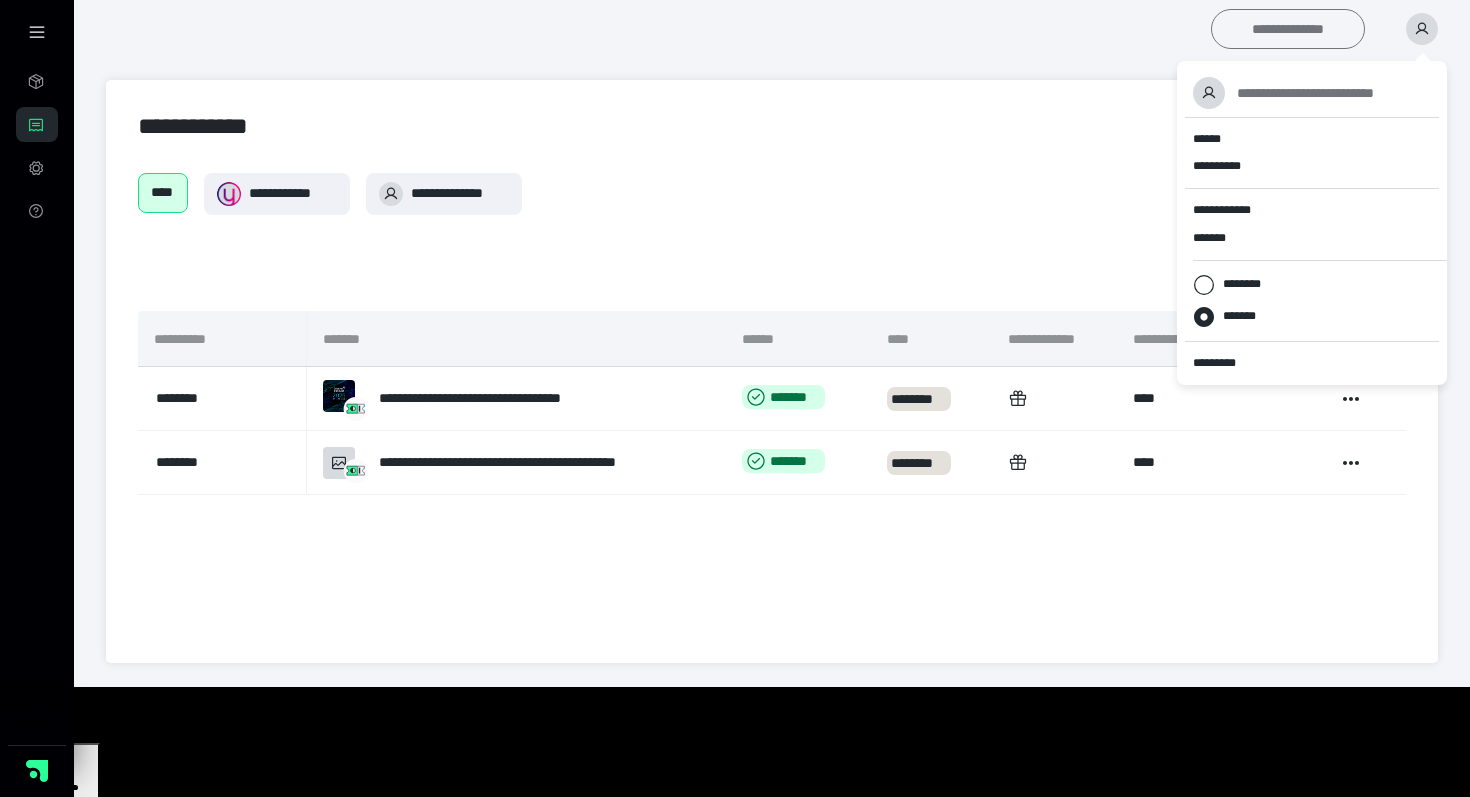 click on "**********" at bounding box center (1288, 29) 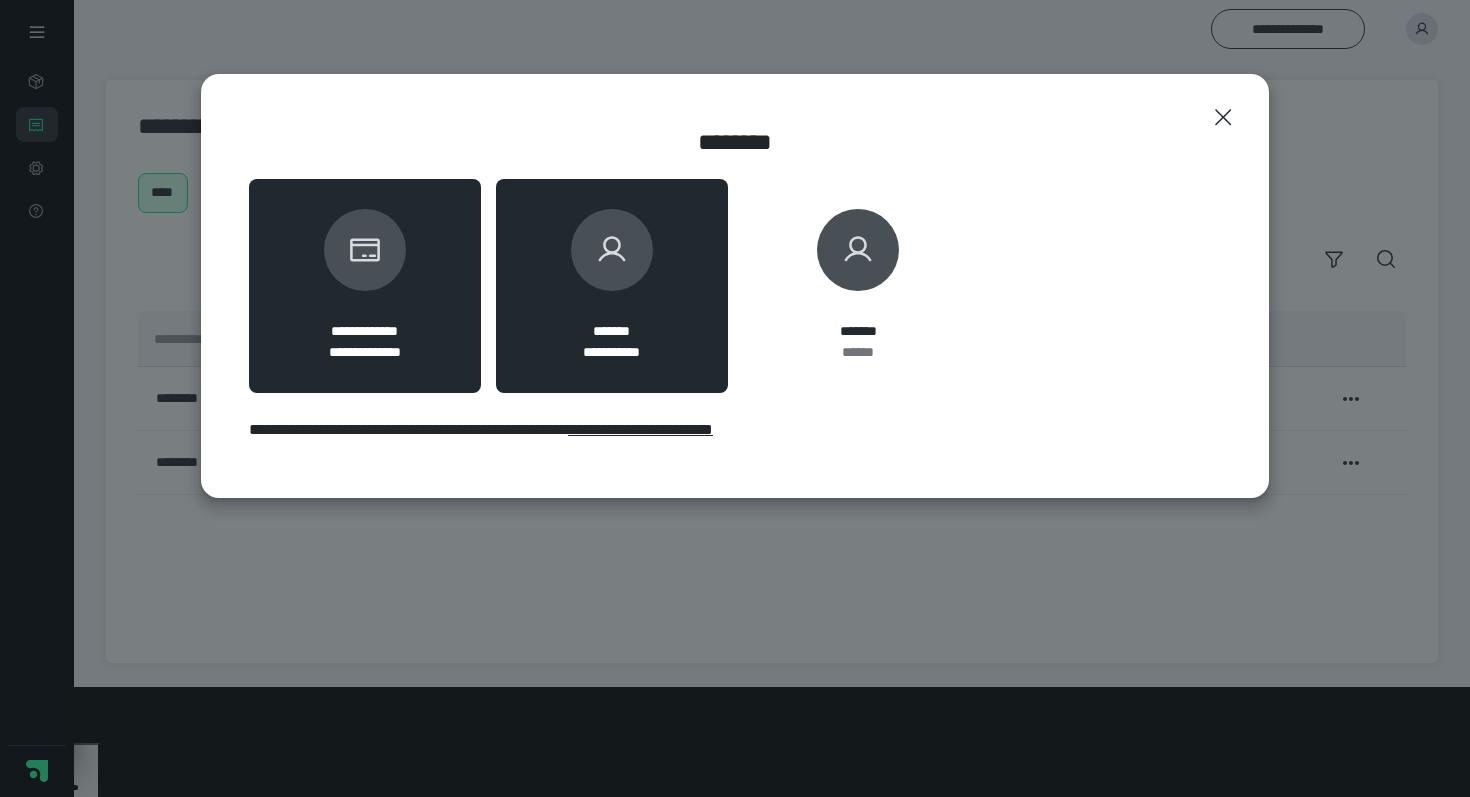 click on "**********" at bounding box center [612, 286] 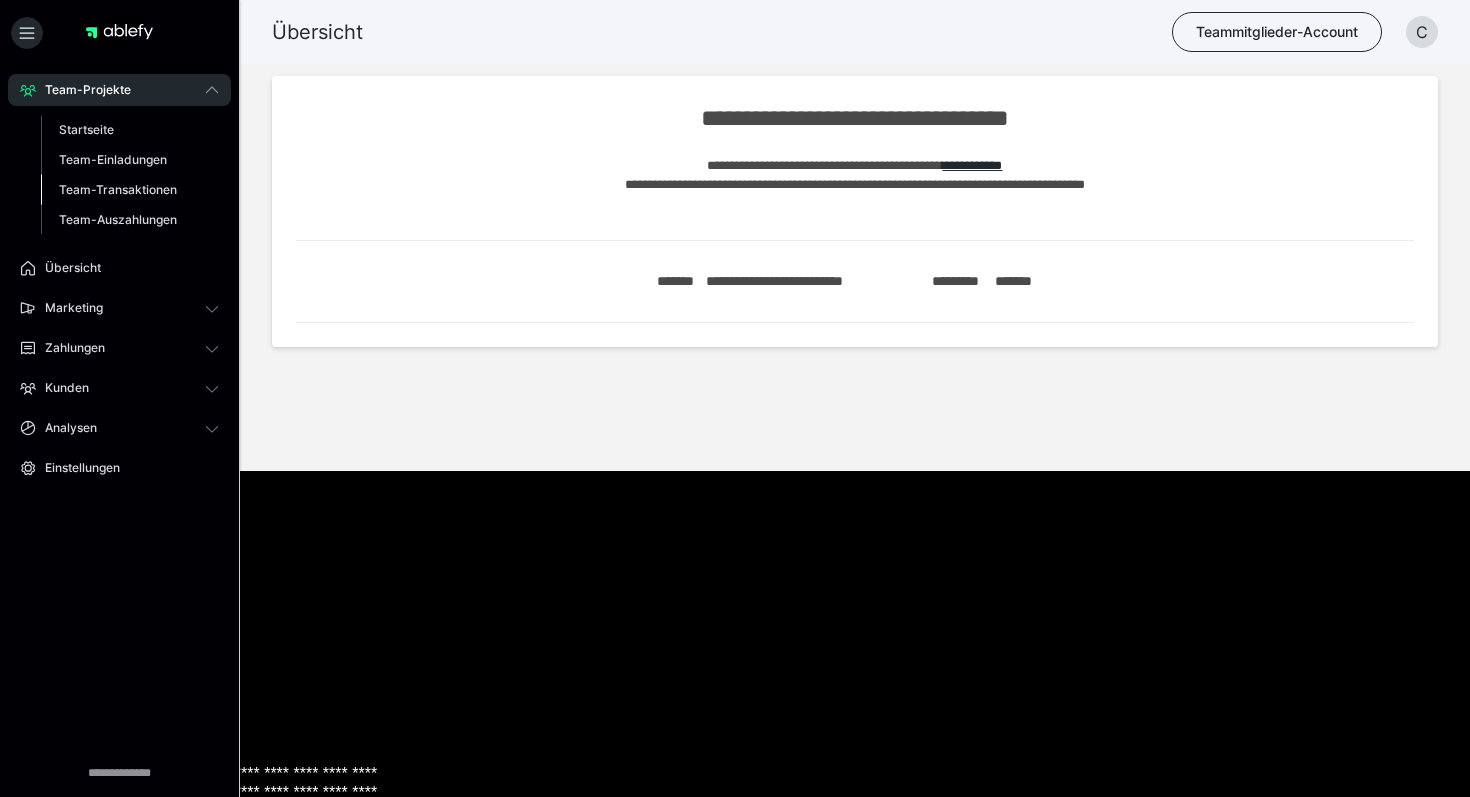 scroll, scrollTop: 0, scrollLeft: 0, axis: both 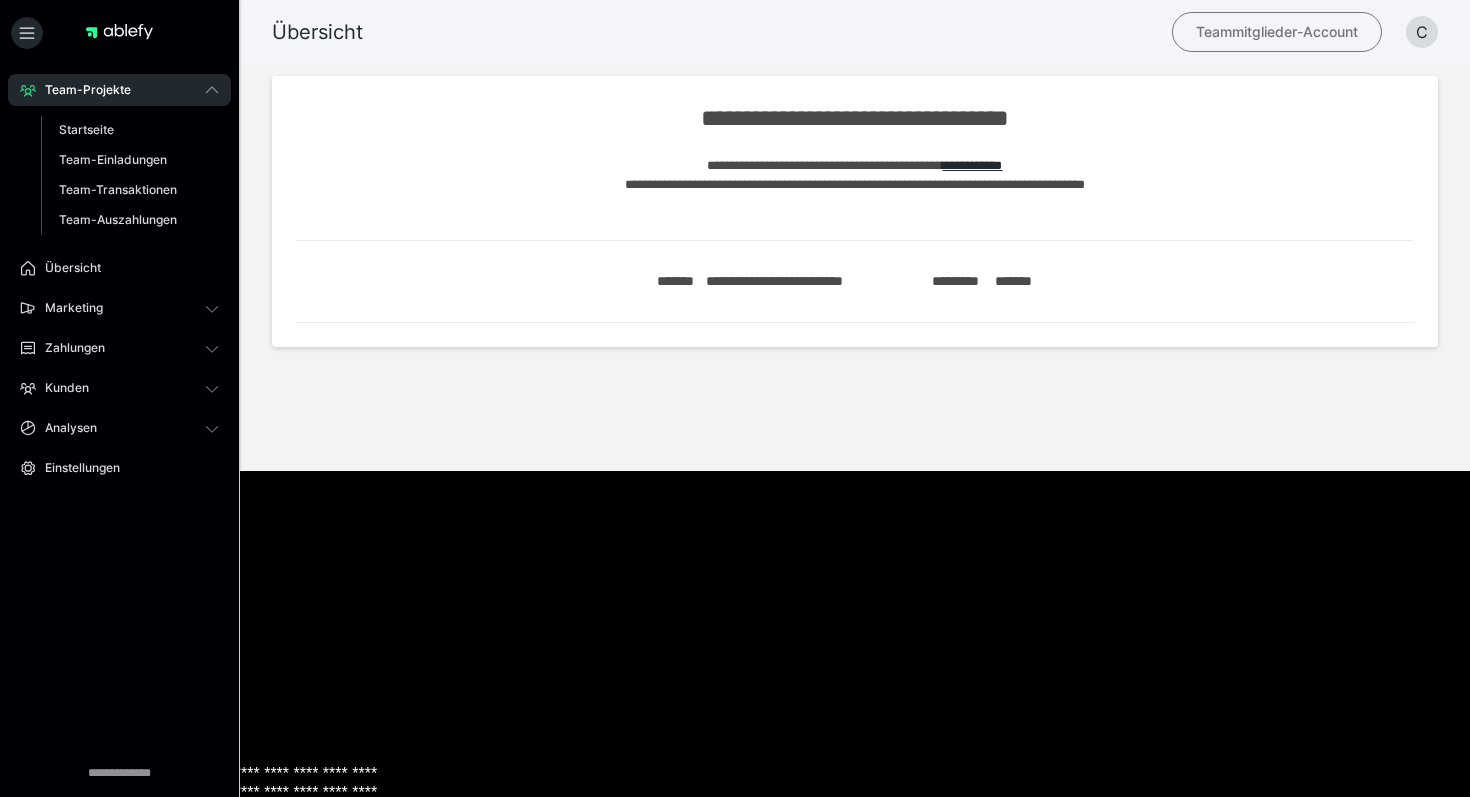 click on "Teammitglieder-Account" at bounding box center (1277, 32) 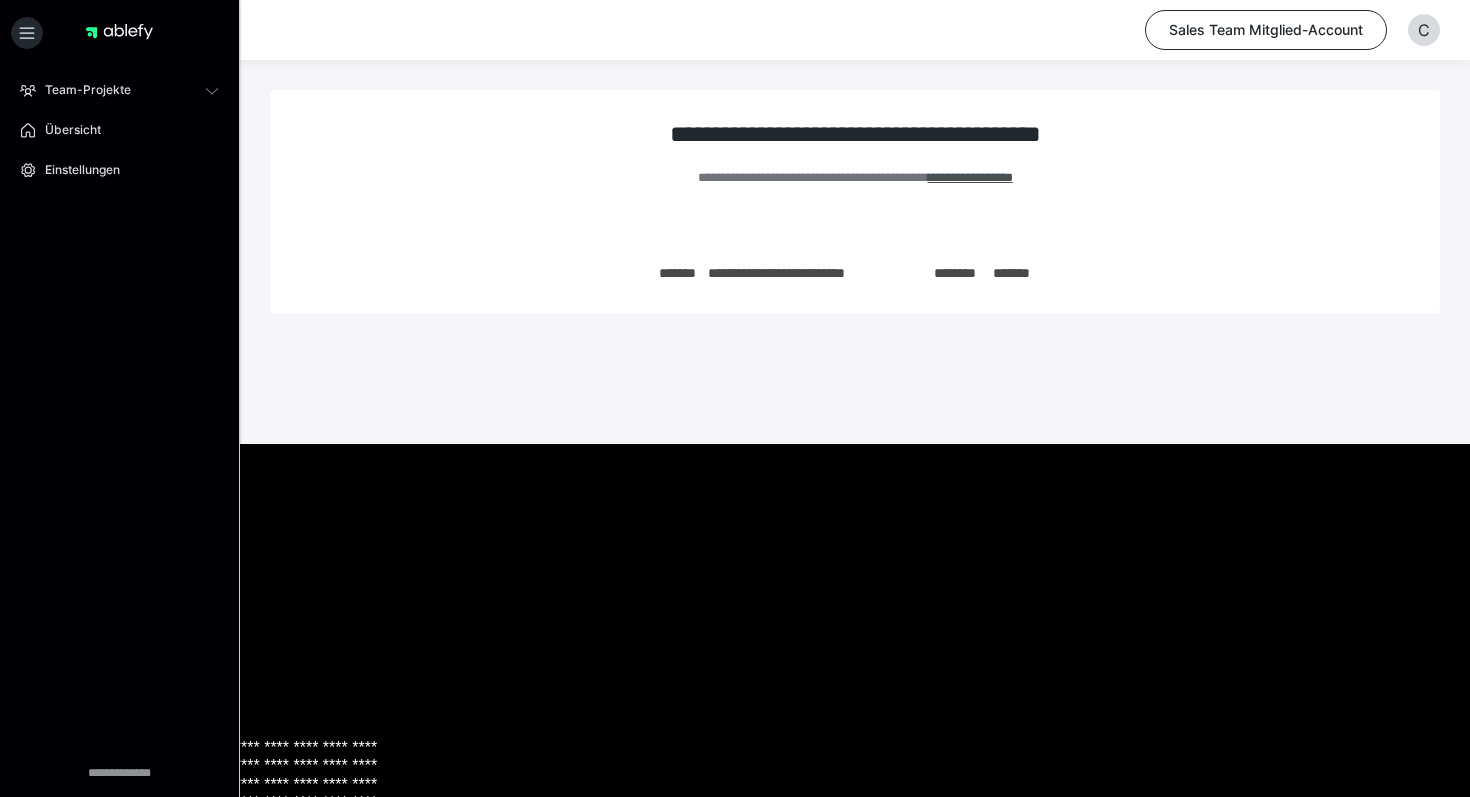 scroll, scrollTop: 0, scrollLeft: 0, axis: both 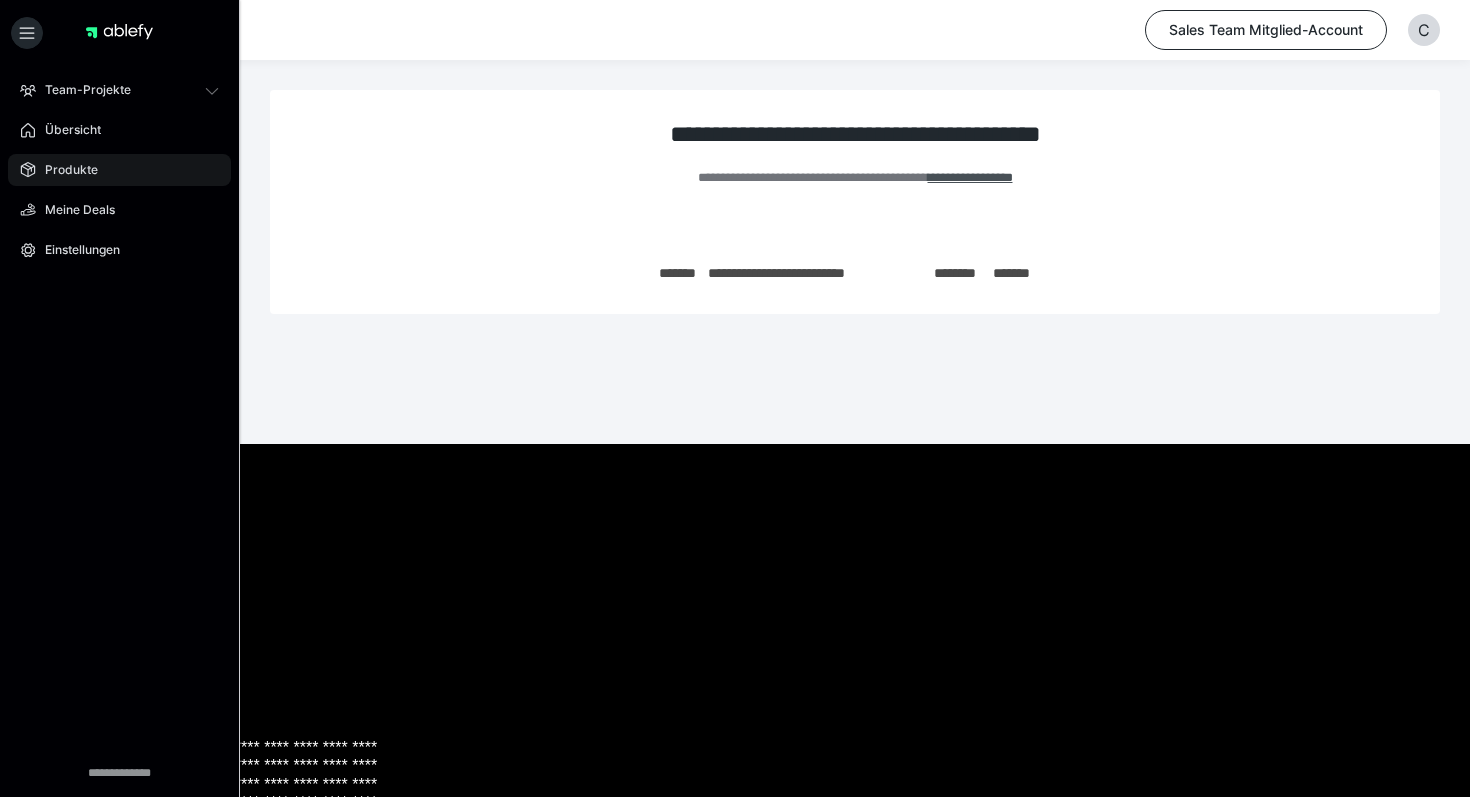 click on "Produkte" at bounding box center [119, 170] 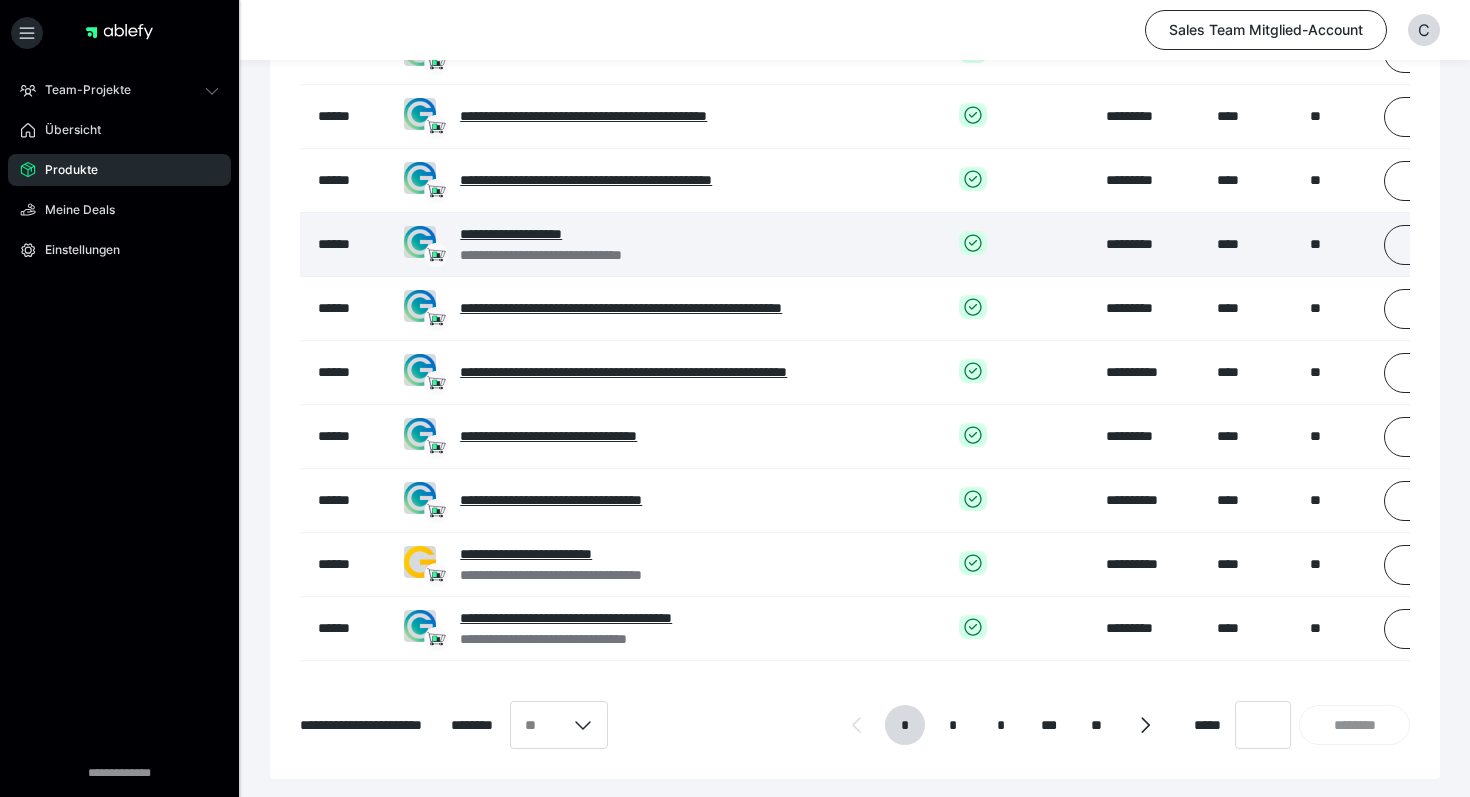 scroll, scrollTop: 327, scrollLeft: 0, axis: vertical 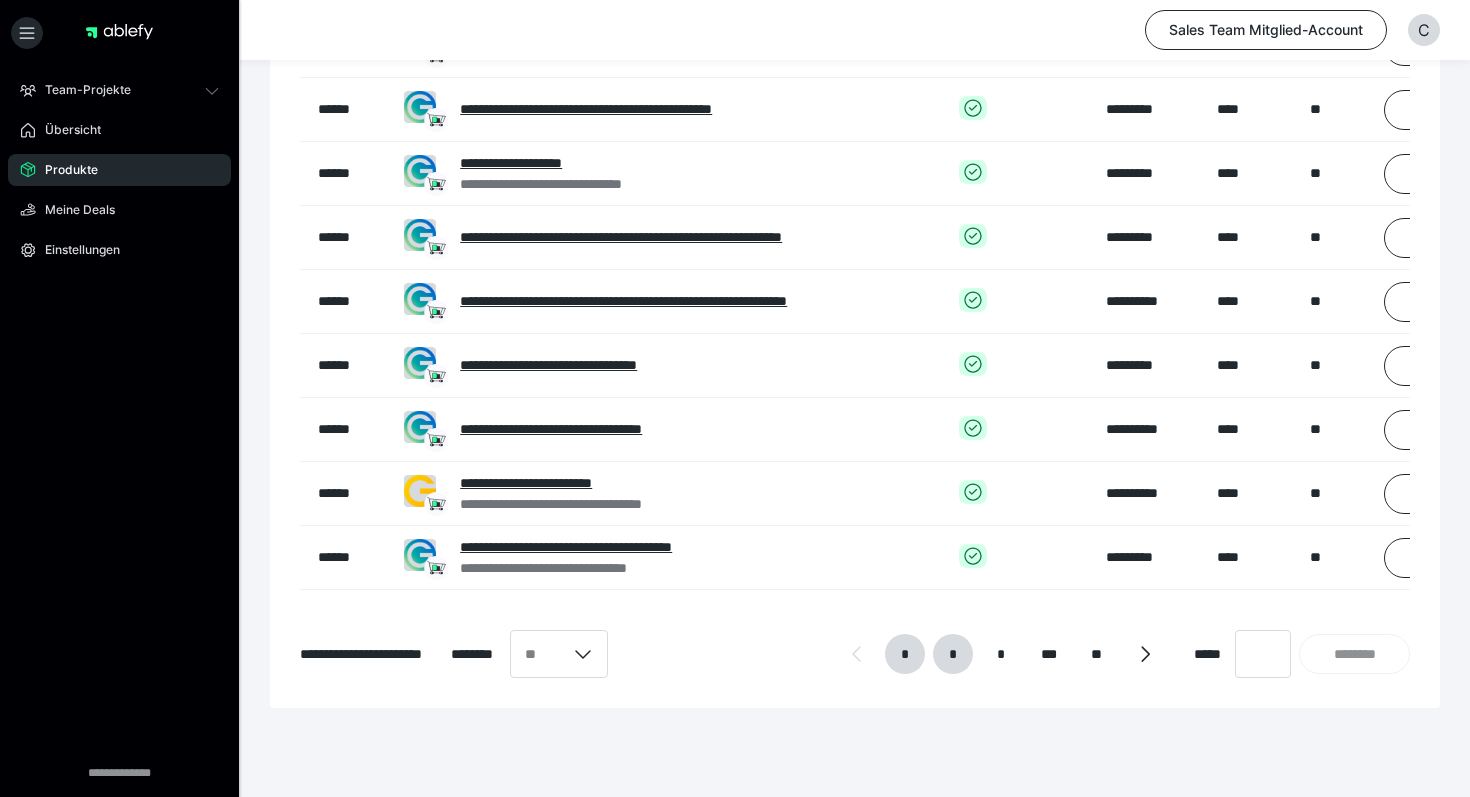 click on "*" at bounding box center (953, 654) 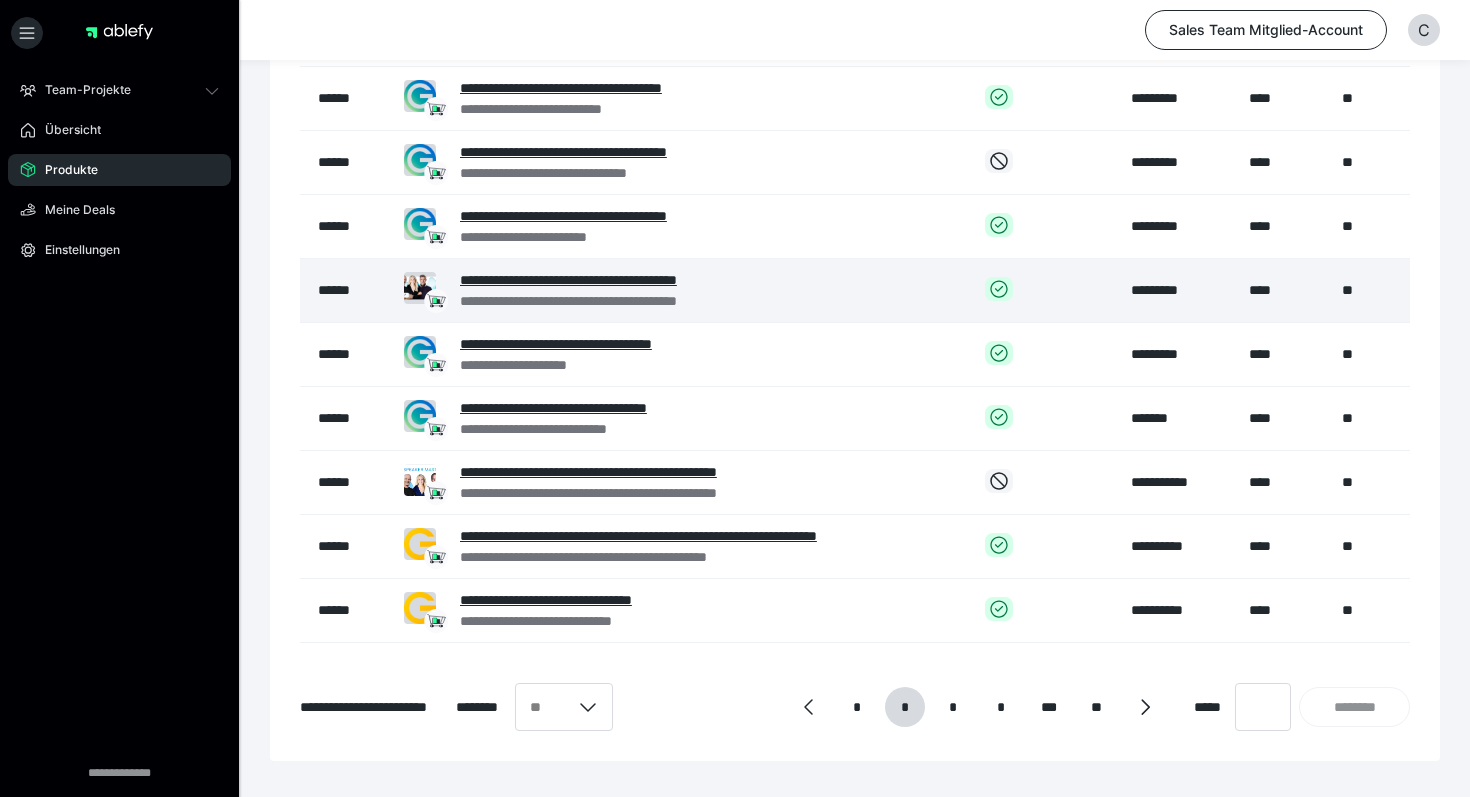 scroll, scrollTop: 293, scrollLeft: 0, axis: vertical 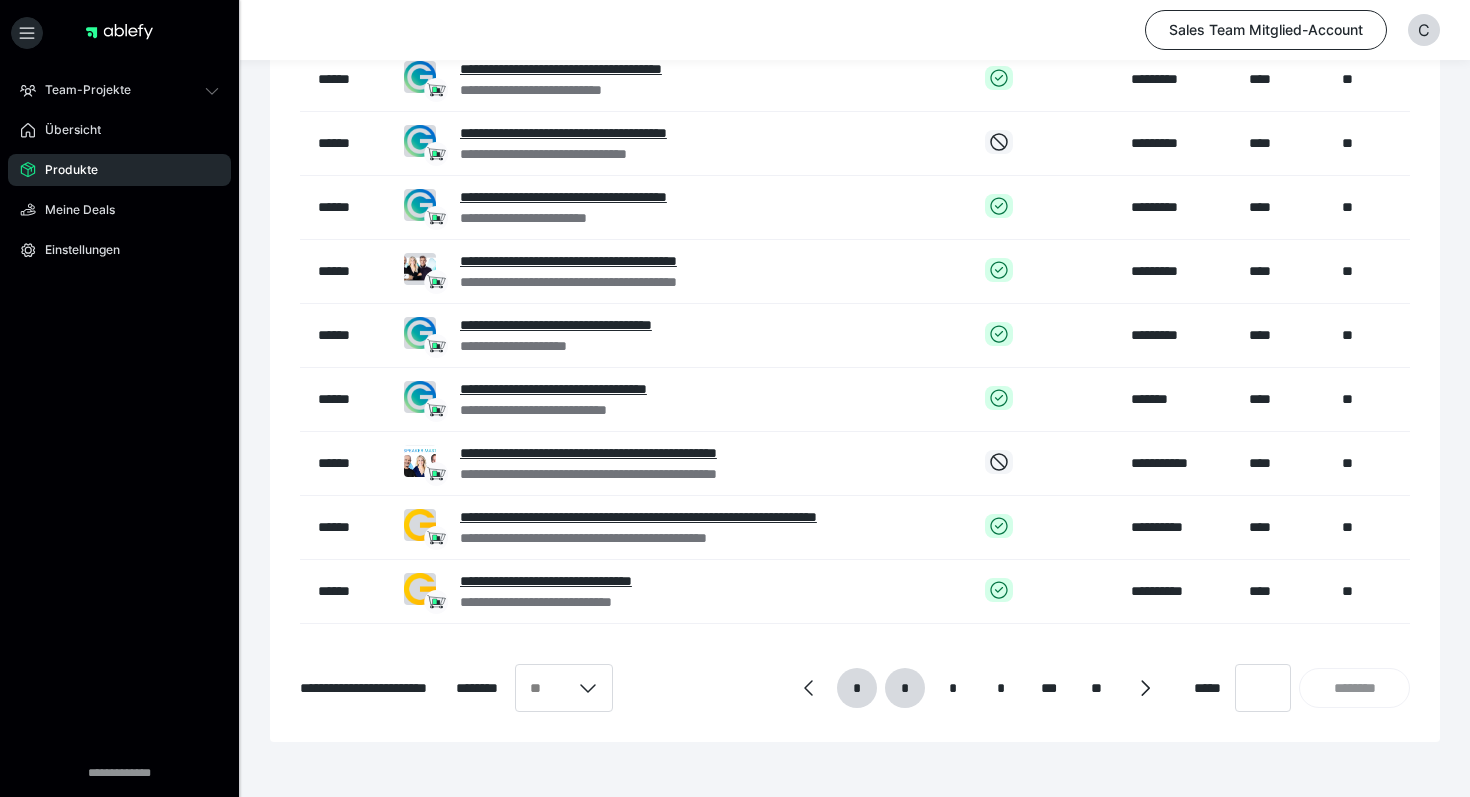 click on "*" at bounding box center (857, 688) 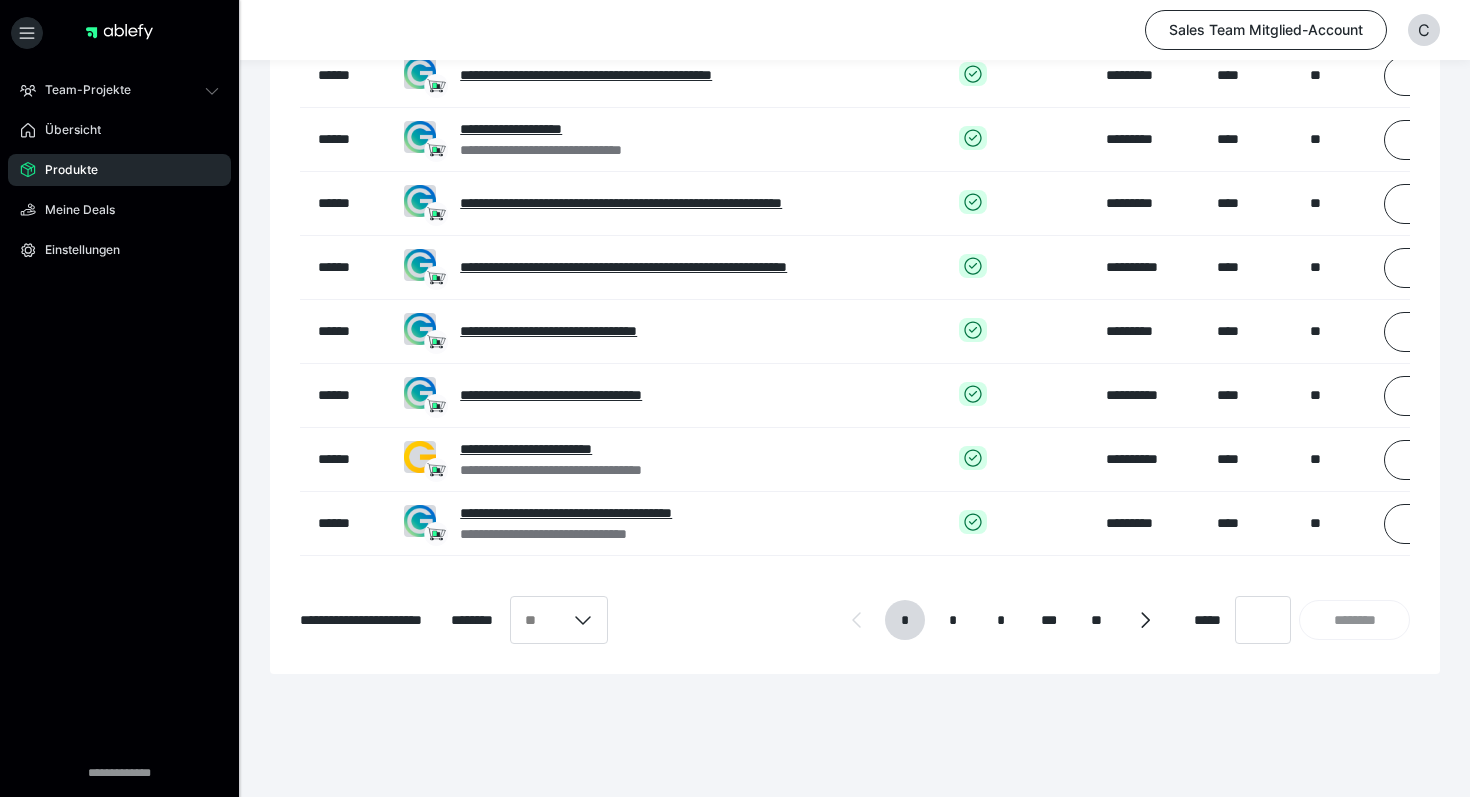 scroll, scrollTop: 363, scrollLeft: 0, axis: vertical 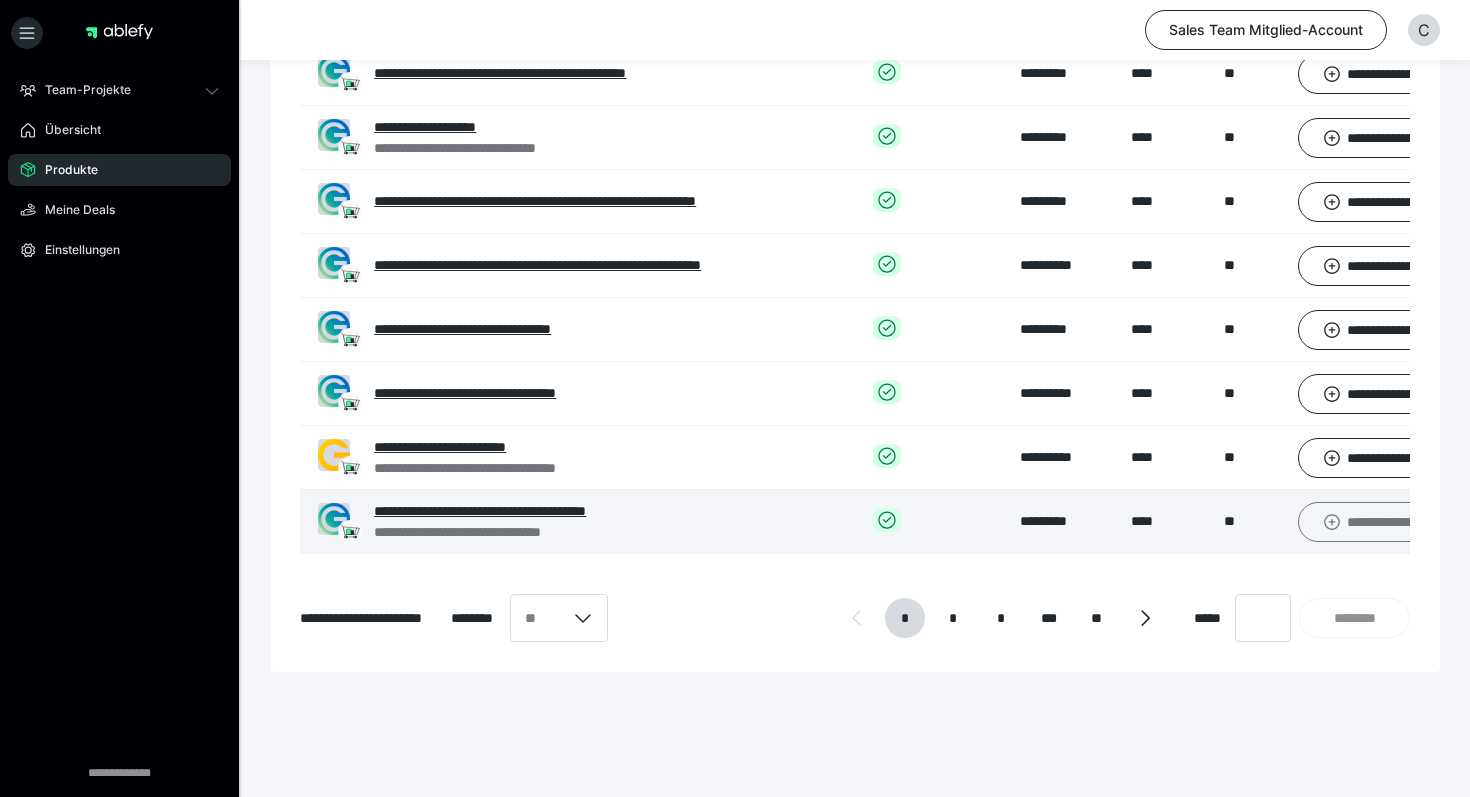 click 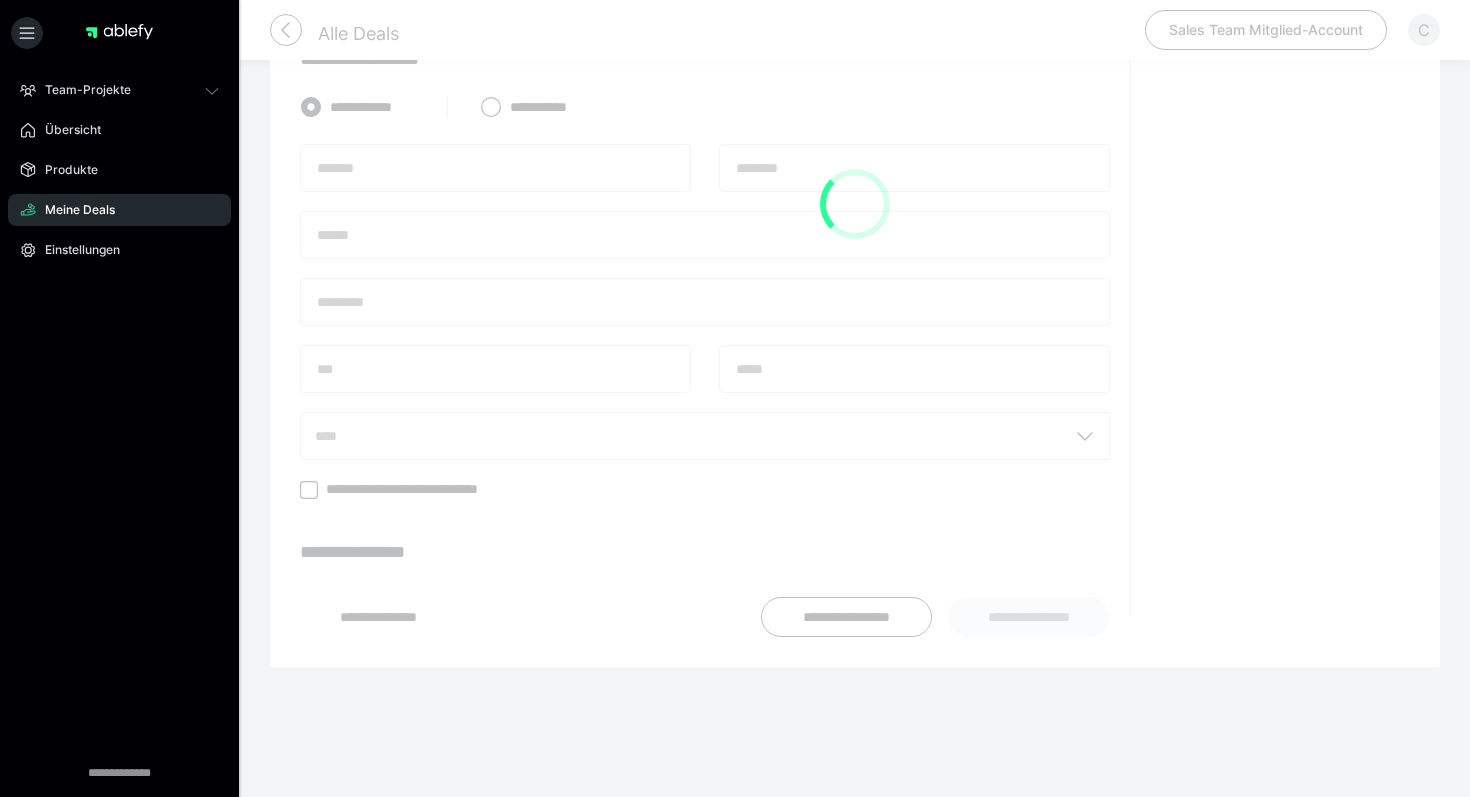 scroll, scrollTop: 363, scrollLeft: 0, axis: vertical 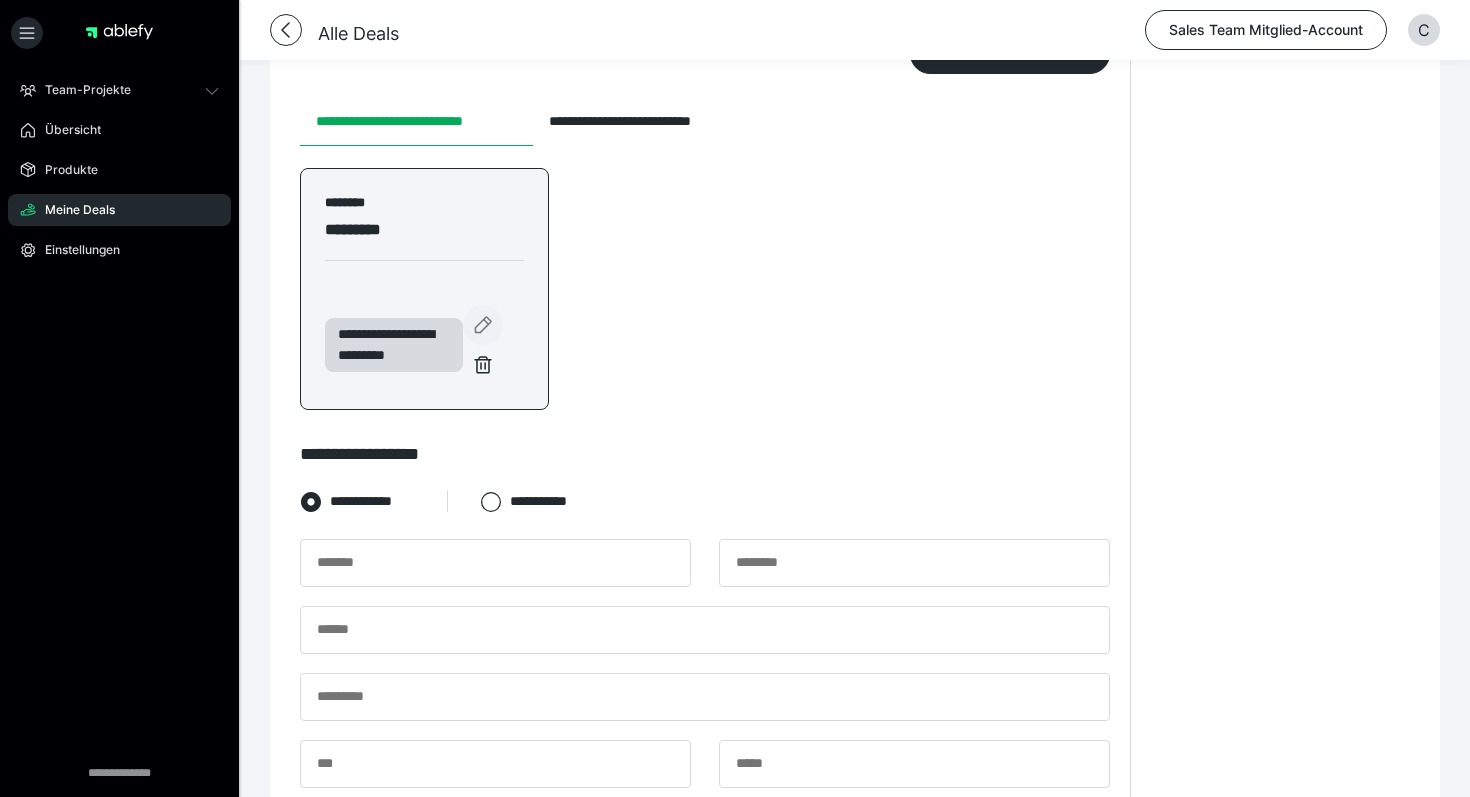 click 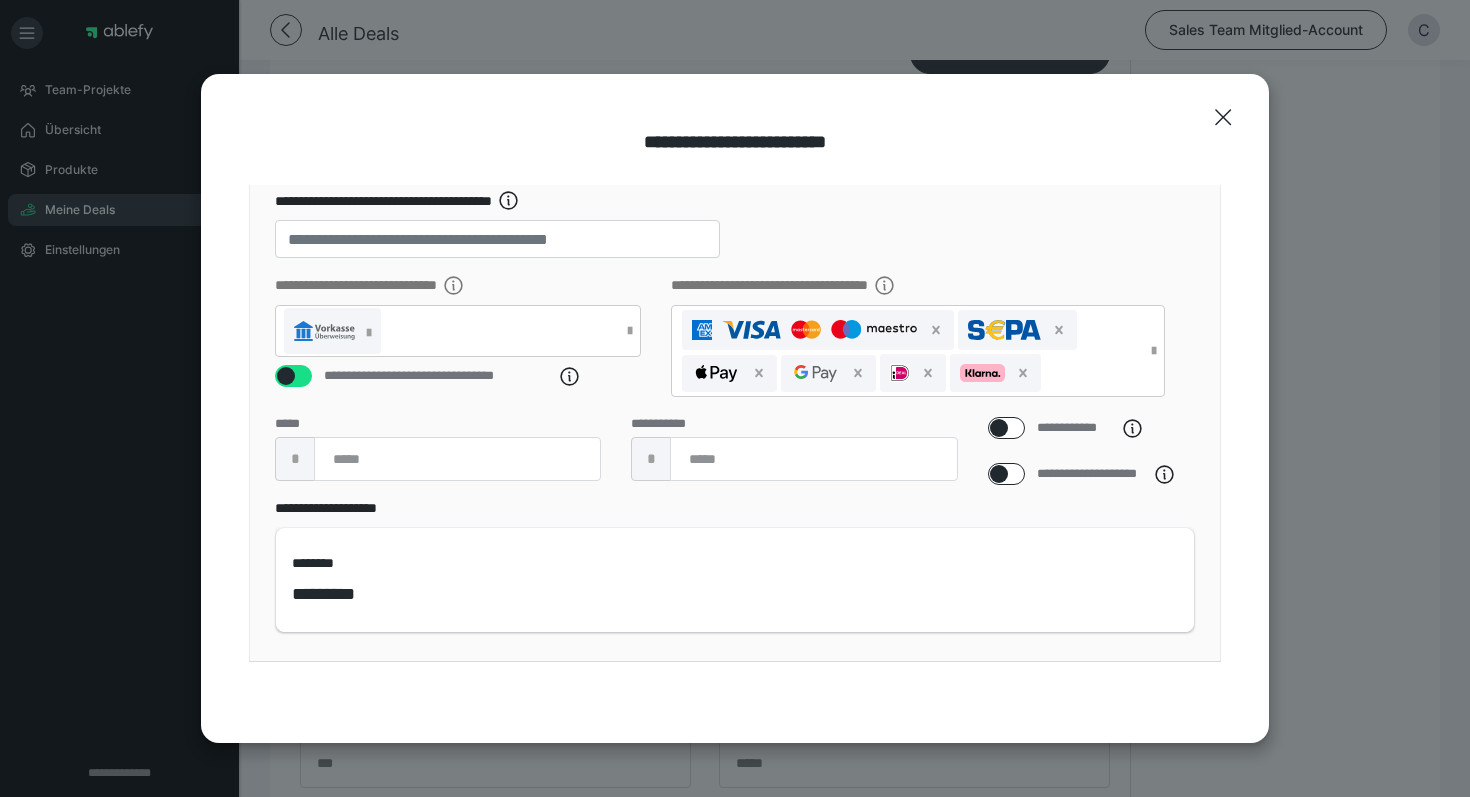 scroll, scrollTop: 345, scrollLeft: 0, axis: vertical 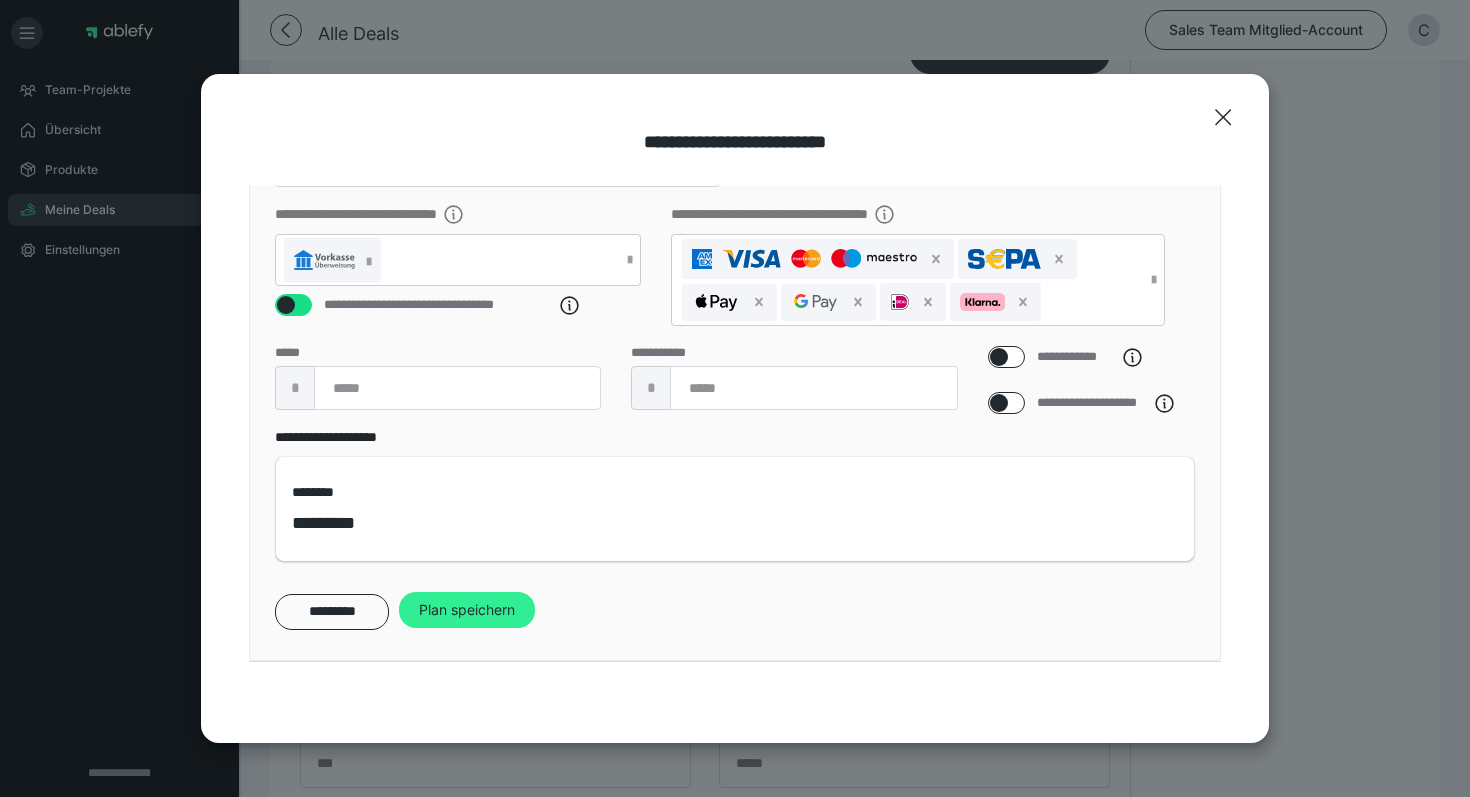 click on "Plan speichern" at bounding box center [467, 610] 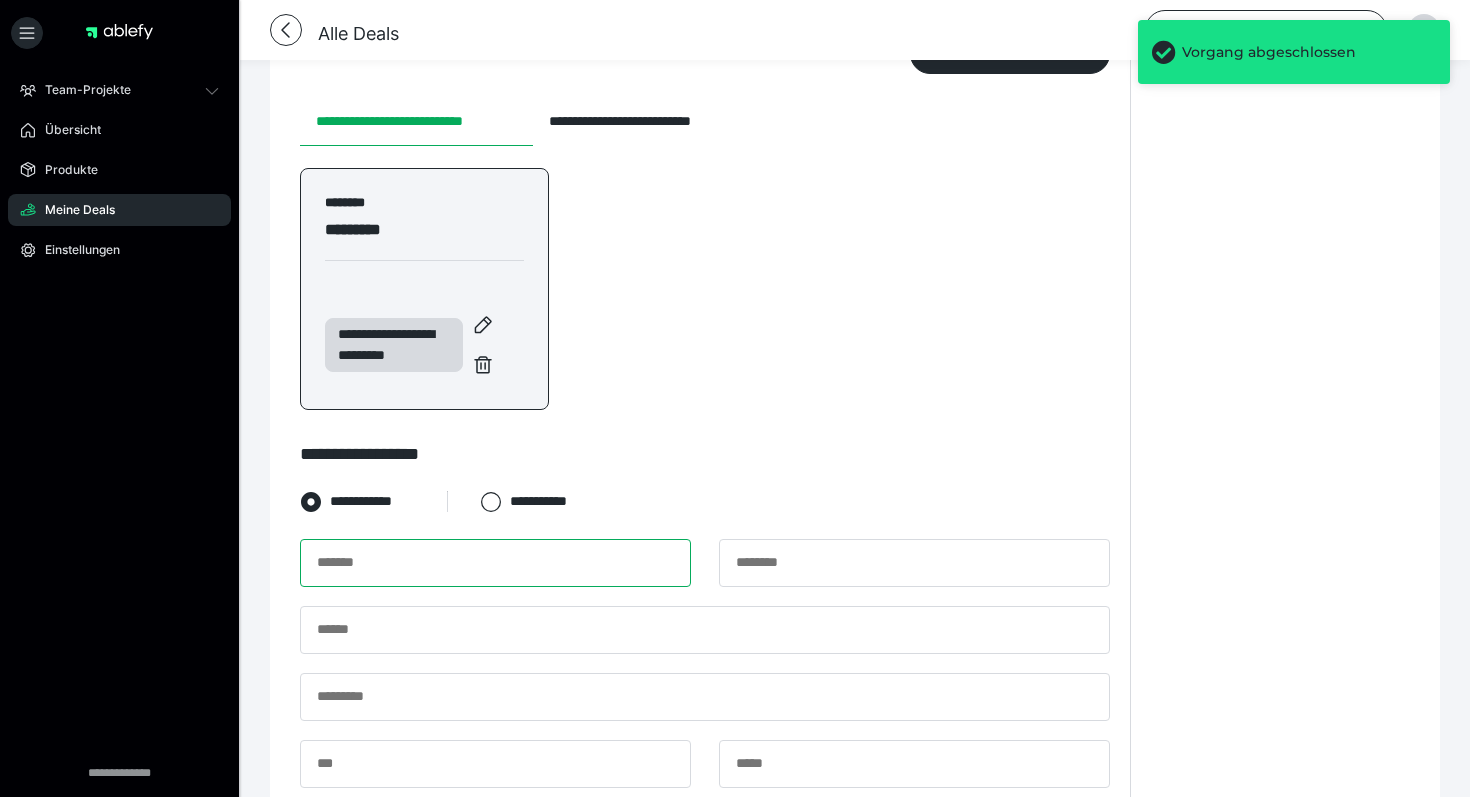 click at bounding box center (495, 563) 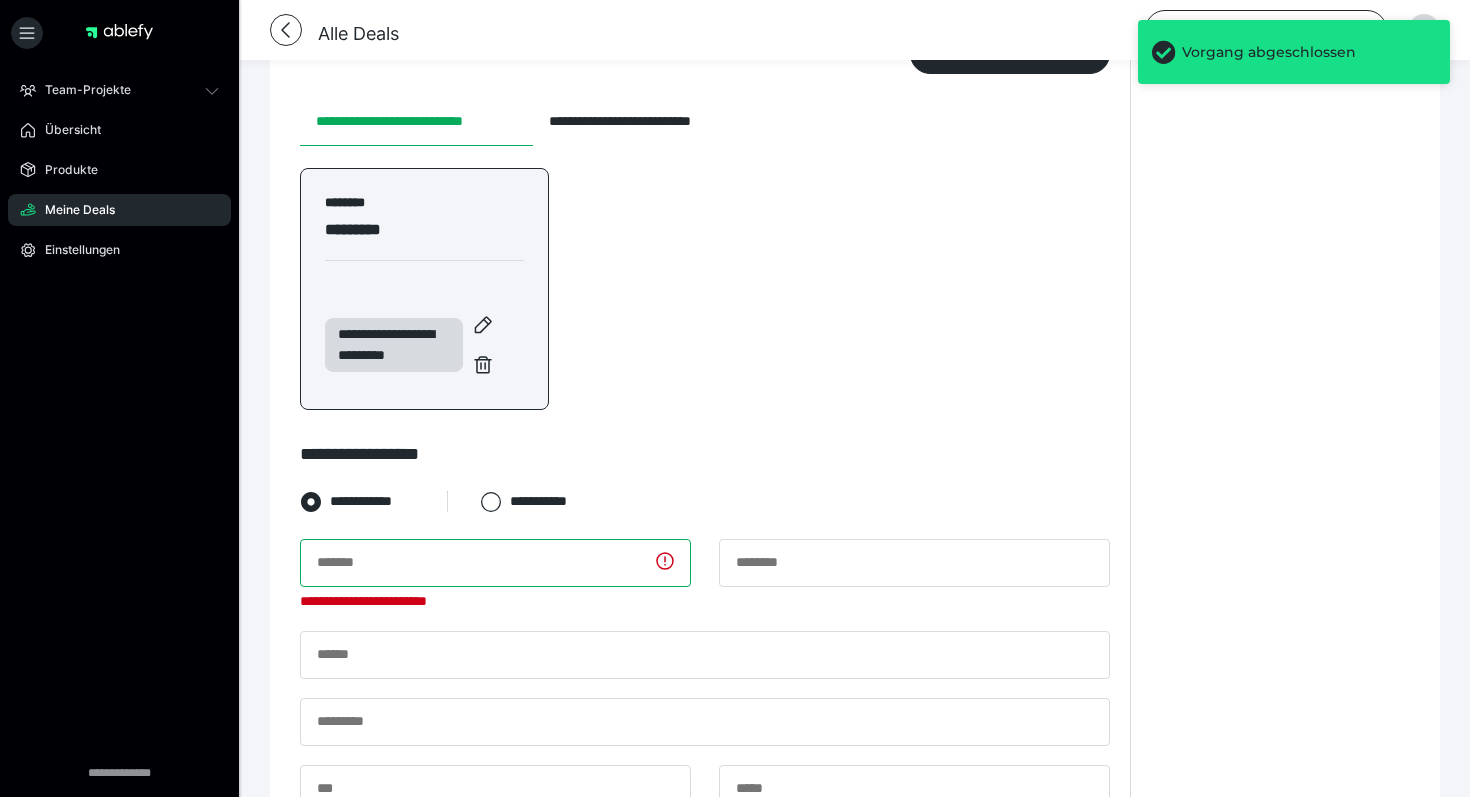click at bounding box center (495, 563) 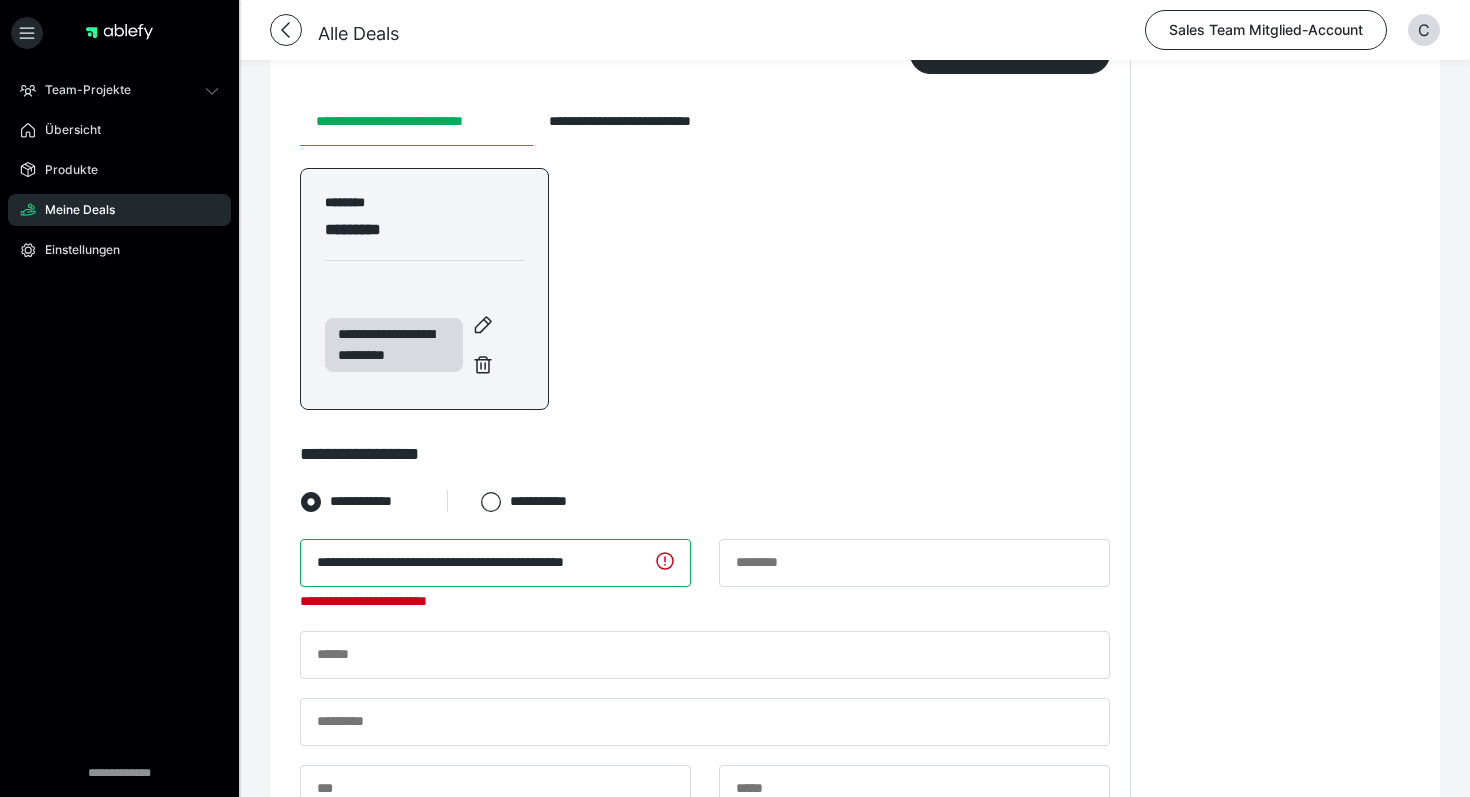 click on "**********" at bounding box center (495, 563) 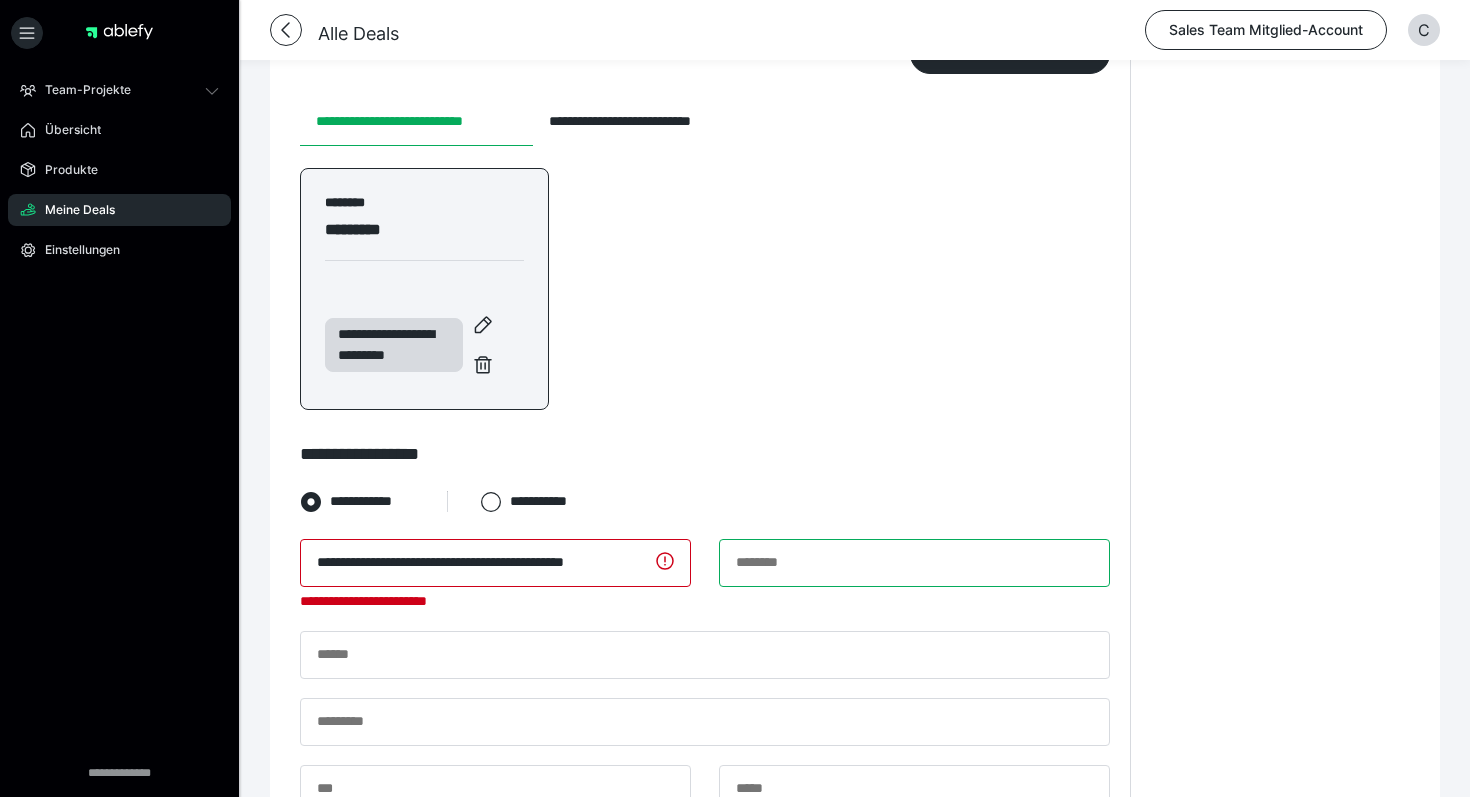 click at bounding box center [914, 563] 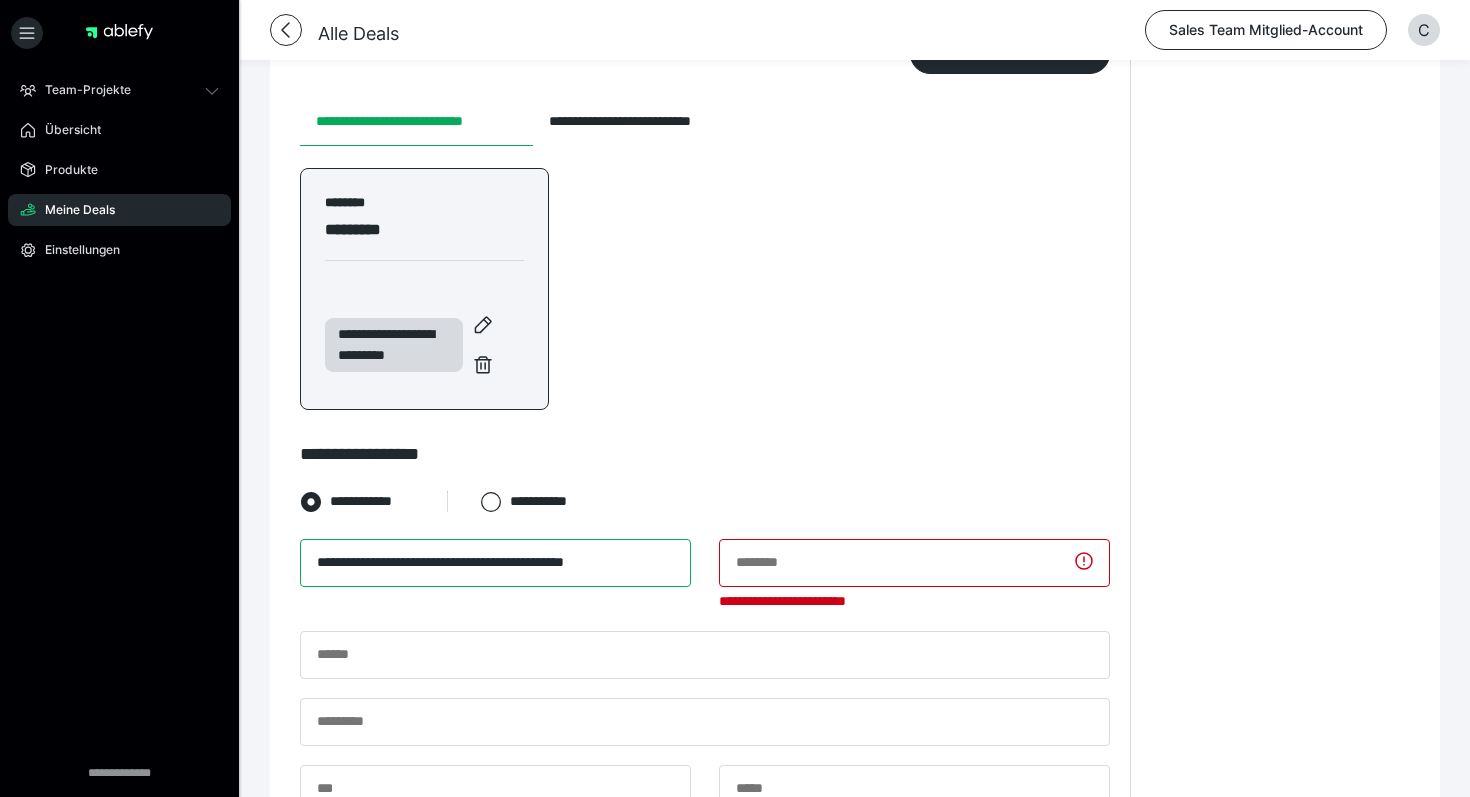 type on "*" 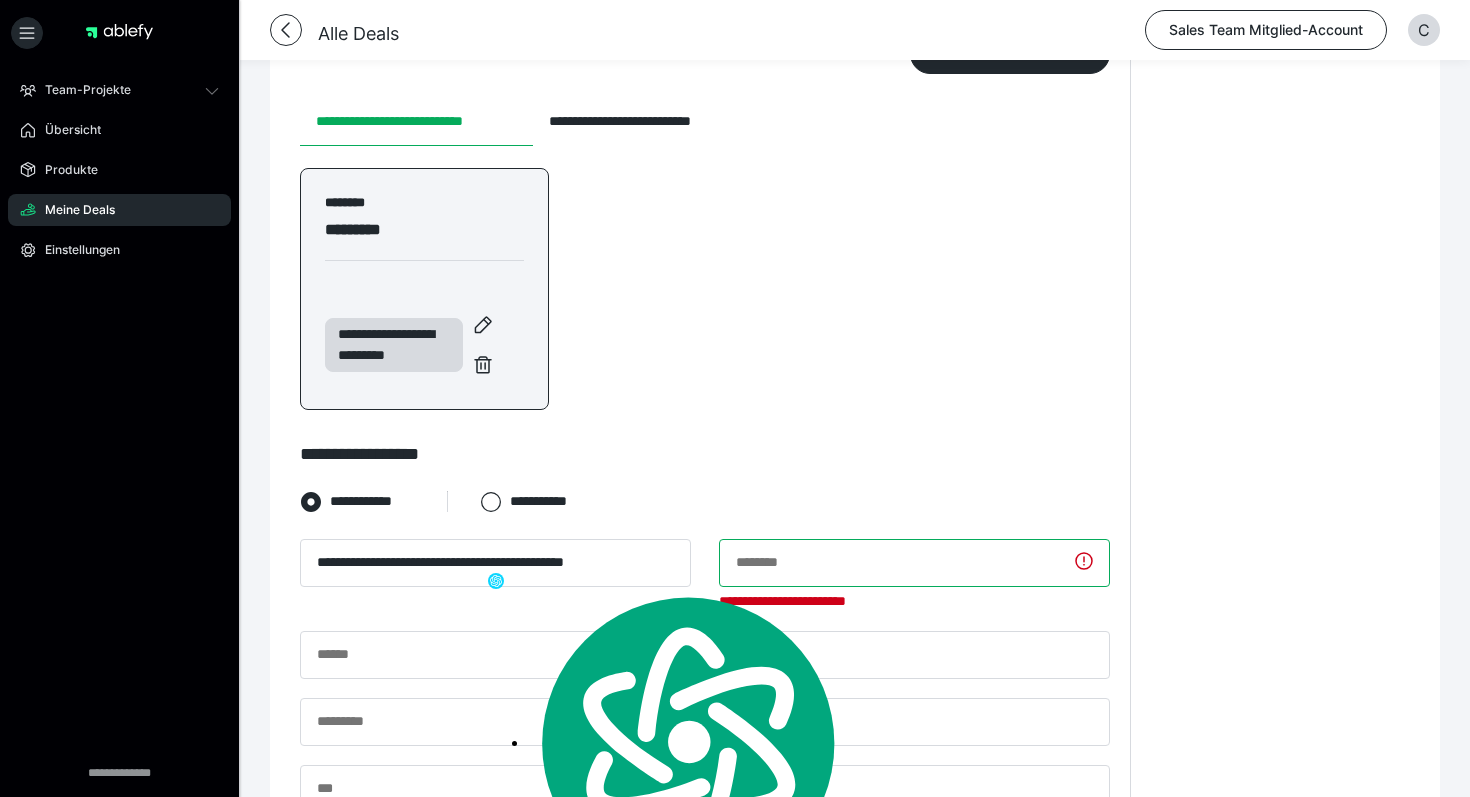 click at bounding box center [914, 563] 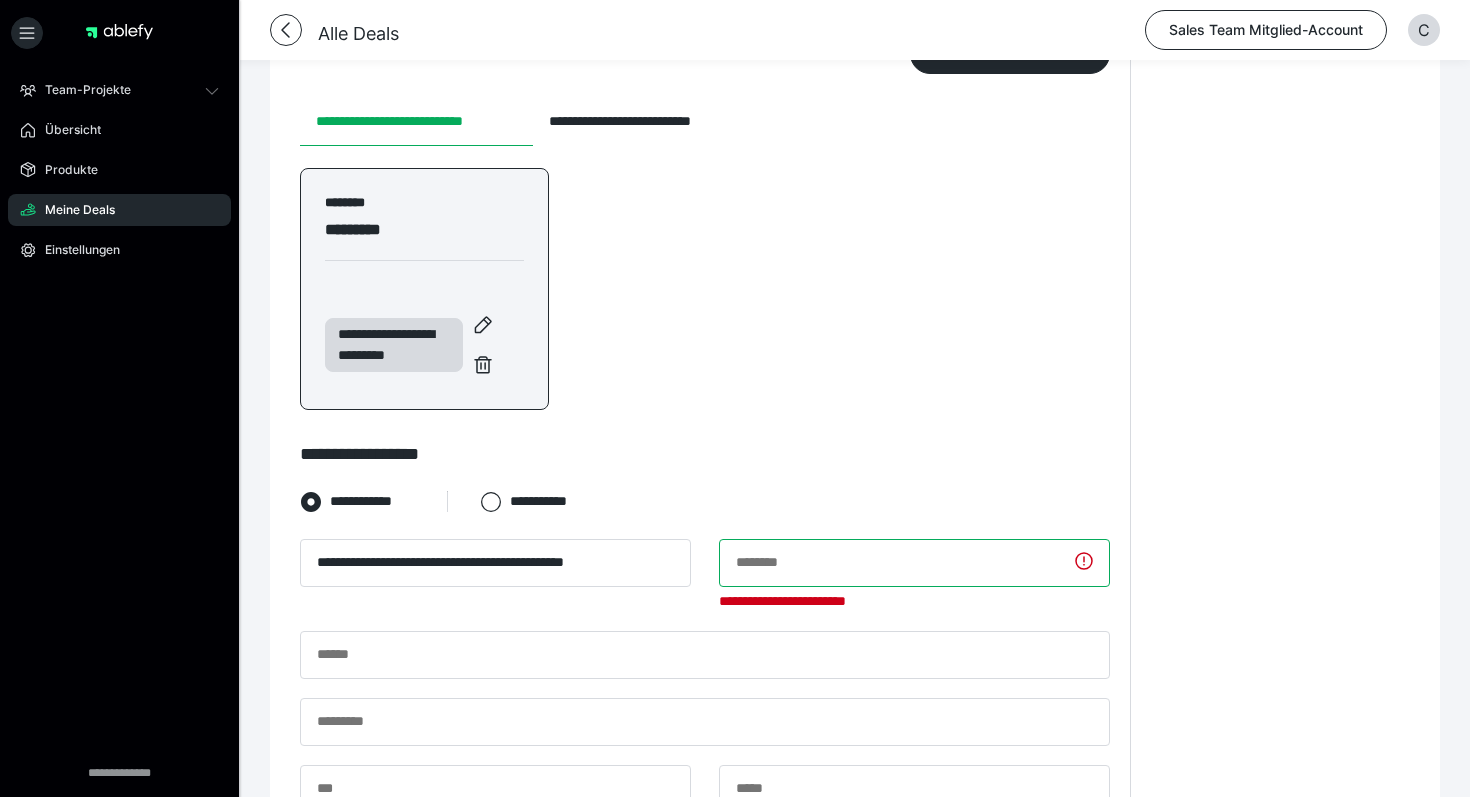 paste on "**********" 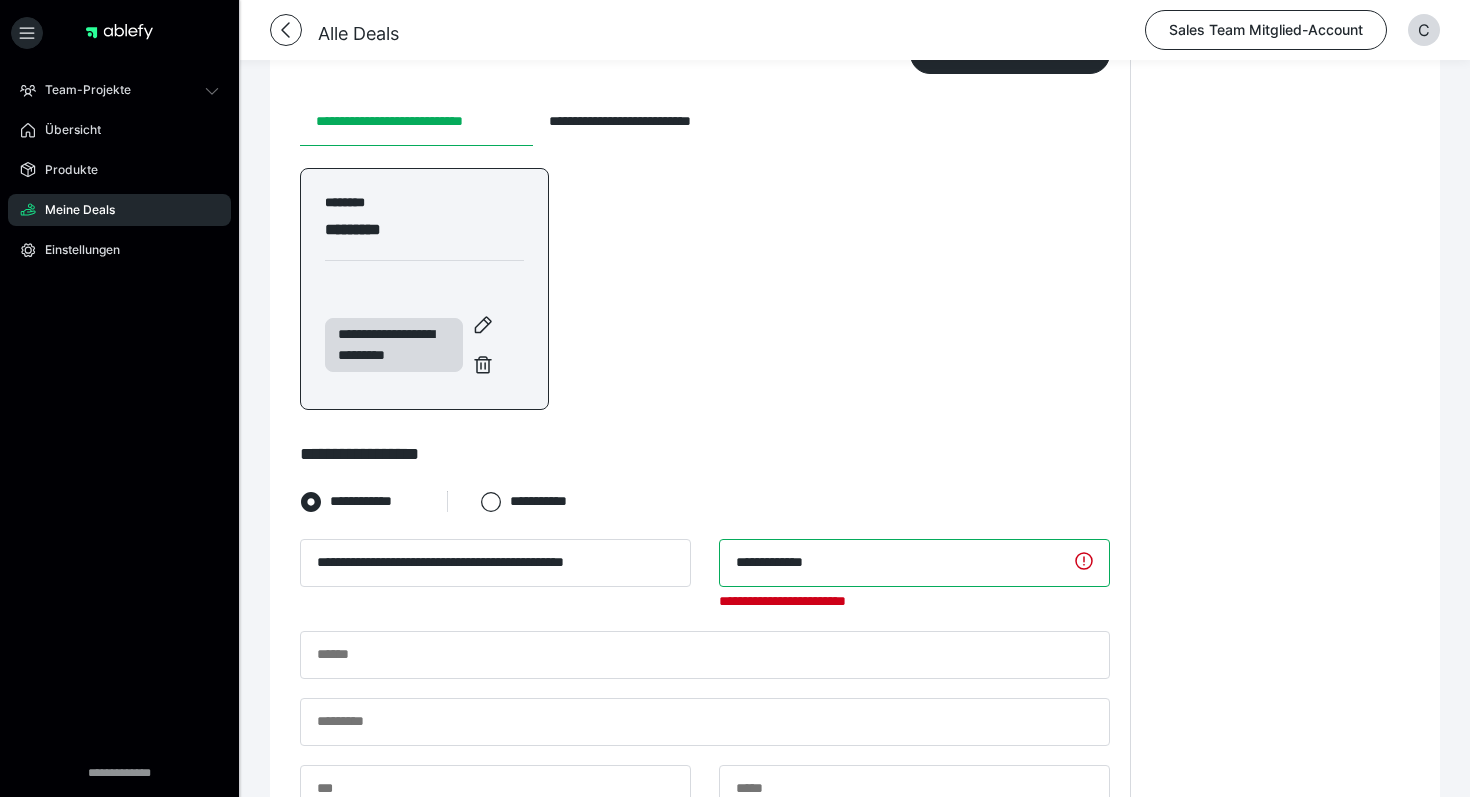 type on "**********" 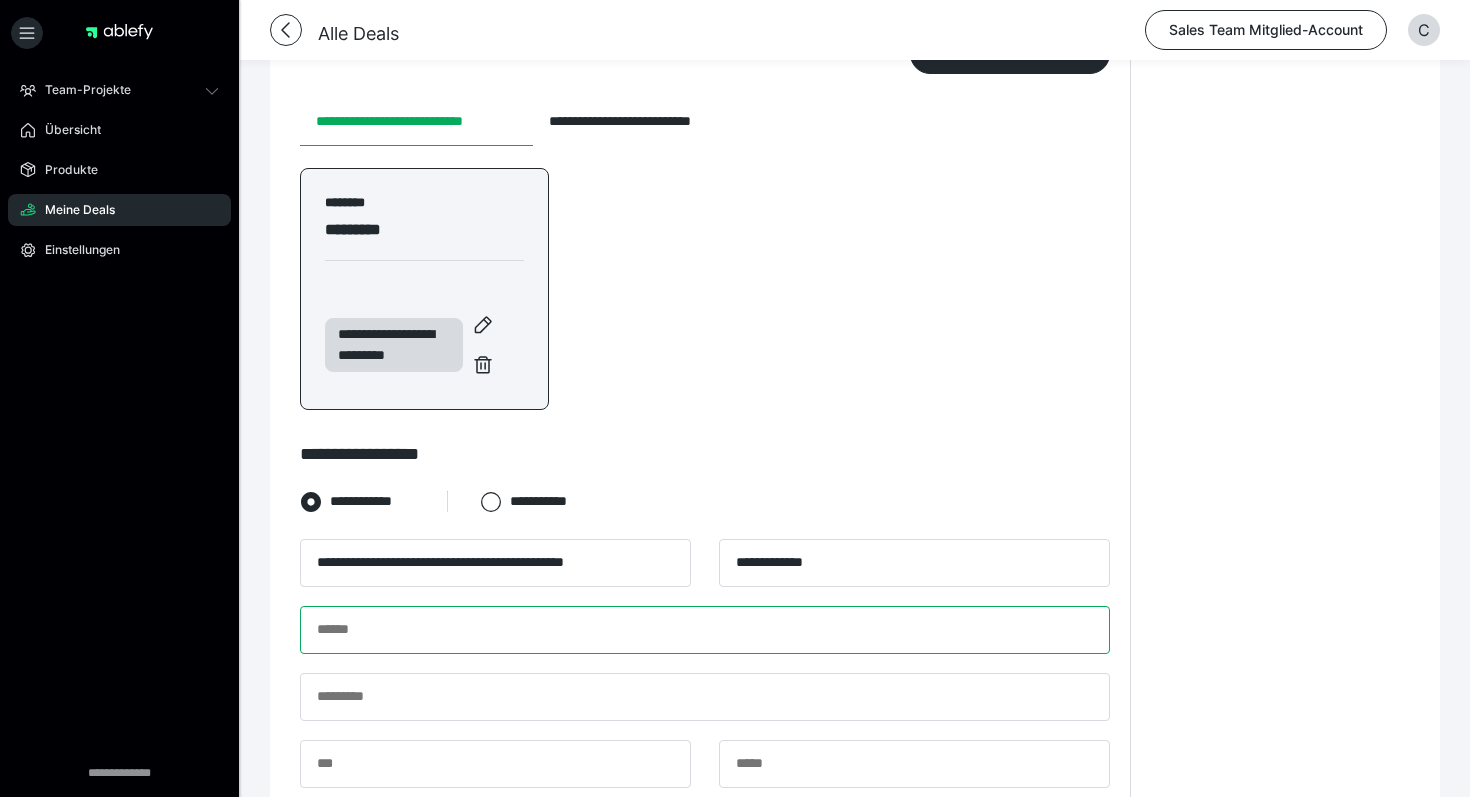click at bounding box center [705, 630] 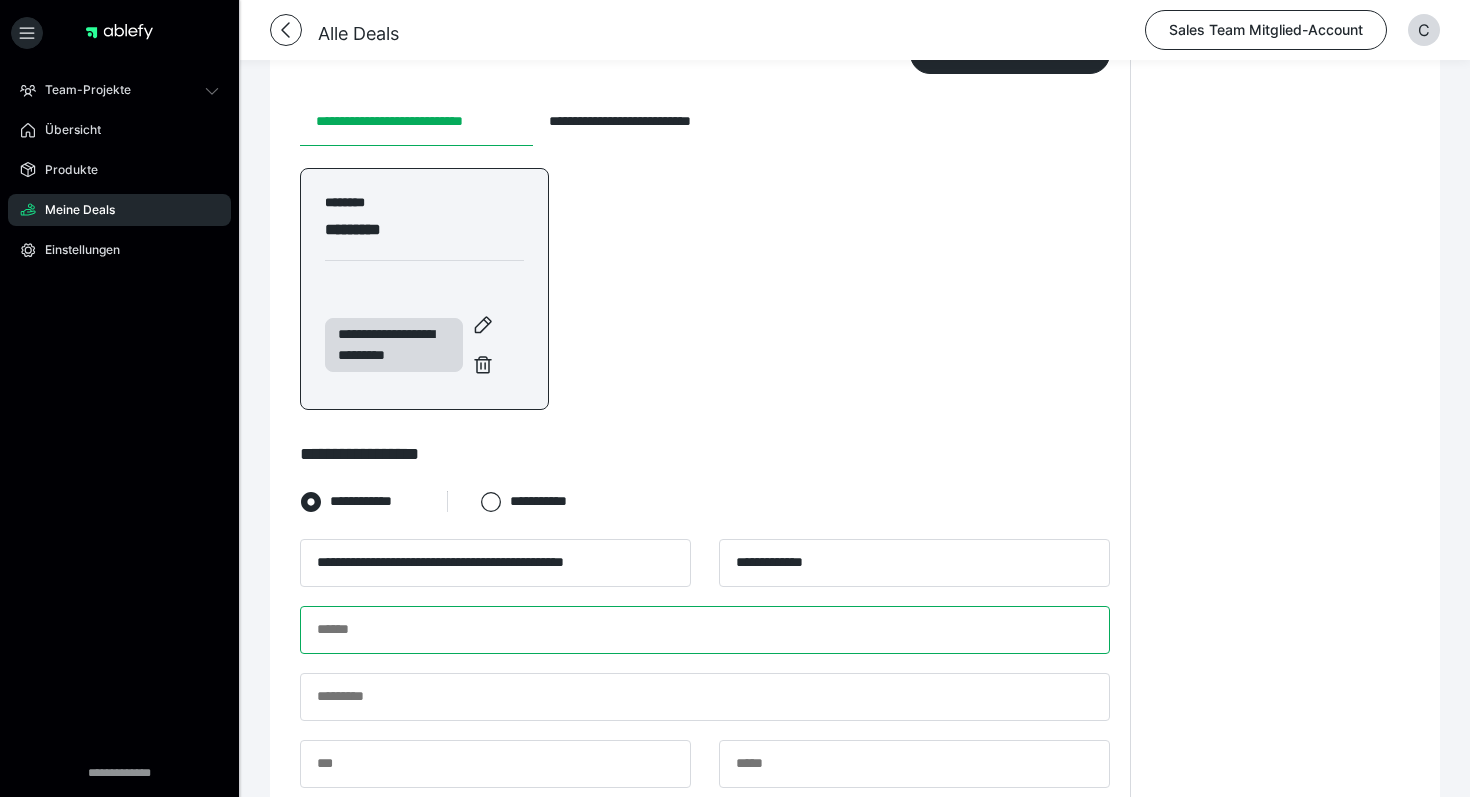 paste on "**********" 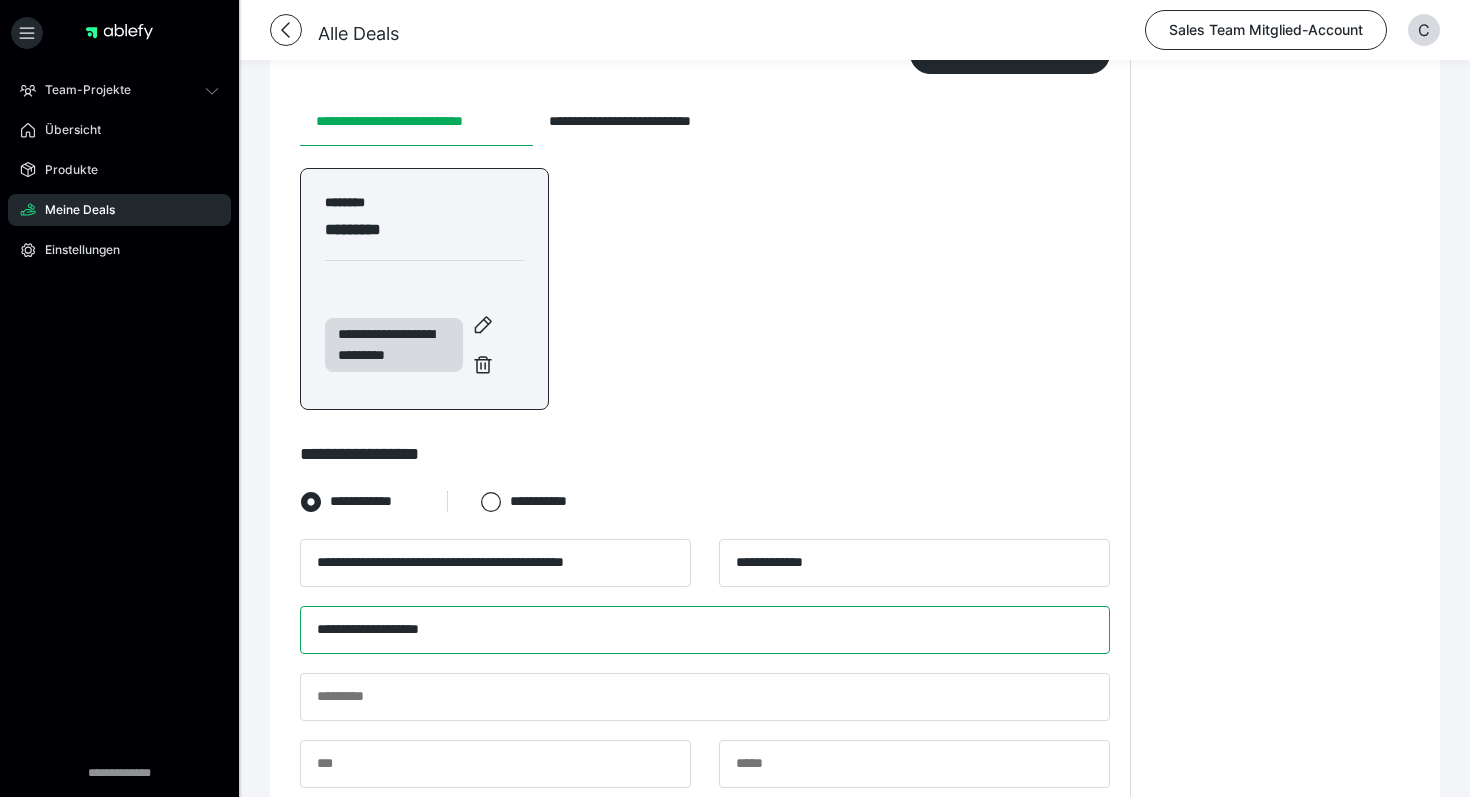 scroll, scrollTop: 381, scrollLeft: 0, axis: vertical 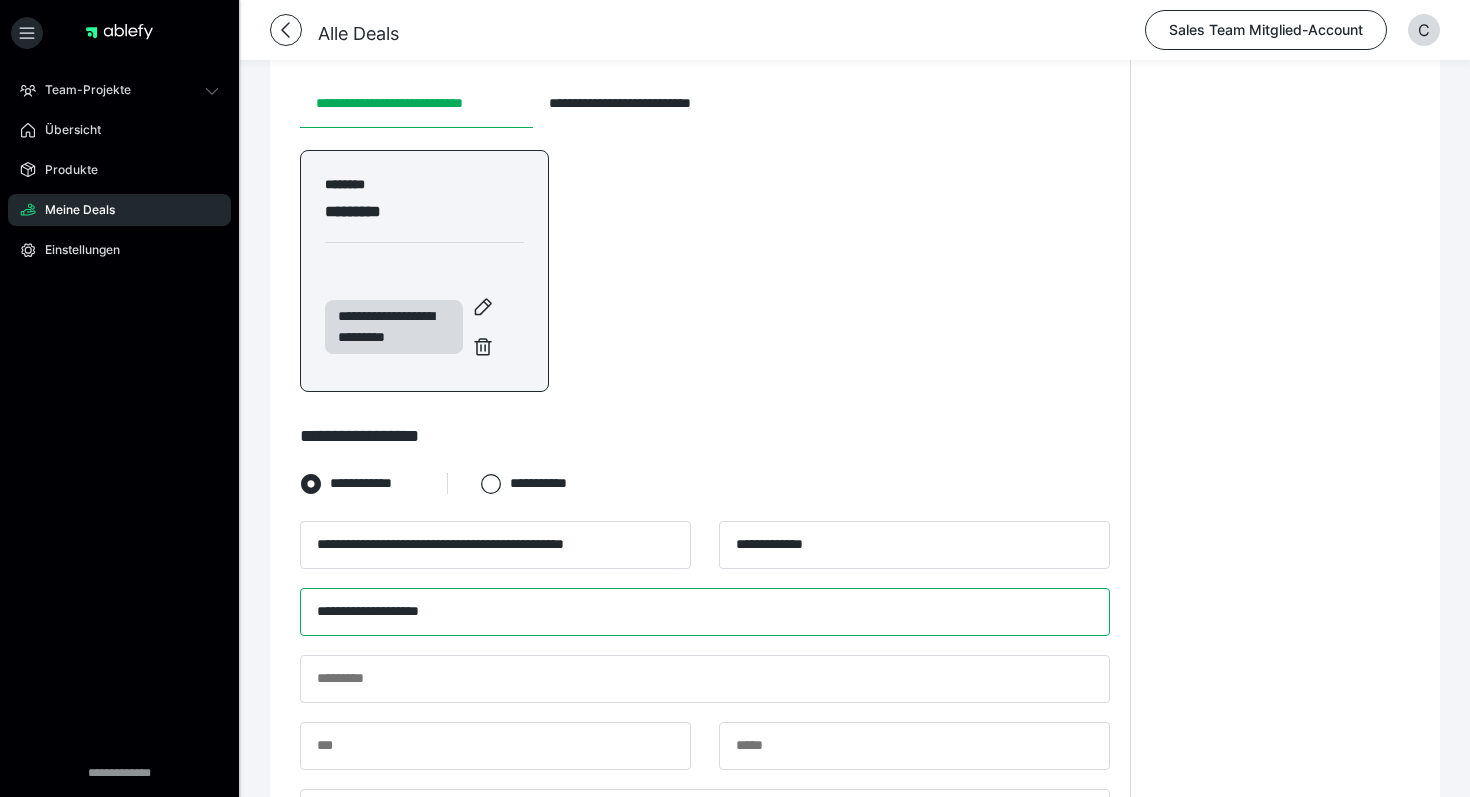 type on "**********" 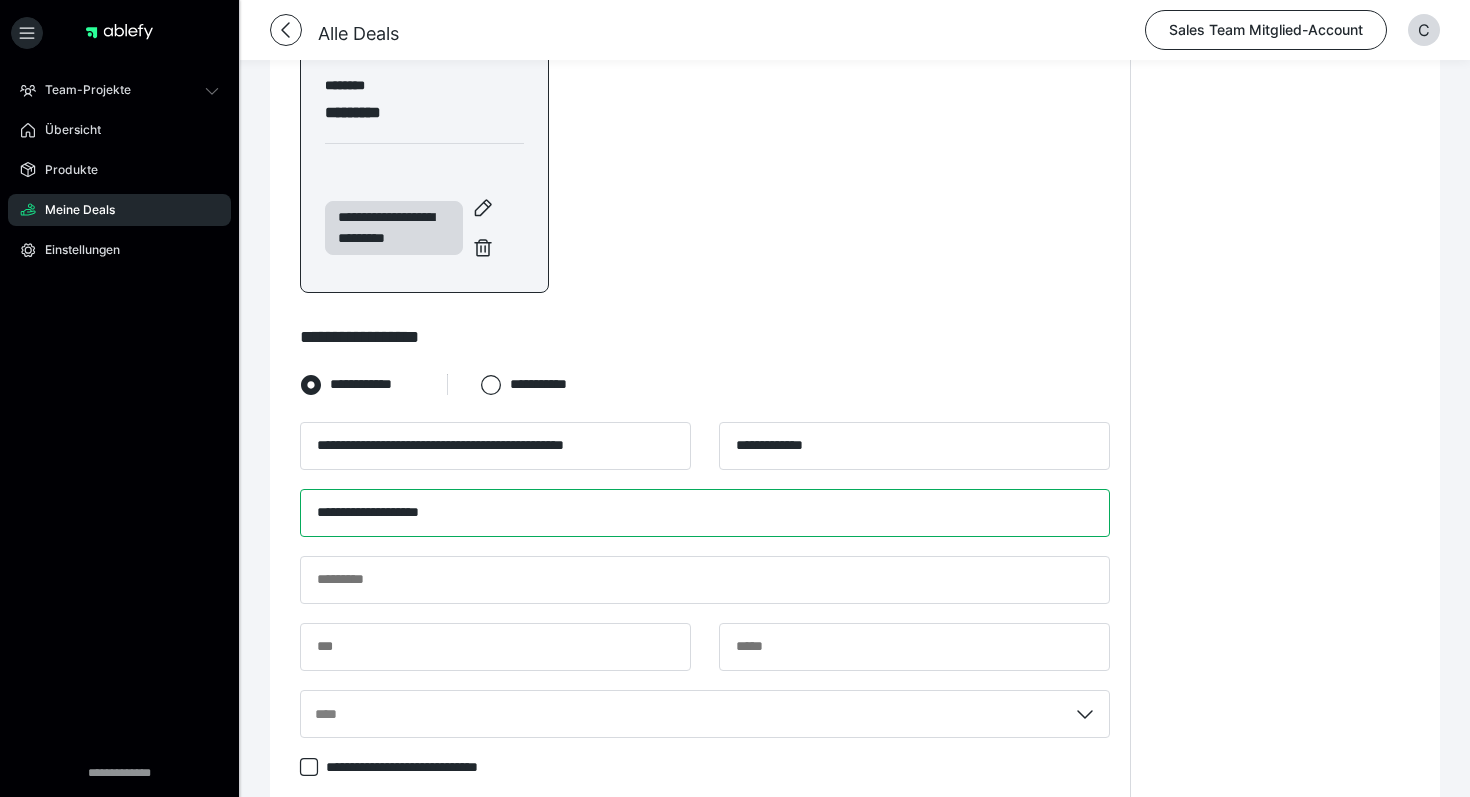 scroll, scrollTop: 483, scrollLeft: 0, axis: vertical 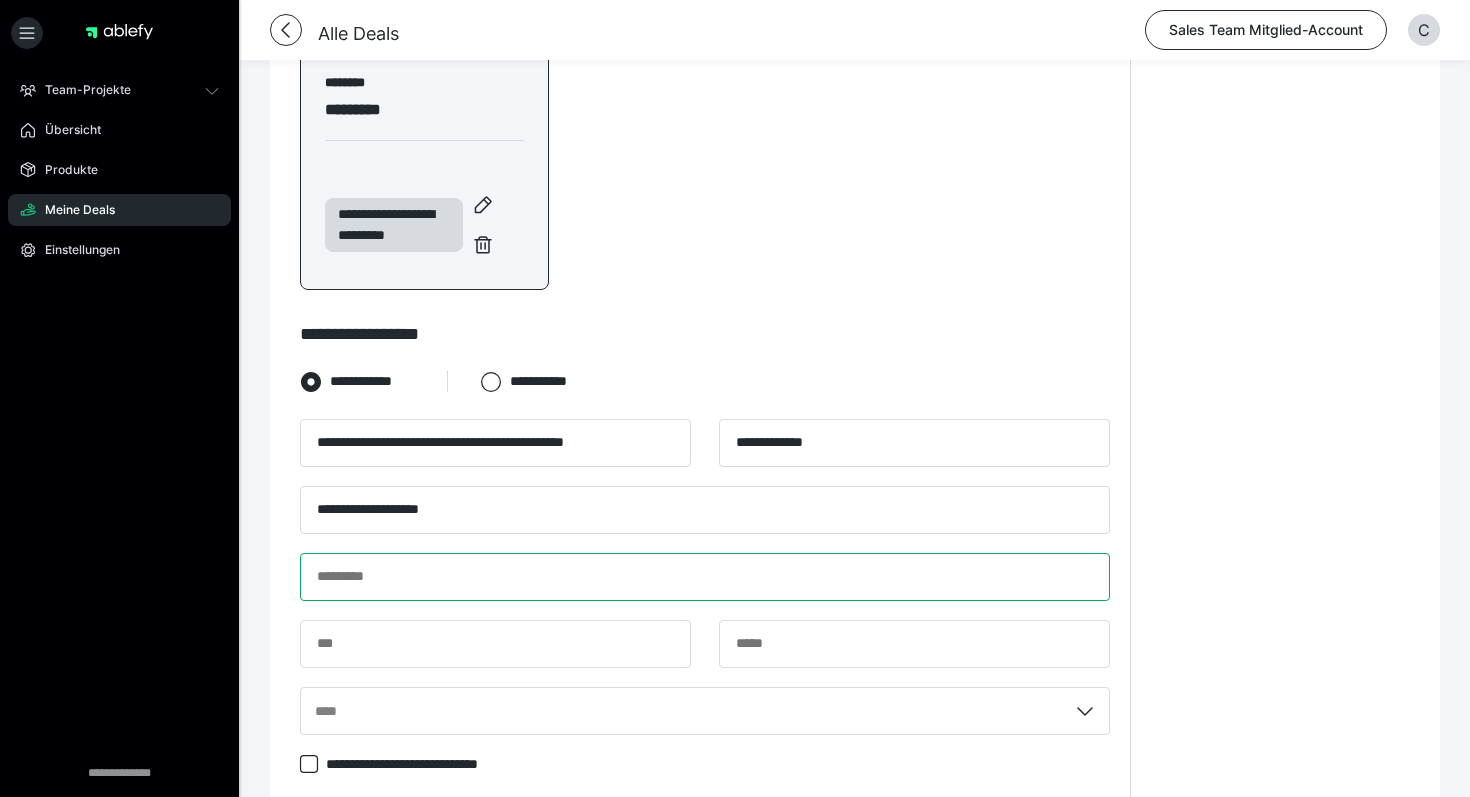 click at bounding box center [705, 577] 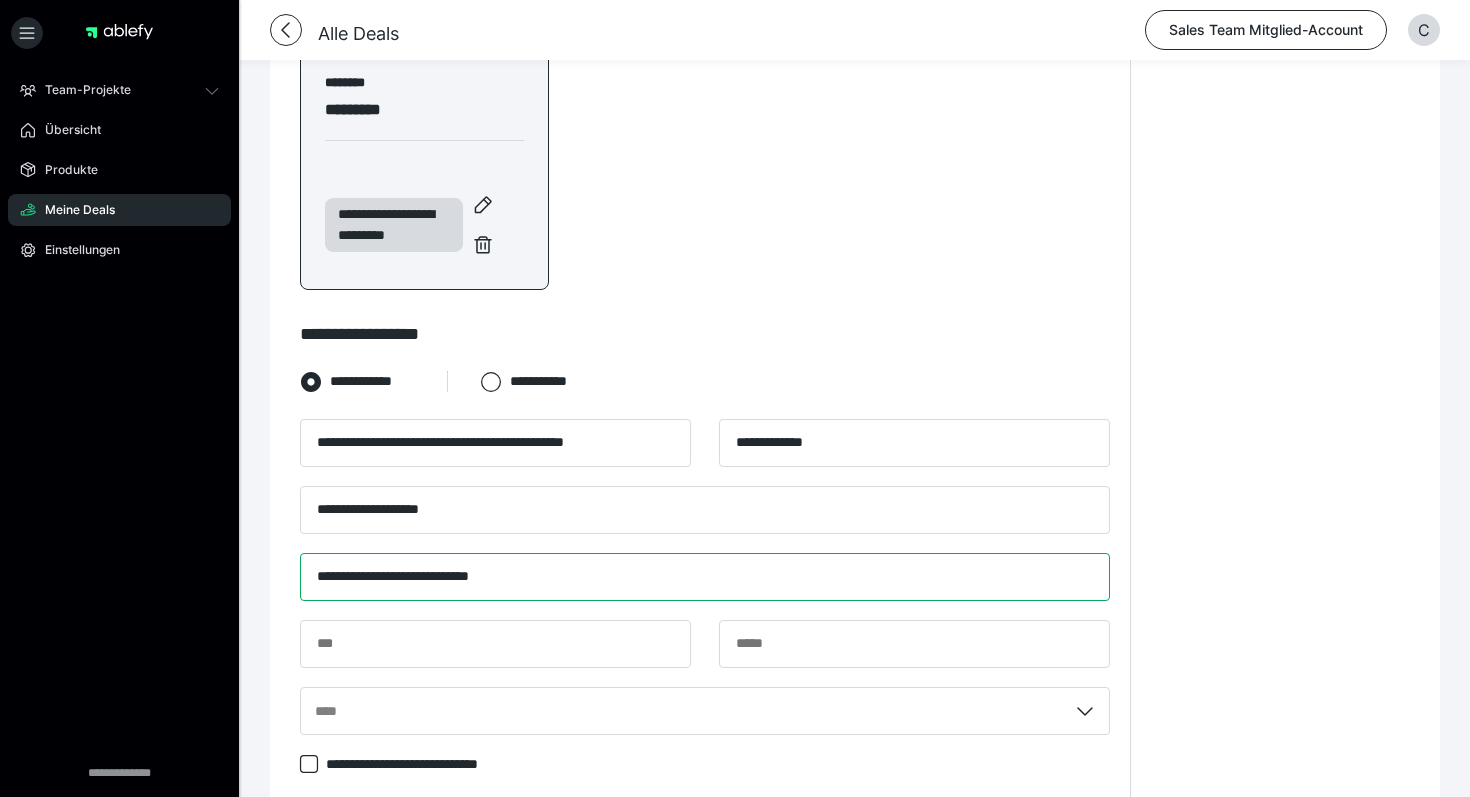 drag, startPoint x: 533, startPoint y: 582, endPoint x: 469, endPoint y: 579, distance: 64.070274 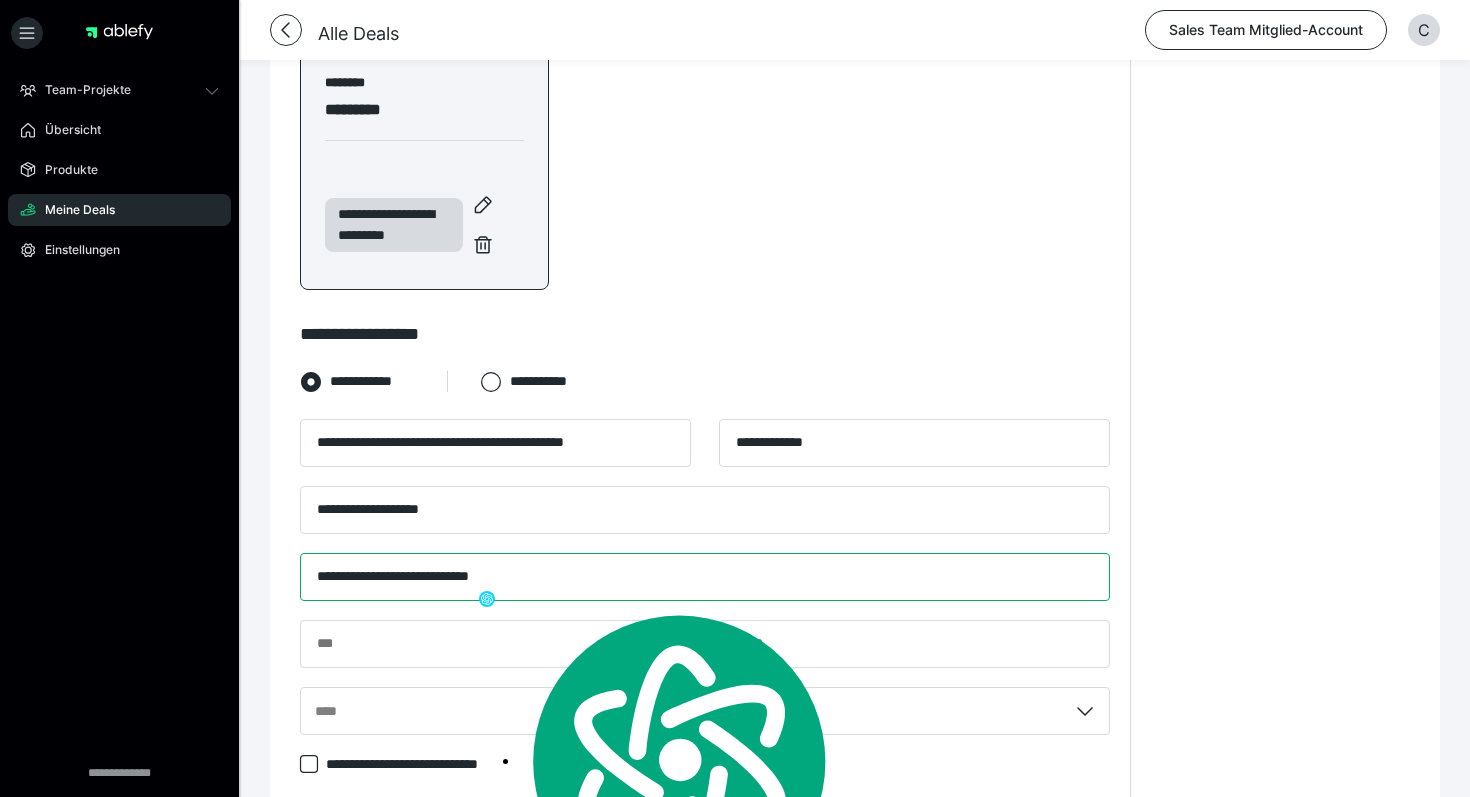 type on "**********" 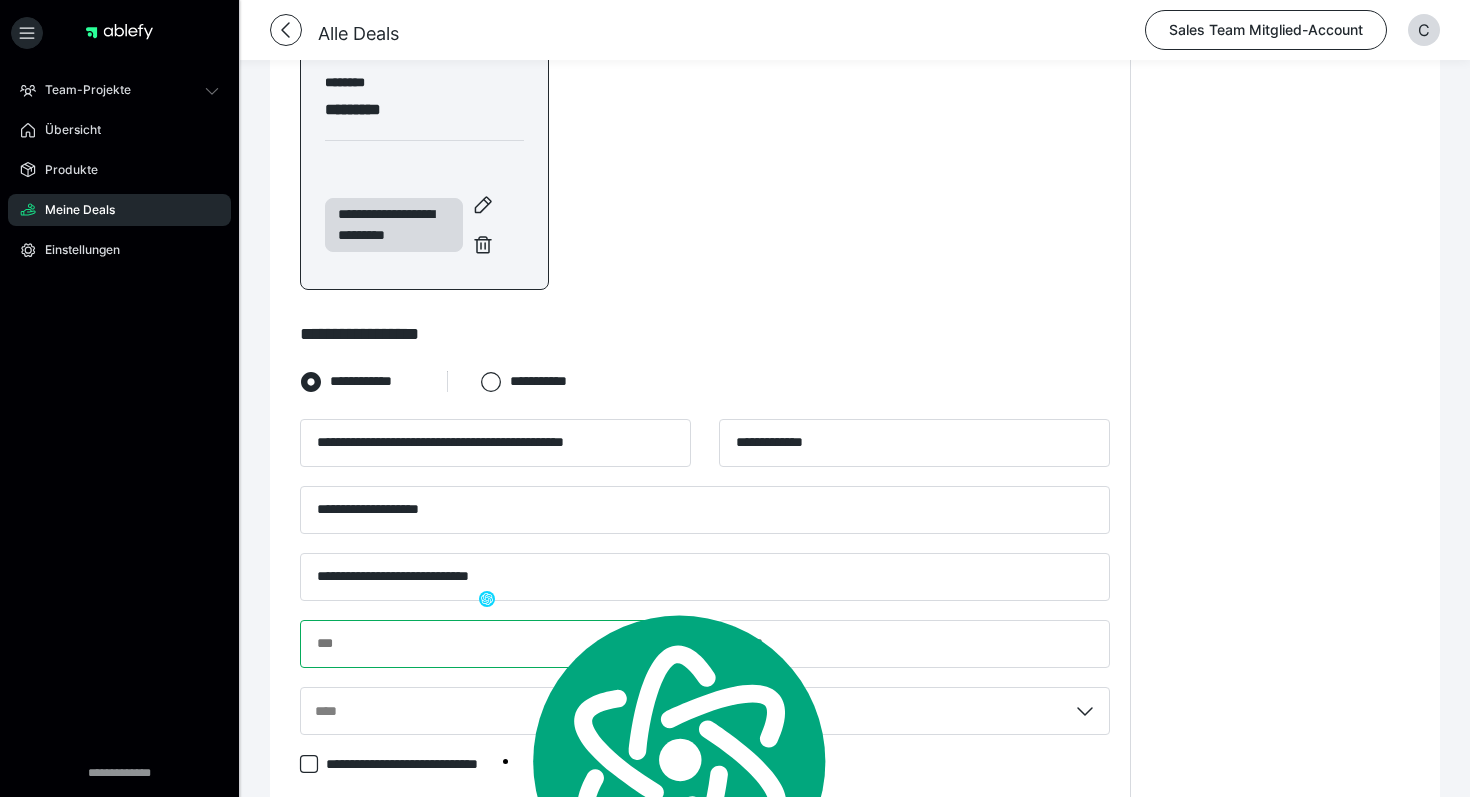 click at bounding box center [495, 644] 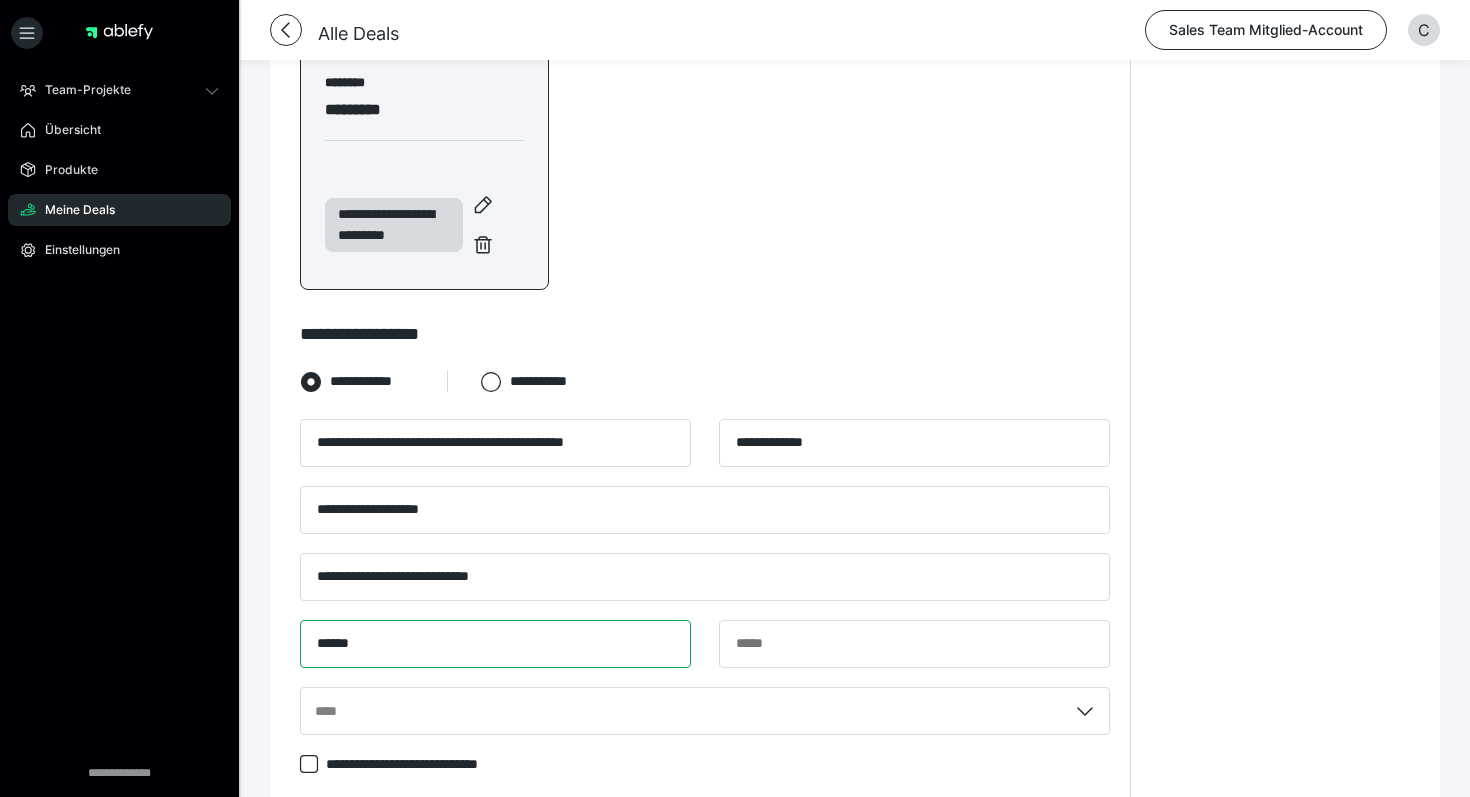type on "*****" 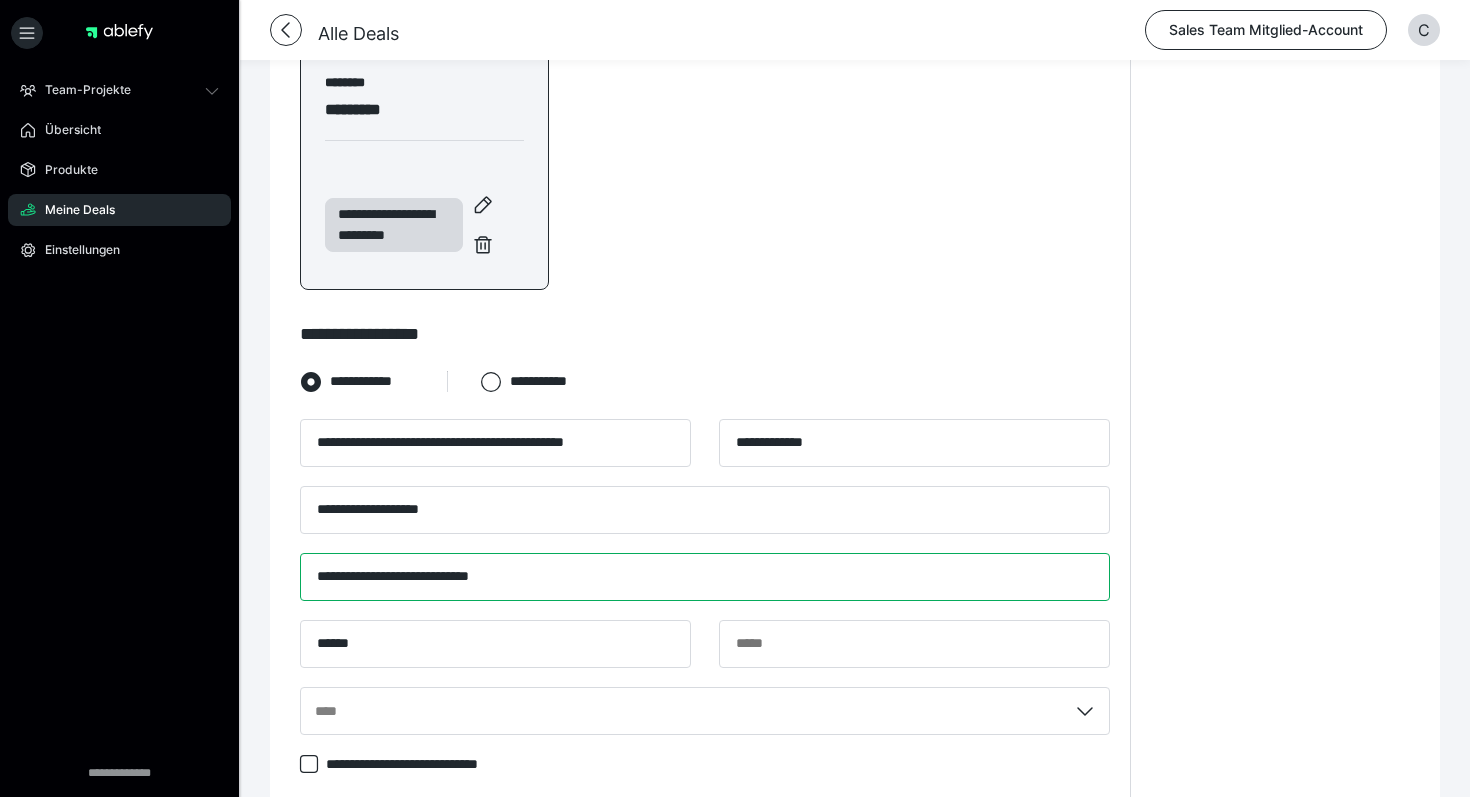 click on "**********" at bounding box center (705, 577) 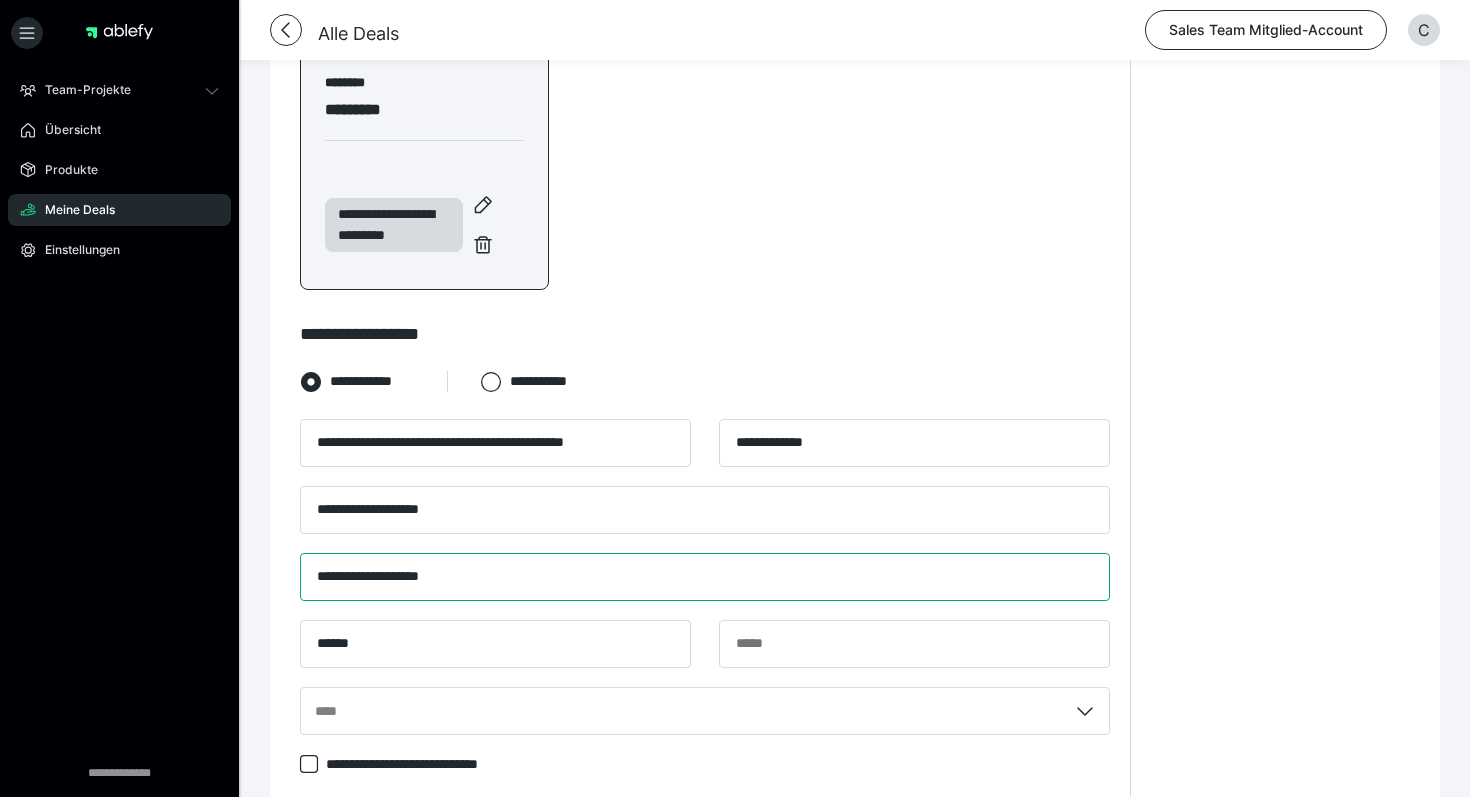 type on "**********" 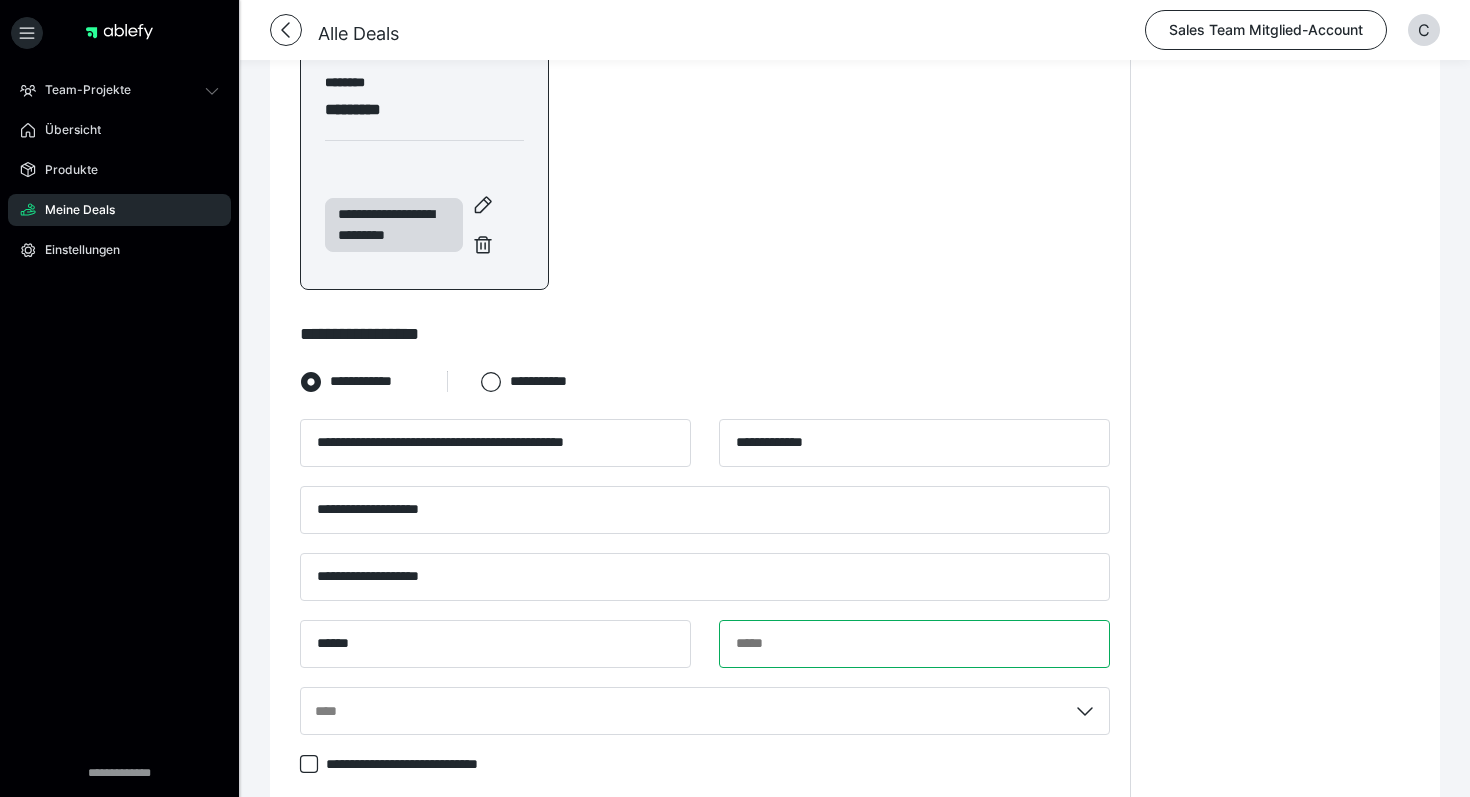 click at bounding box center (914, 644) 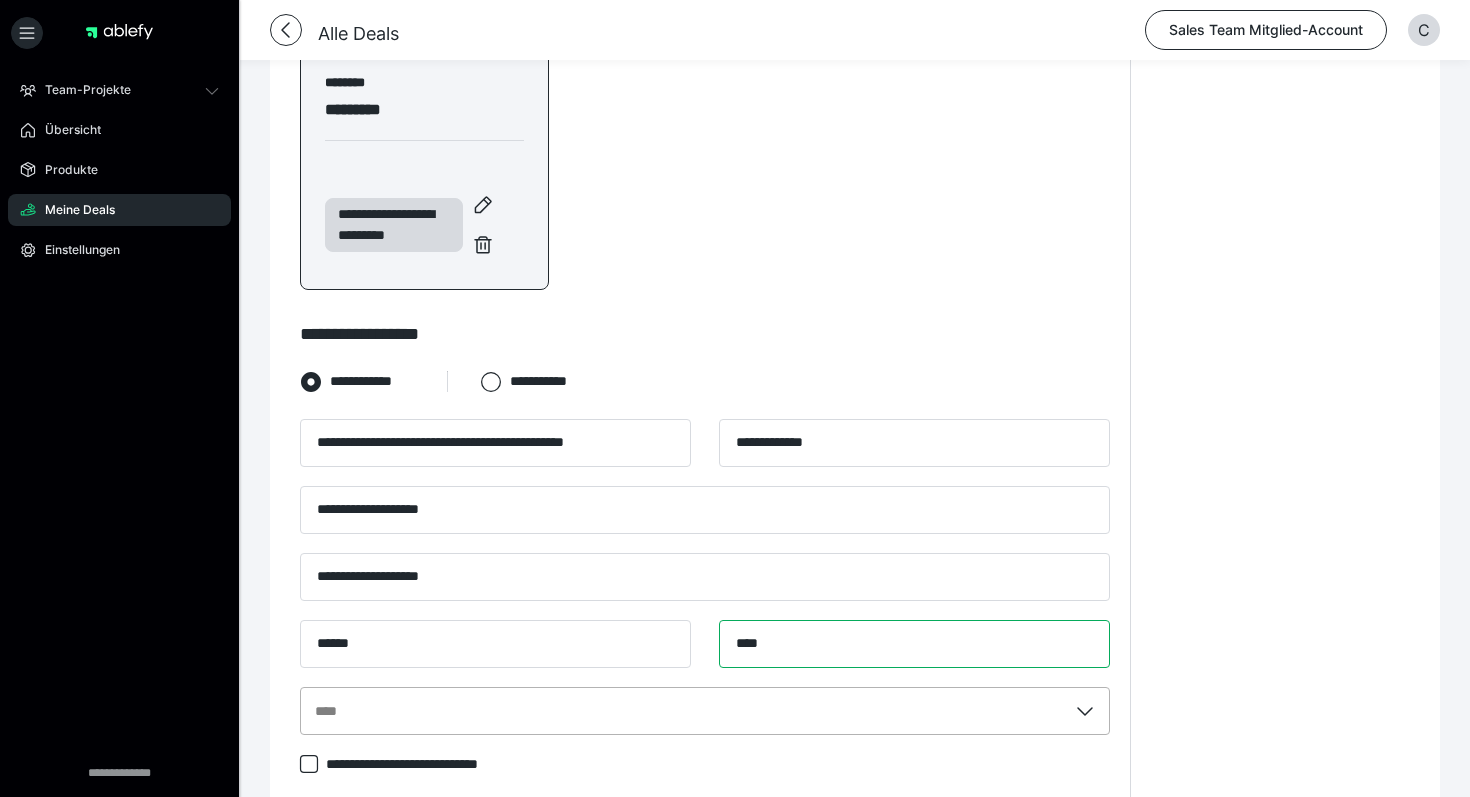 type on "****" 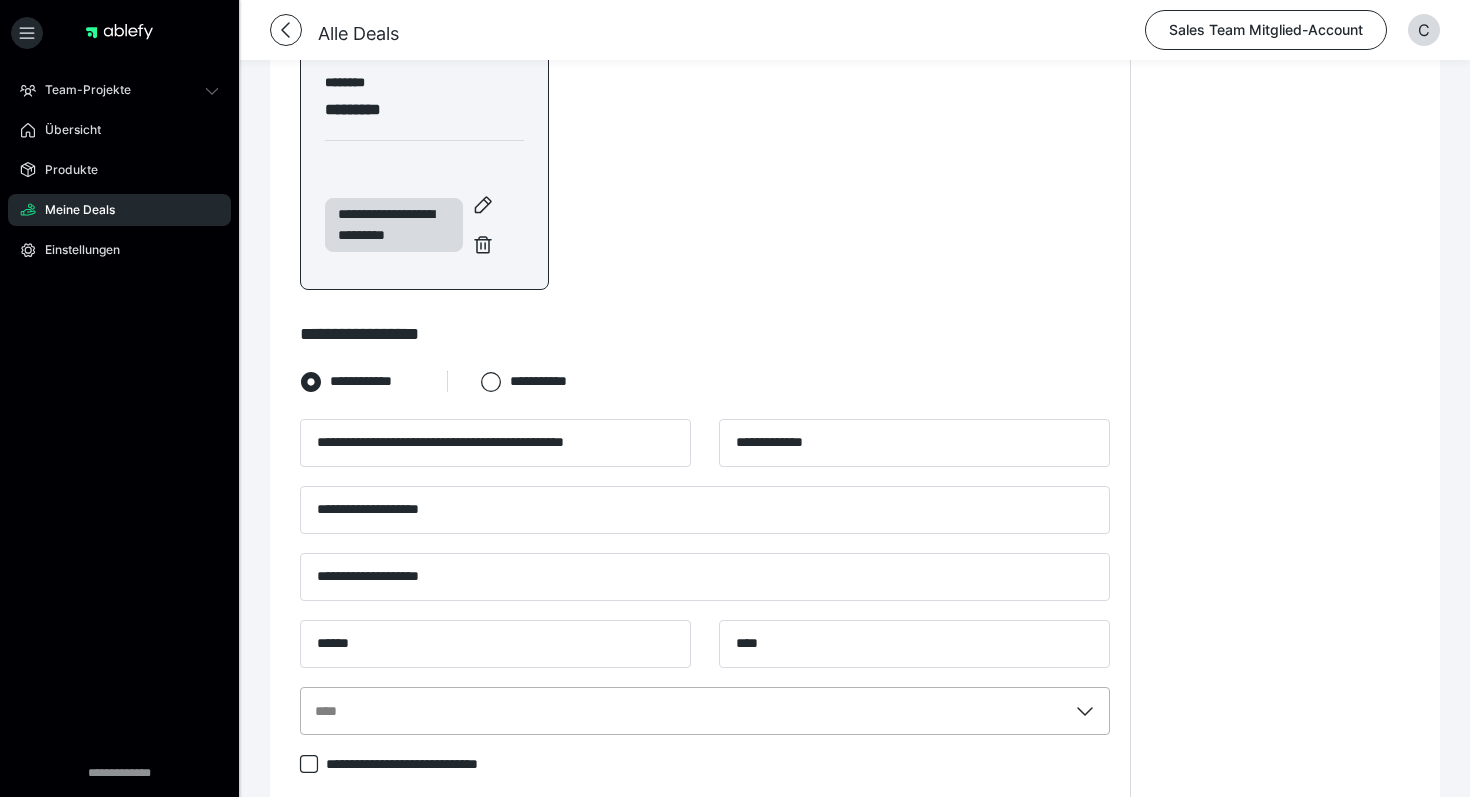 click on "****" at bounding box center [705, 711] 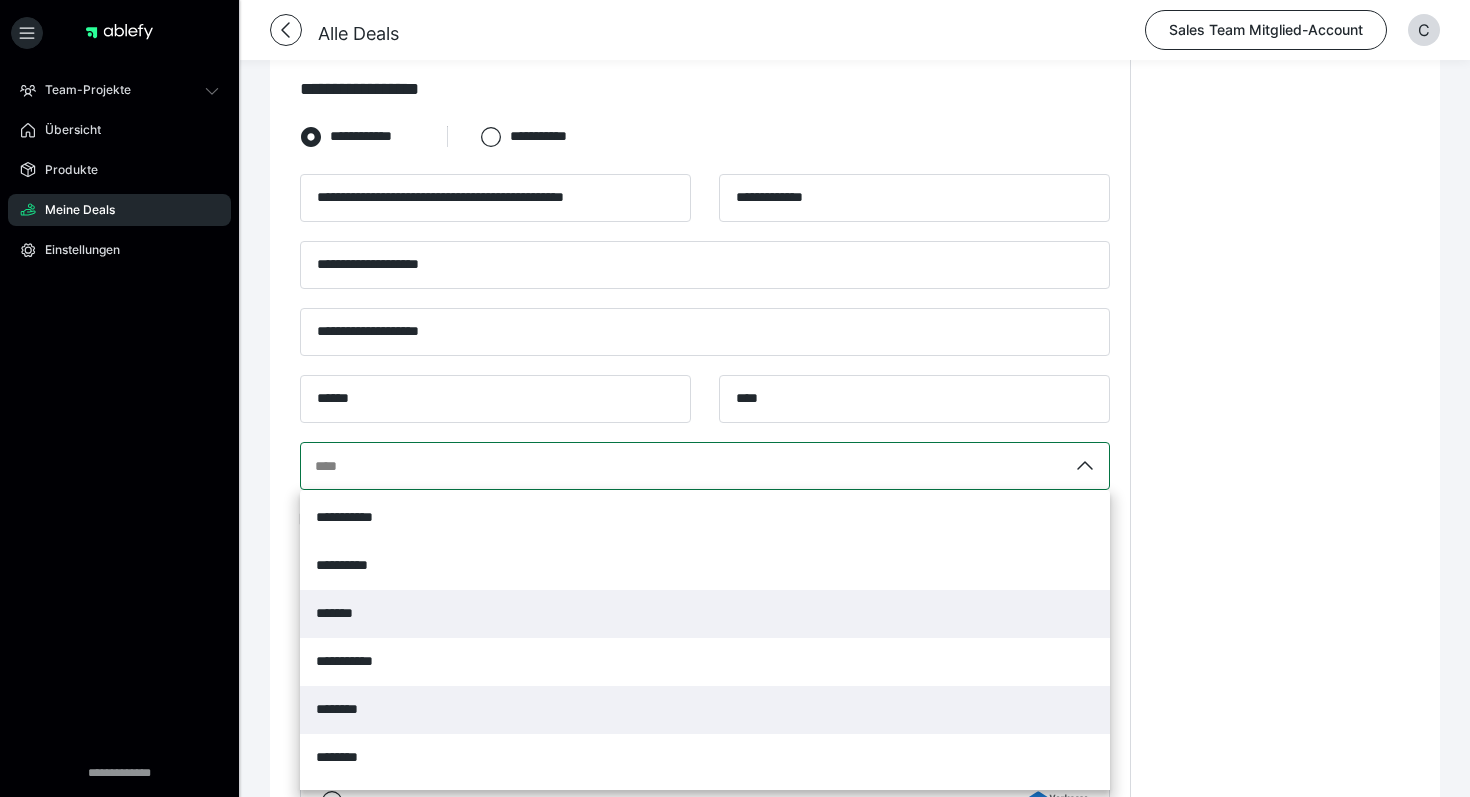 scroll, scrollTop: 729, scrollLeft: 0, axis: vertical 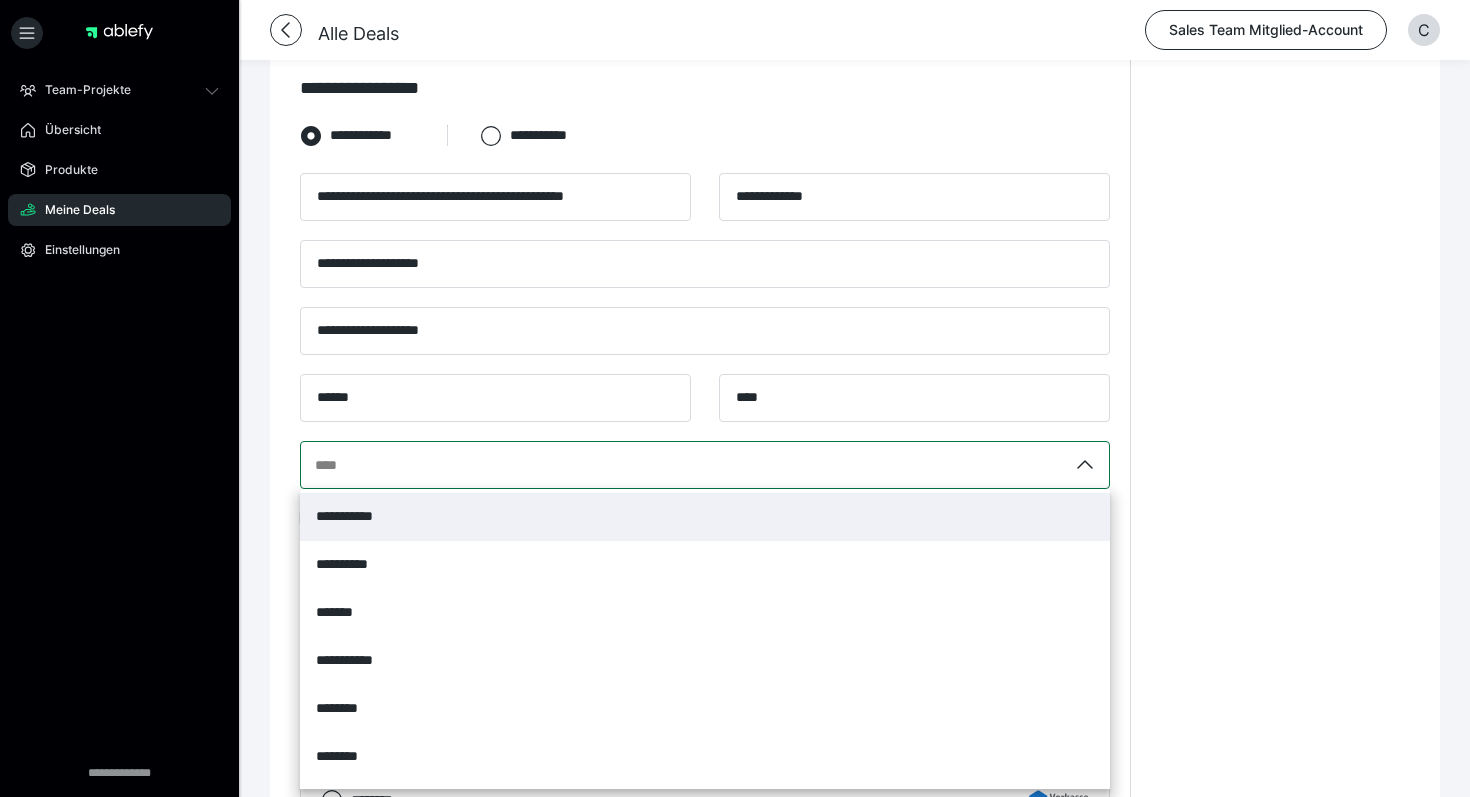 click on "**********" at bounding box center (705, 517) 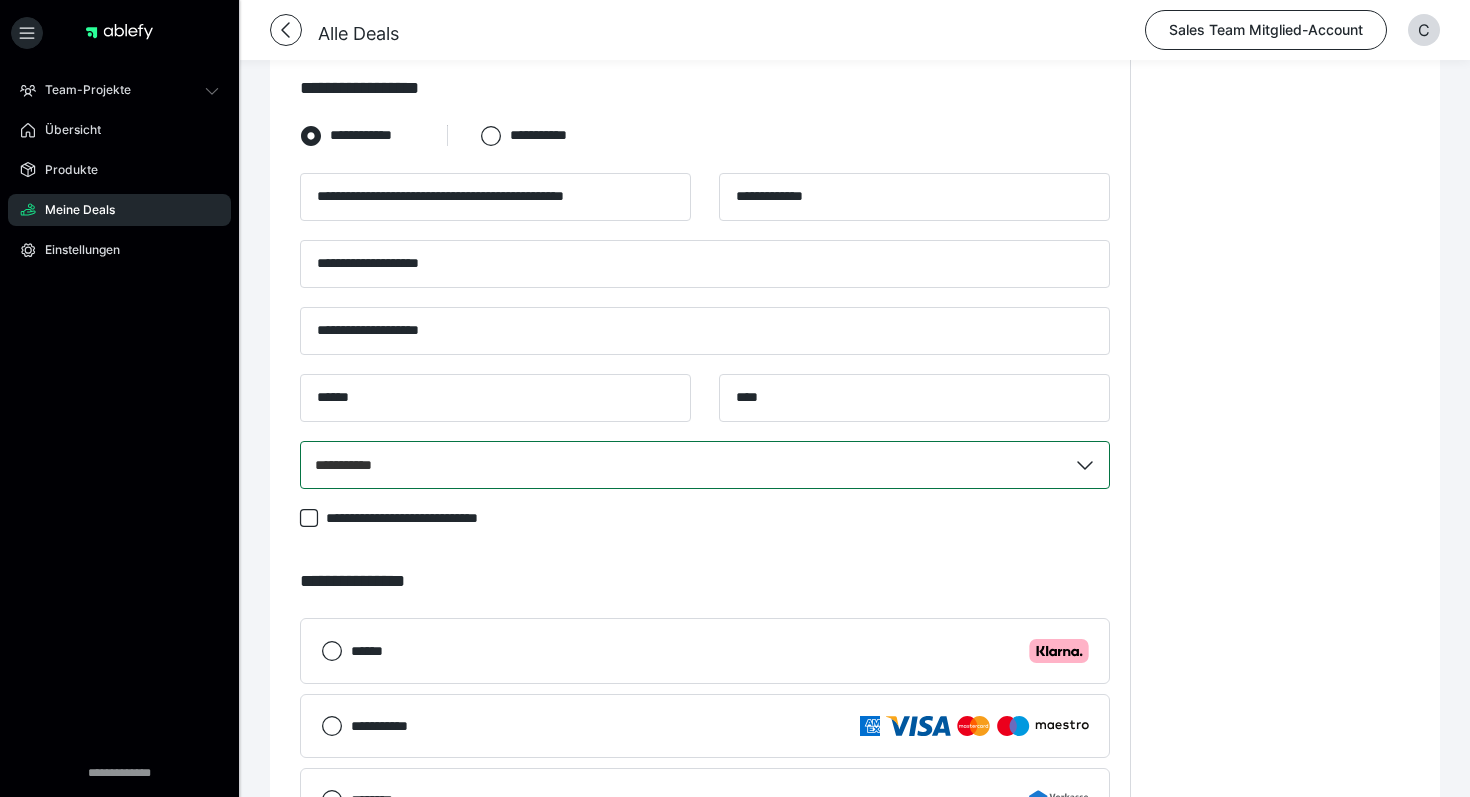 scroll, scrollTop: 880, scrollLeft: 0, axis: vertical 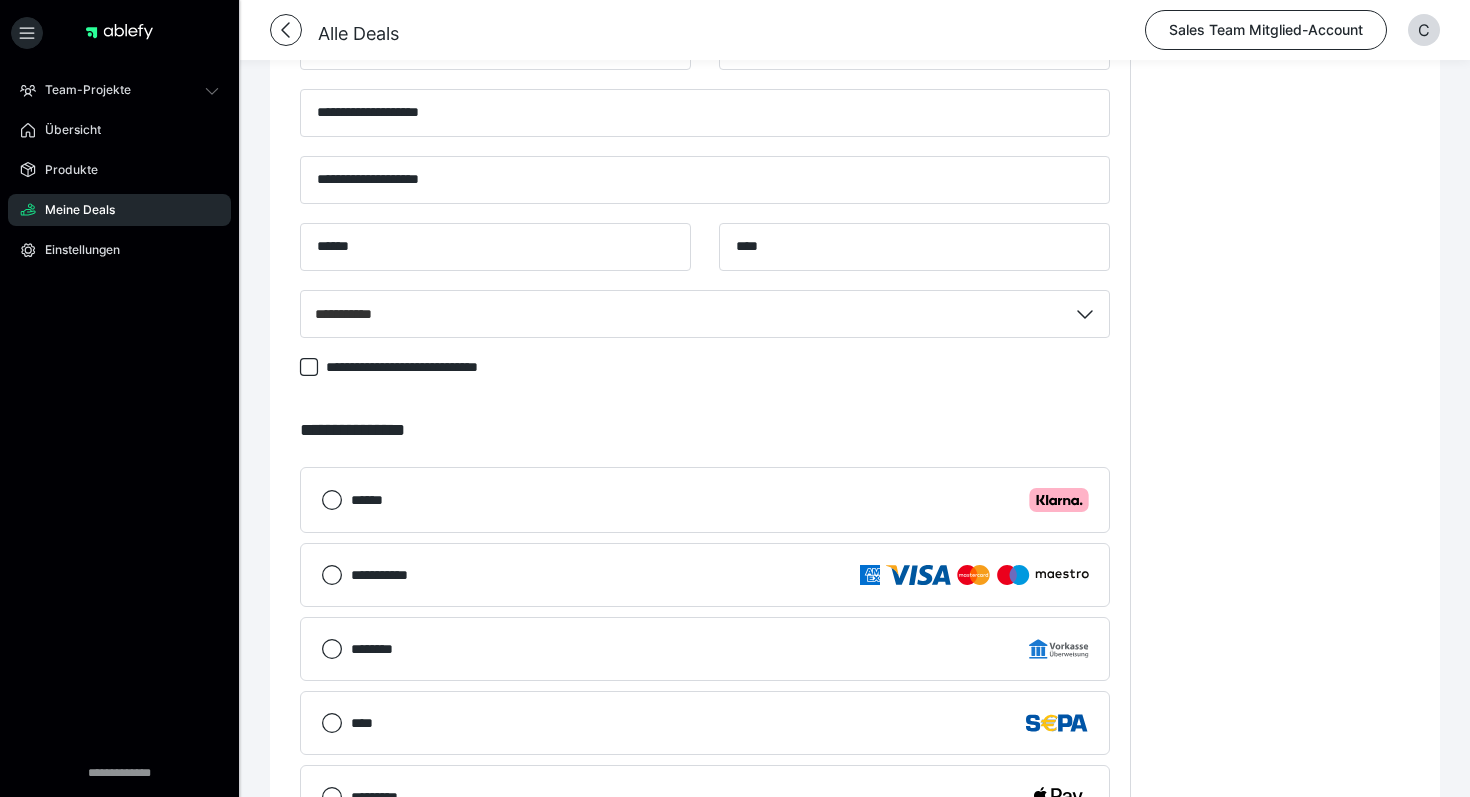click on "********" at bounding box center [720, 649] 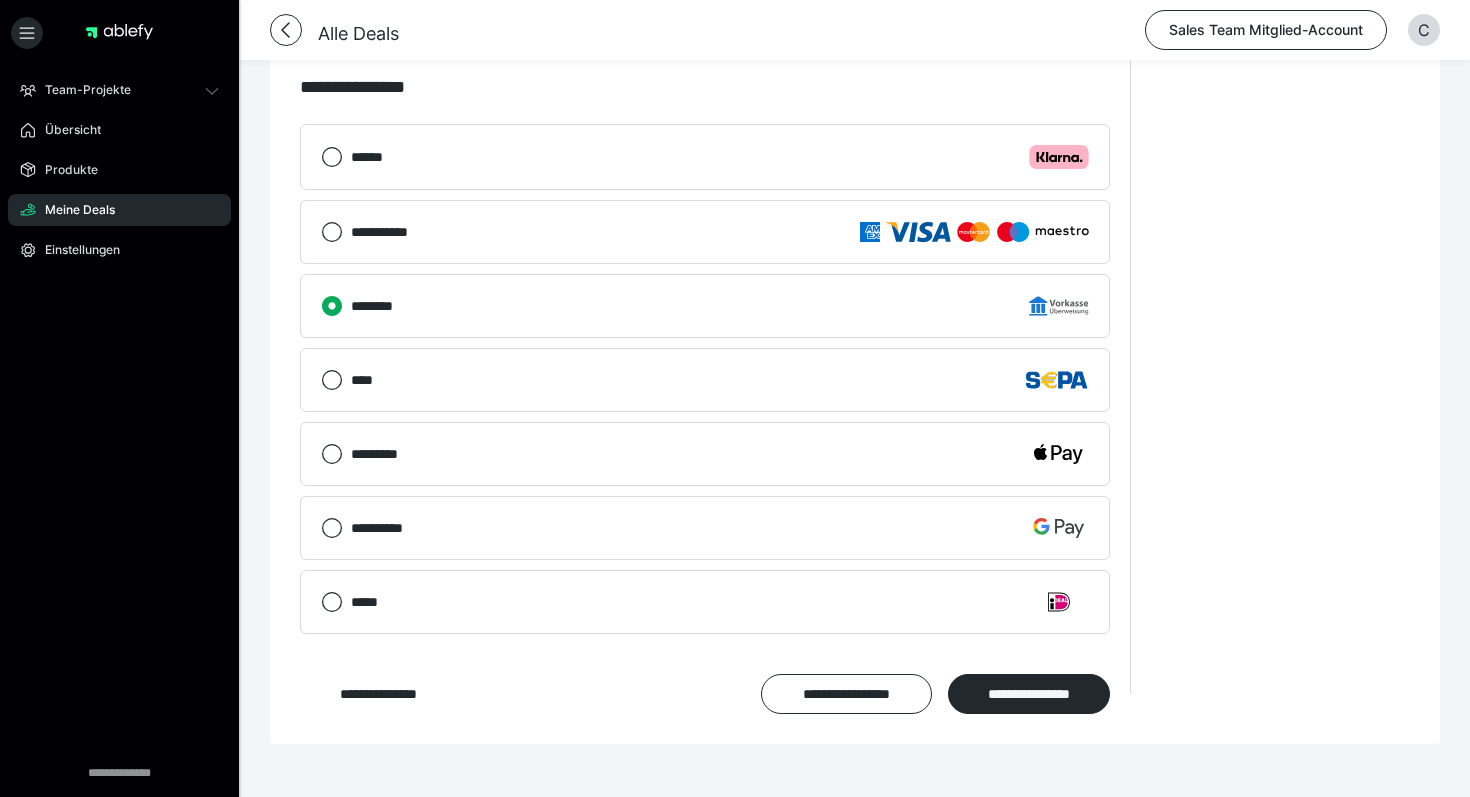 scroll, scrollTop: 1286, scrollLeft: 0, axis: vertical 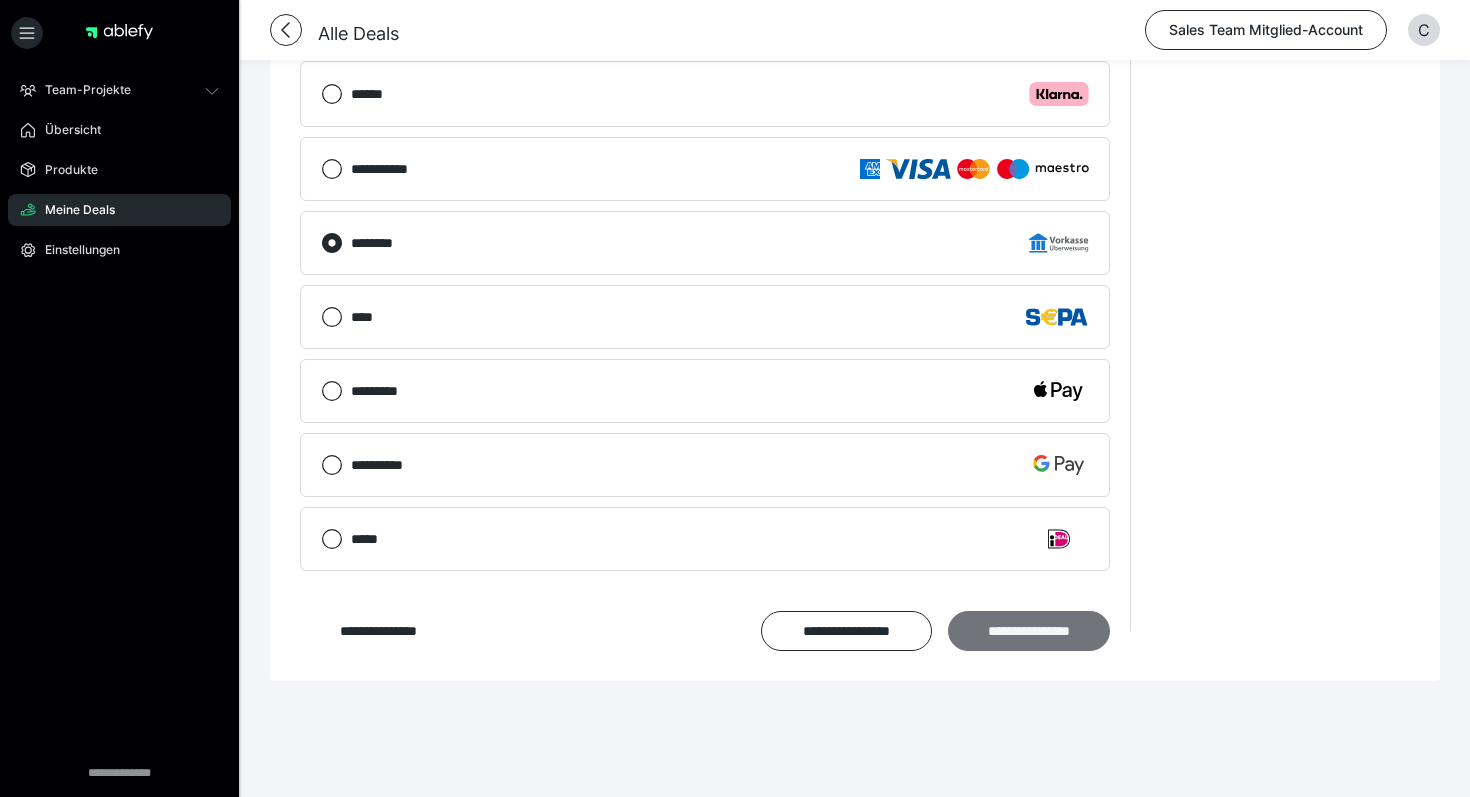 click on "**********" at bounding box center [1029, 631] 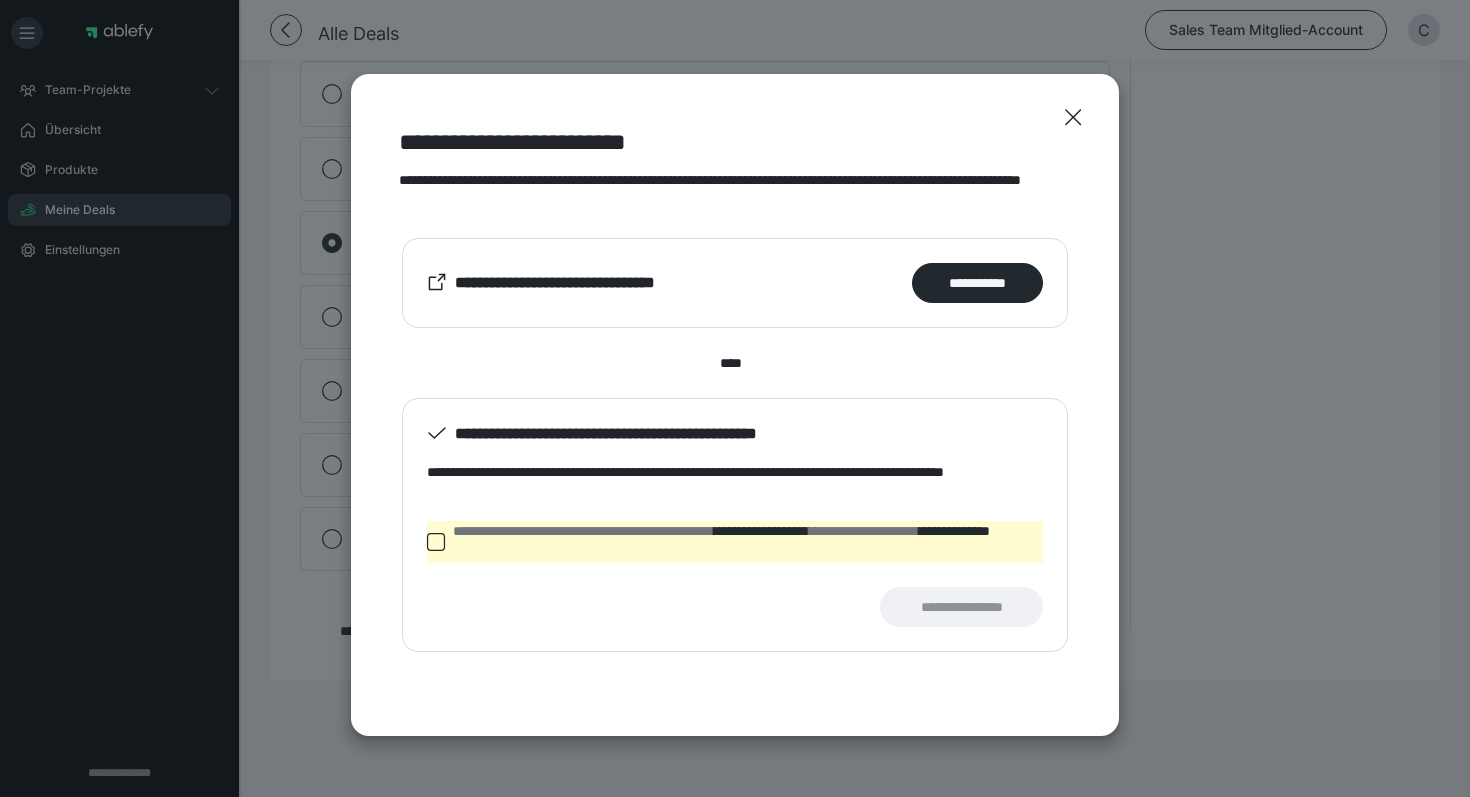 click on "**********" at bounding box center [748, 542] 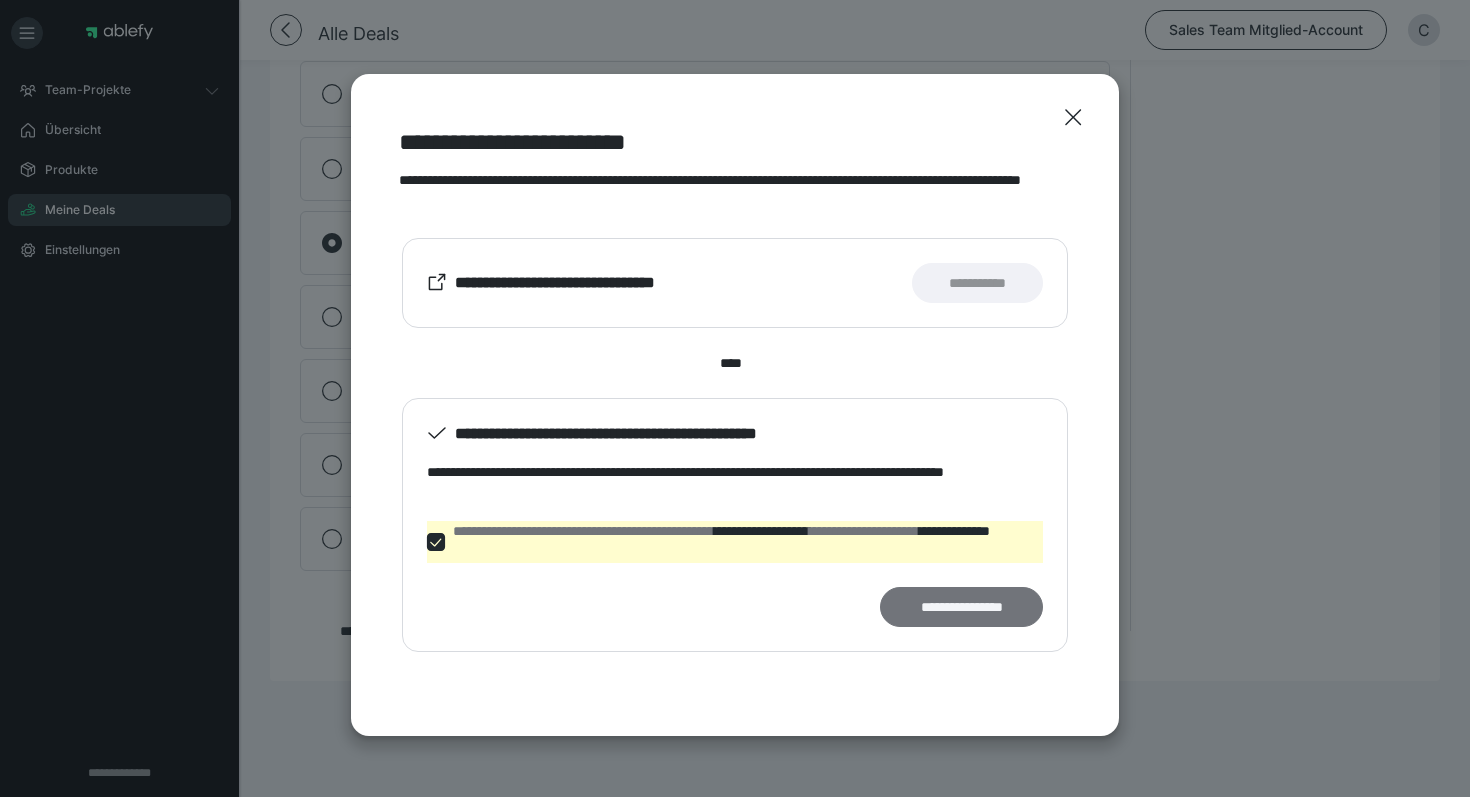 click on "**********" at bounding box center [961, 607] 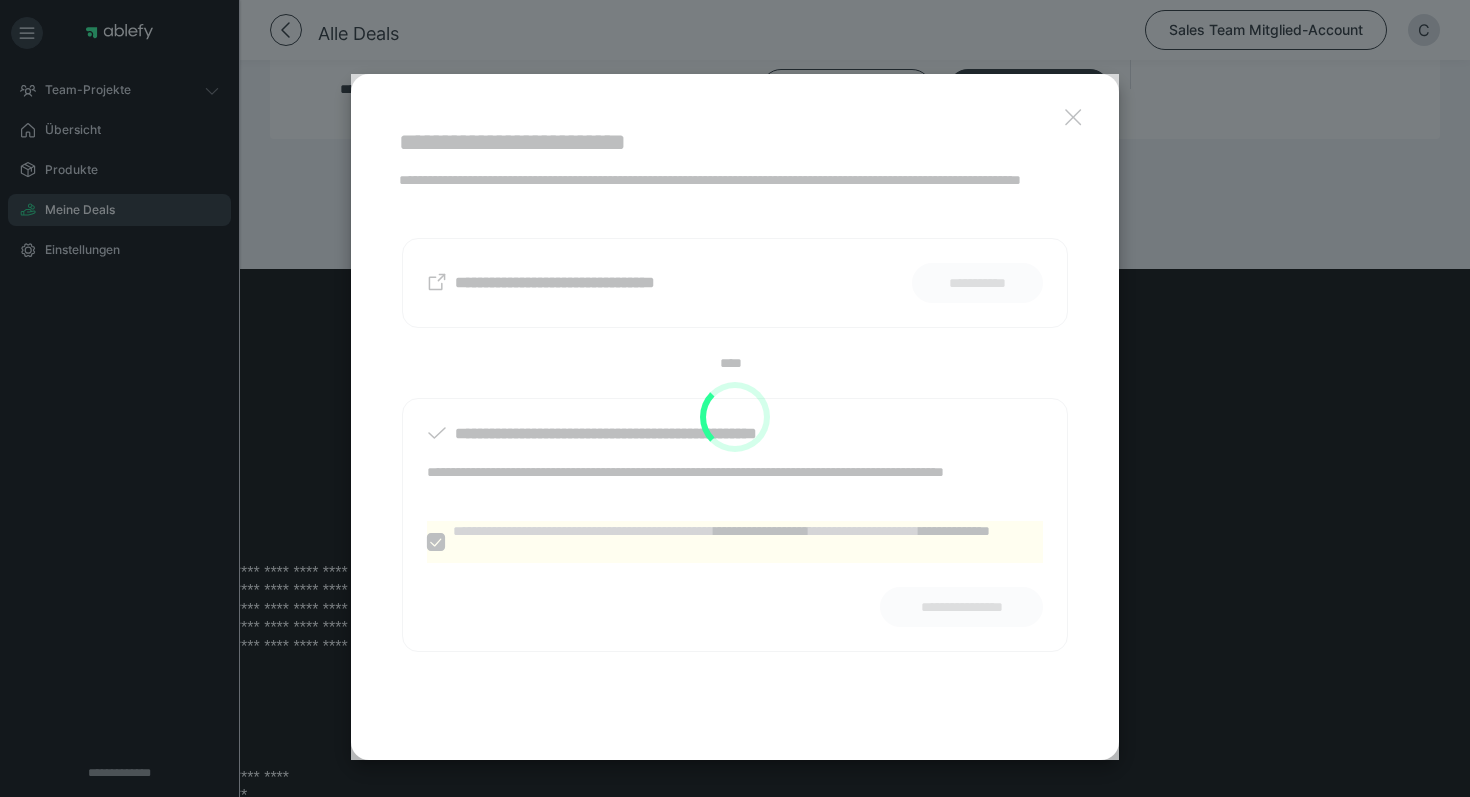 scroll, scrollTop: 758, scrollLeft: 0, axis: vertical 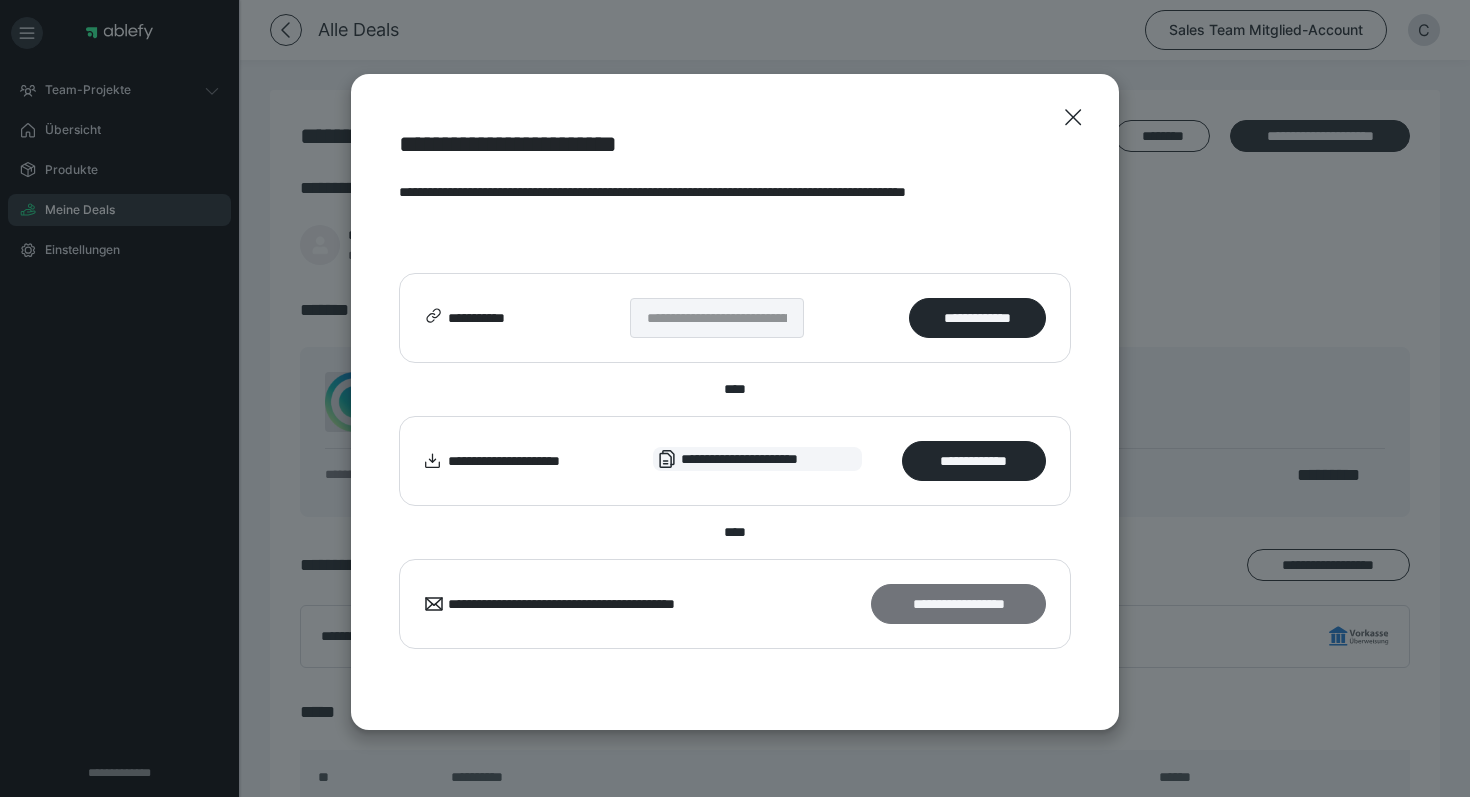 click on "**********" at bounding box center [958, 604] 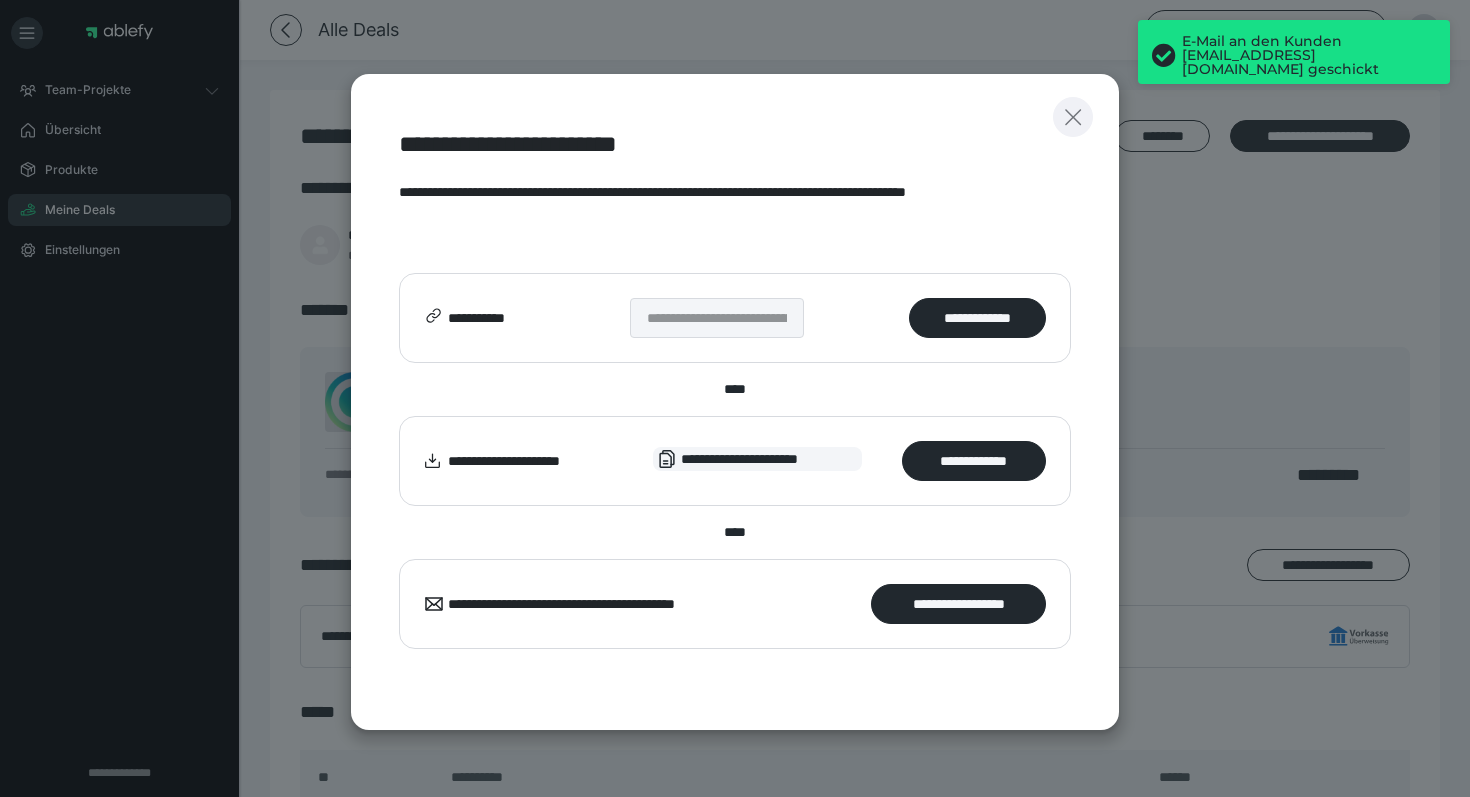 click 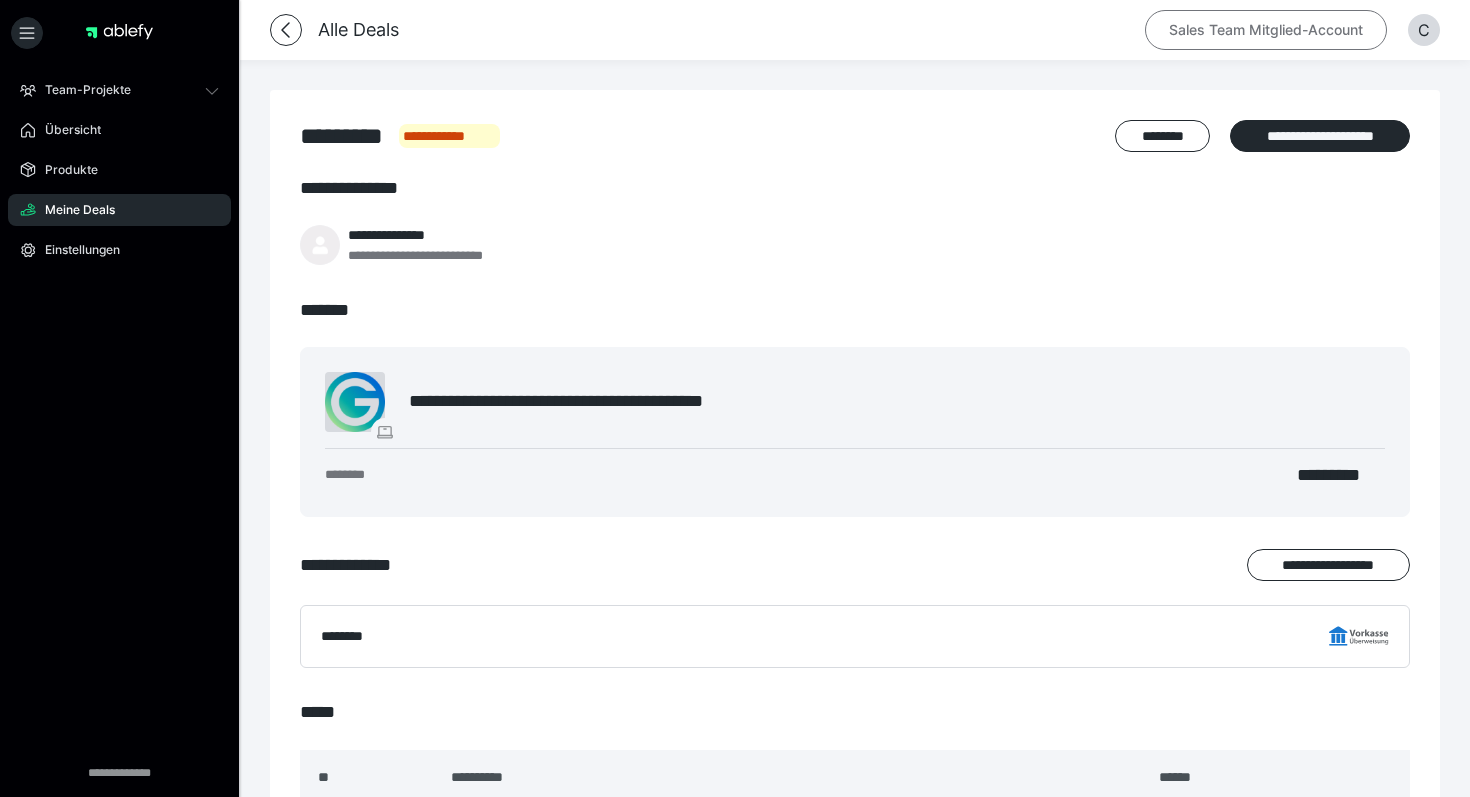 click on "Sales Team Mitglied-Account" at bounding box center (1266, 30) 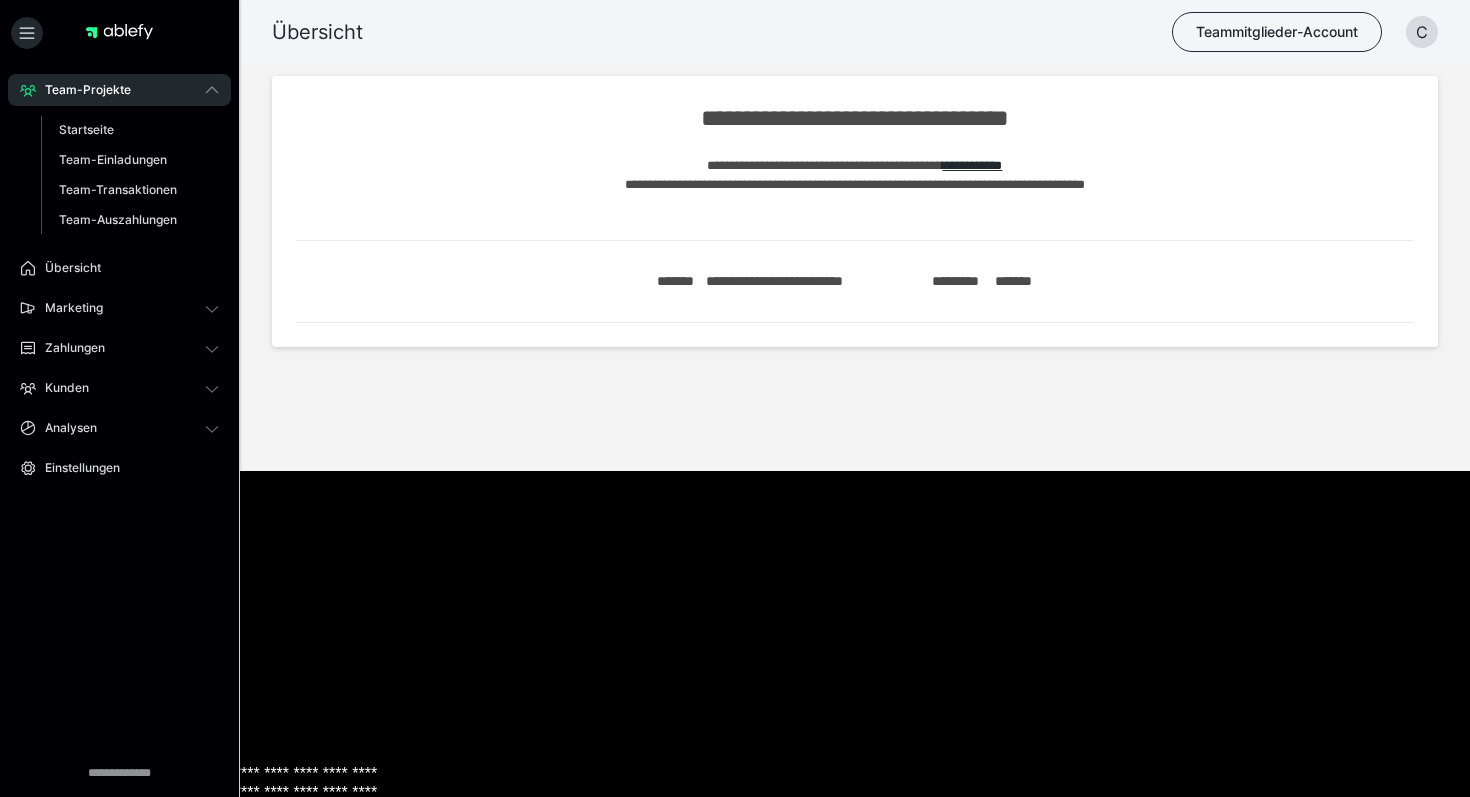 scroll, scrollTop: 0, scrollLeft: 0, axis: both 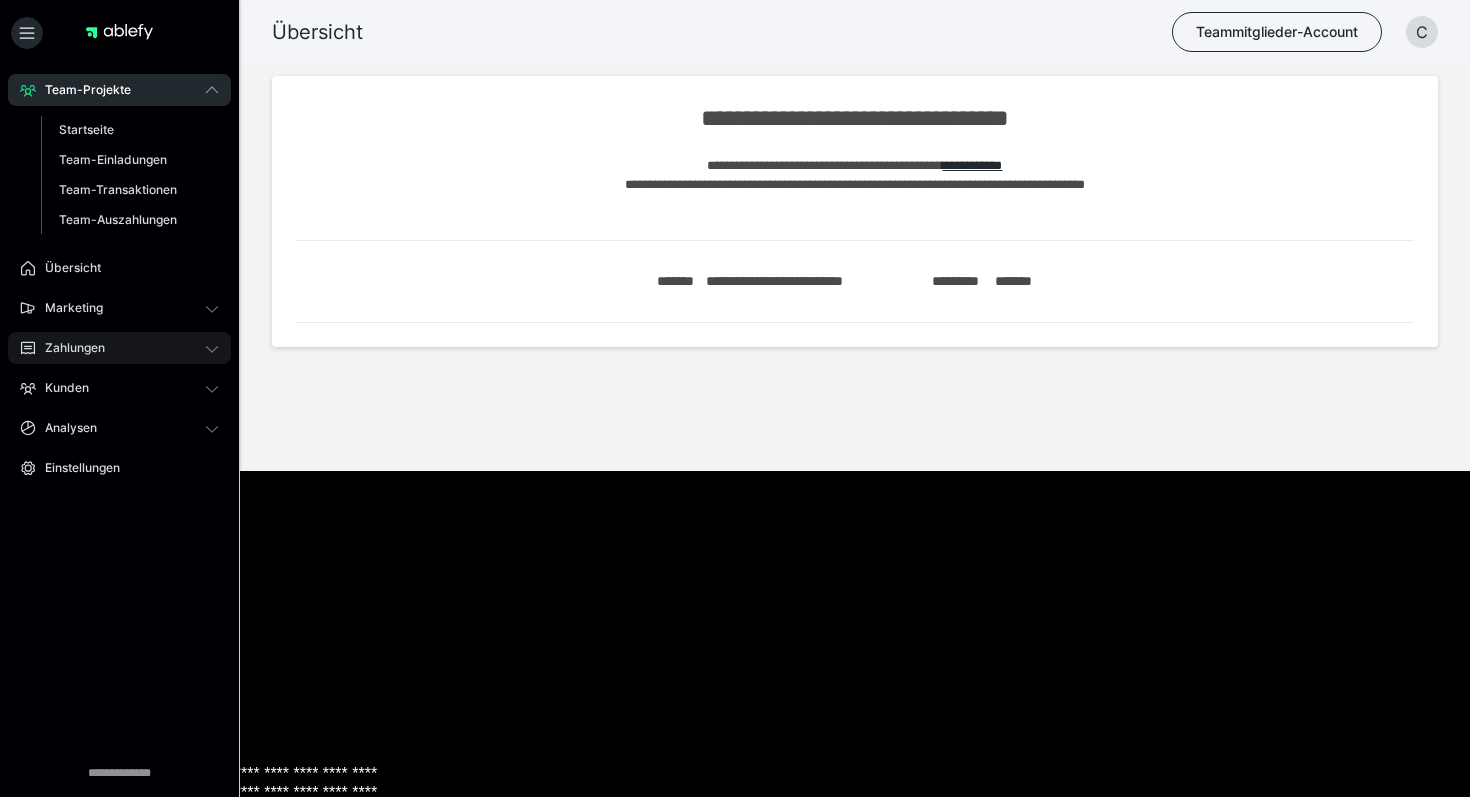 click on "Zahlungen" at bounding box center [119, 348] 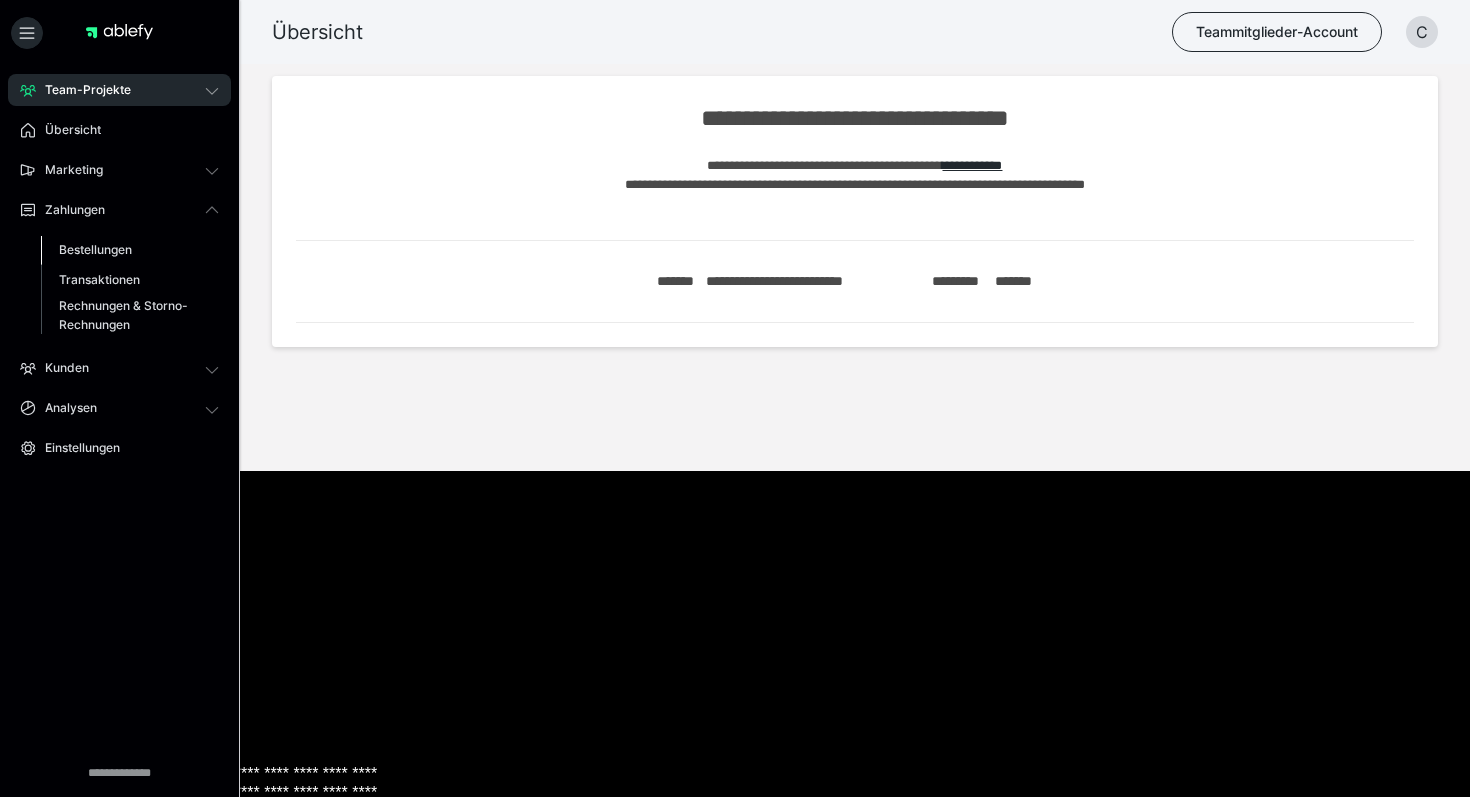 click on "Bestellungen" at bounding box center (130, 250) 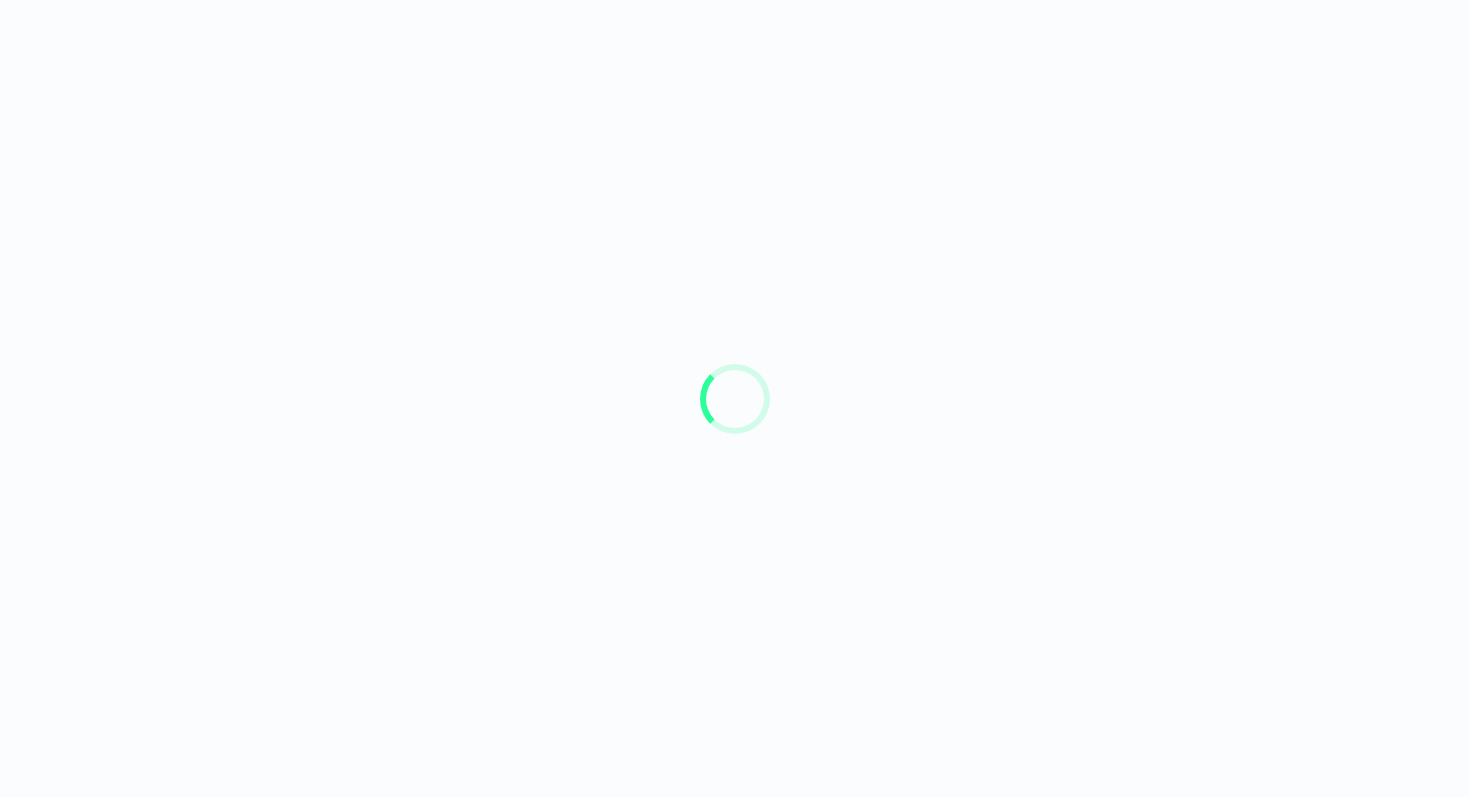 scroll, scrollTop: 0, scrollLeft: 0, axis: both 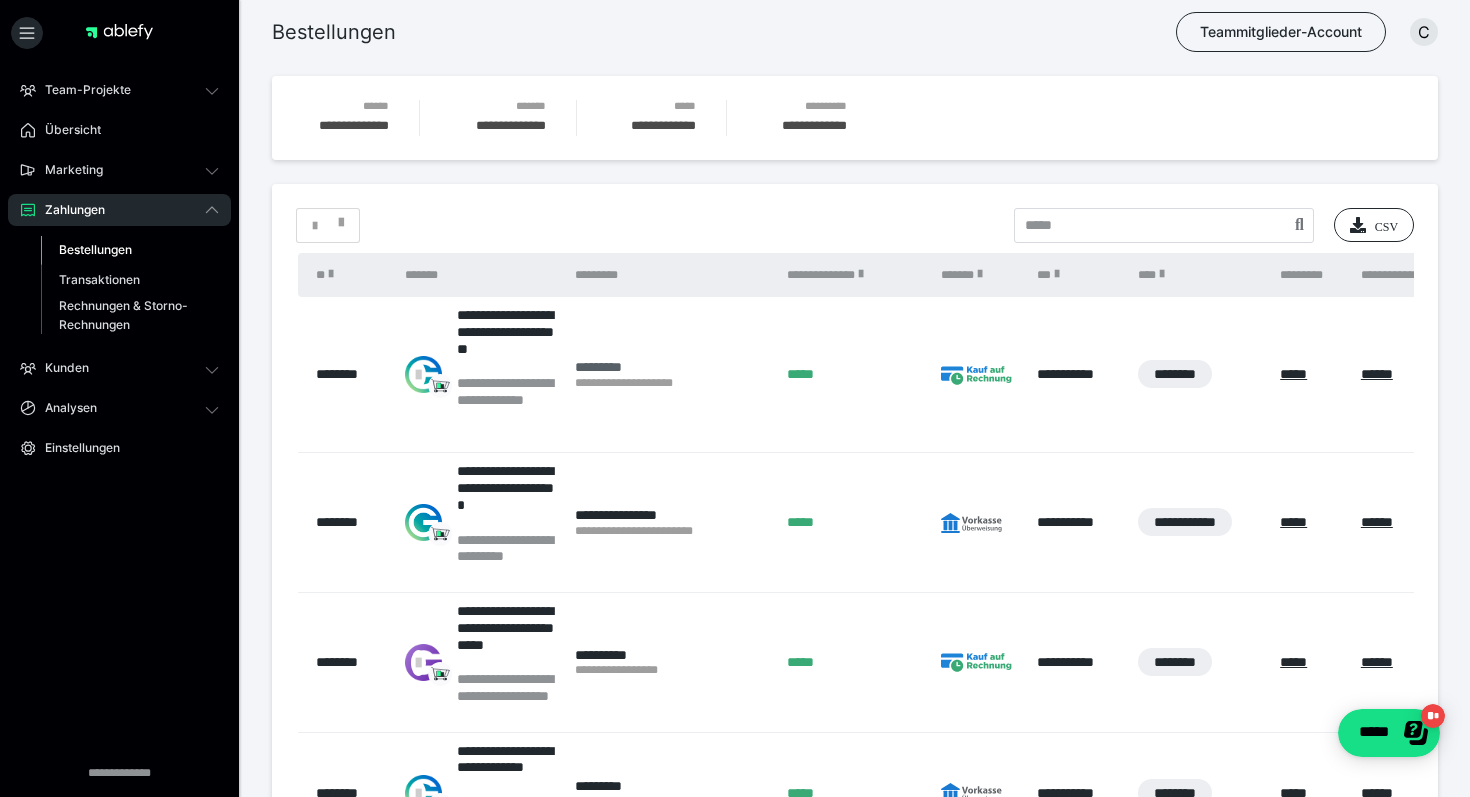 click on "*********" at bounding box center (671, 367) 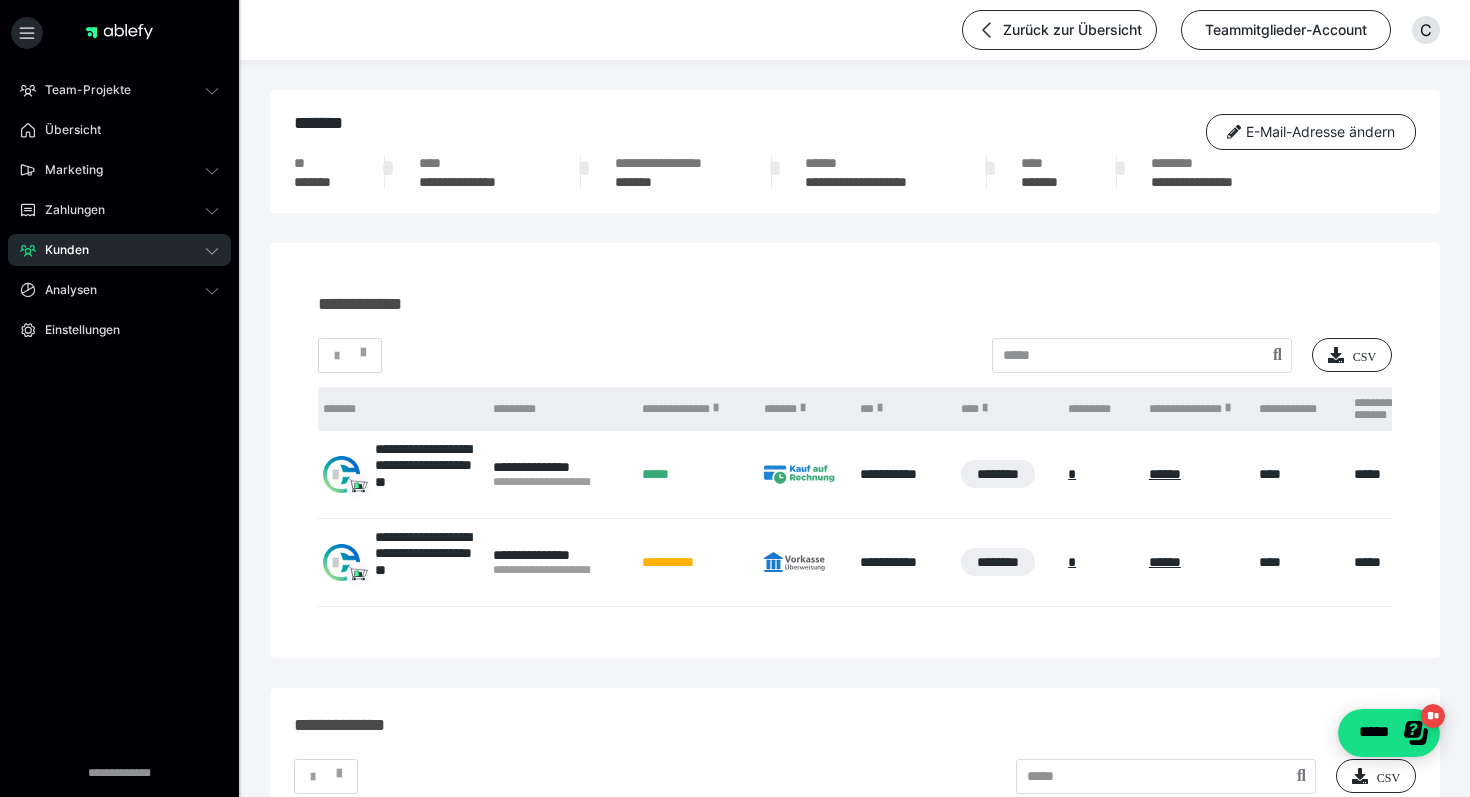 scroll, scrollTop: 0, scrollLeft: 0, axis: both 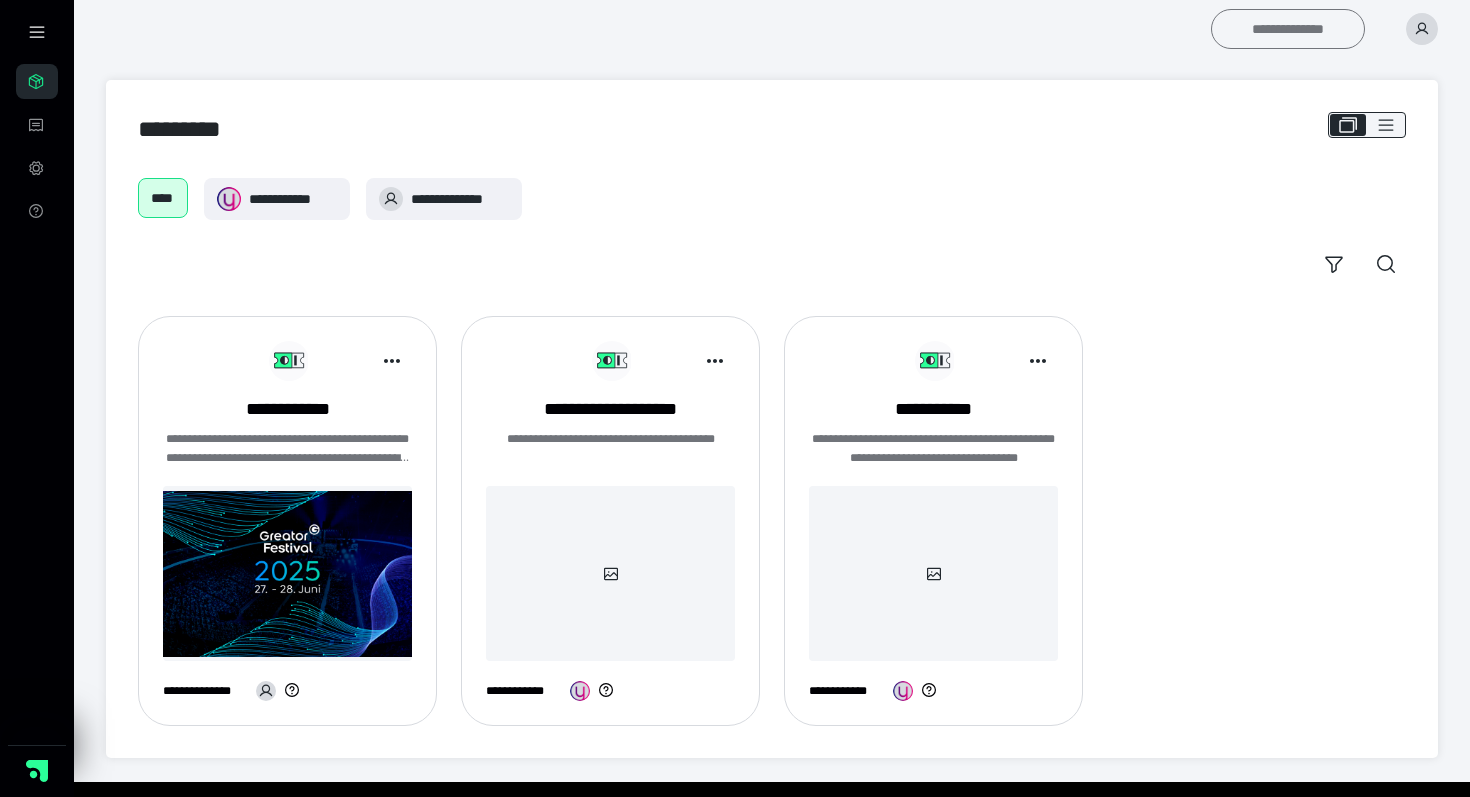 click on "**********" at bounding box center [1288, 29] 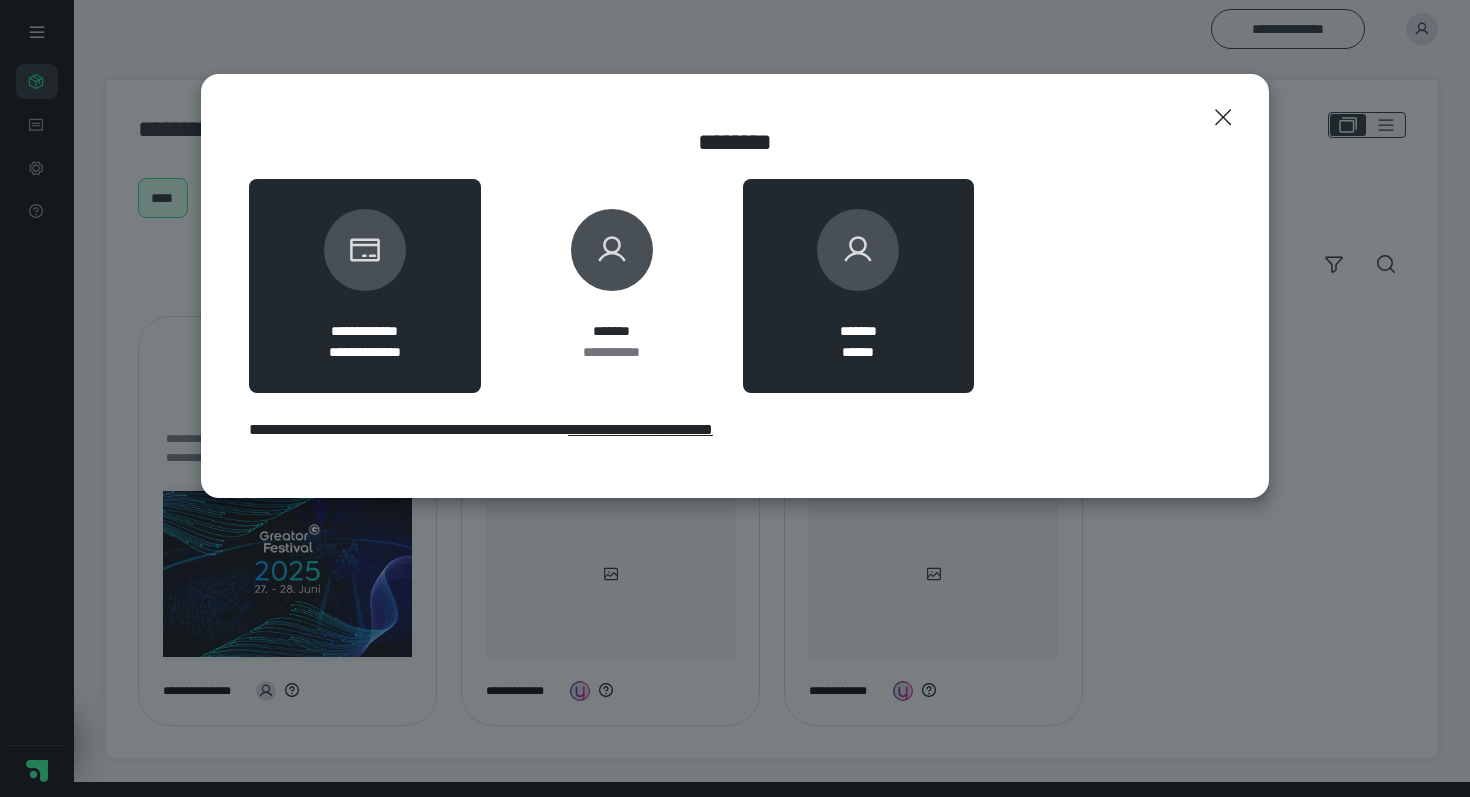 click on "******* ******" at bounding box center (859, 286) 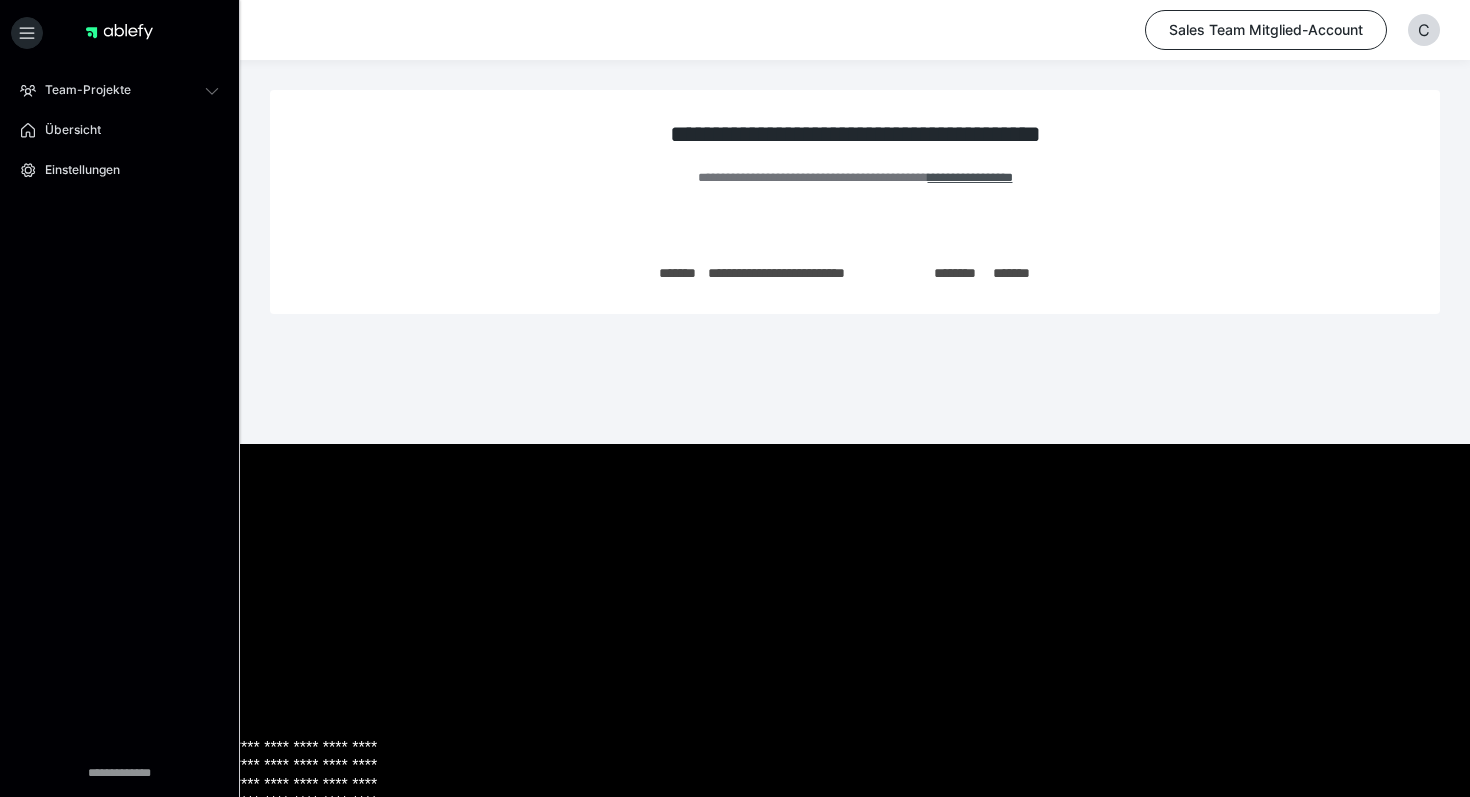 scroll, scrollTop: 0, scrollLeft: 0, axis: both 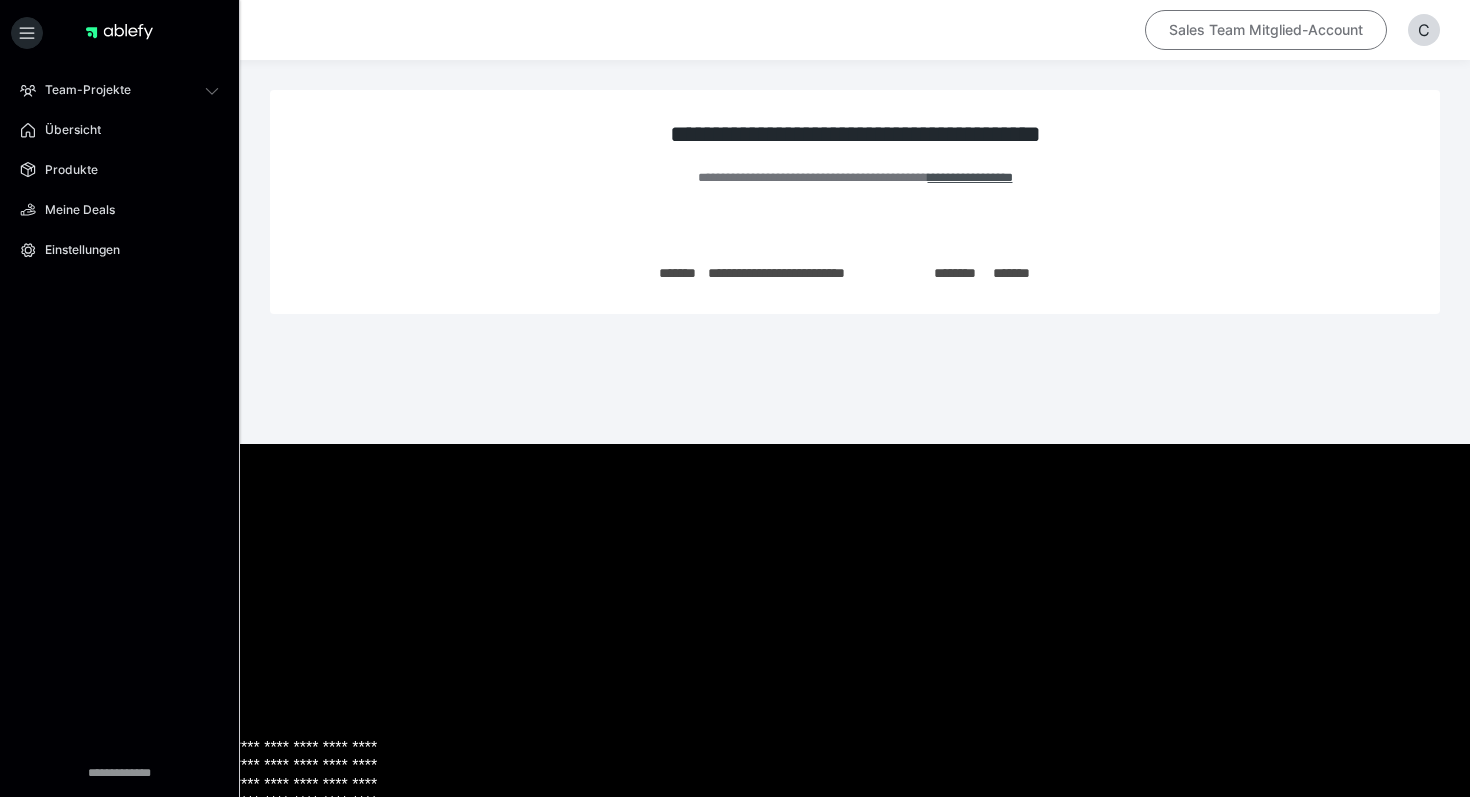 click on "Sales Team Mitglied-Account" at bounding box center (1266, 30) 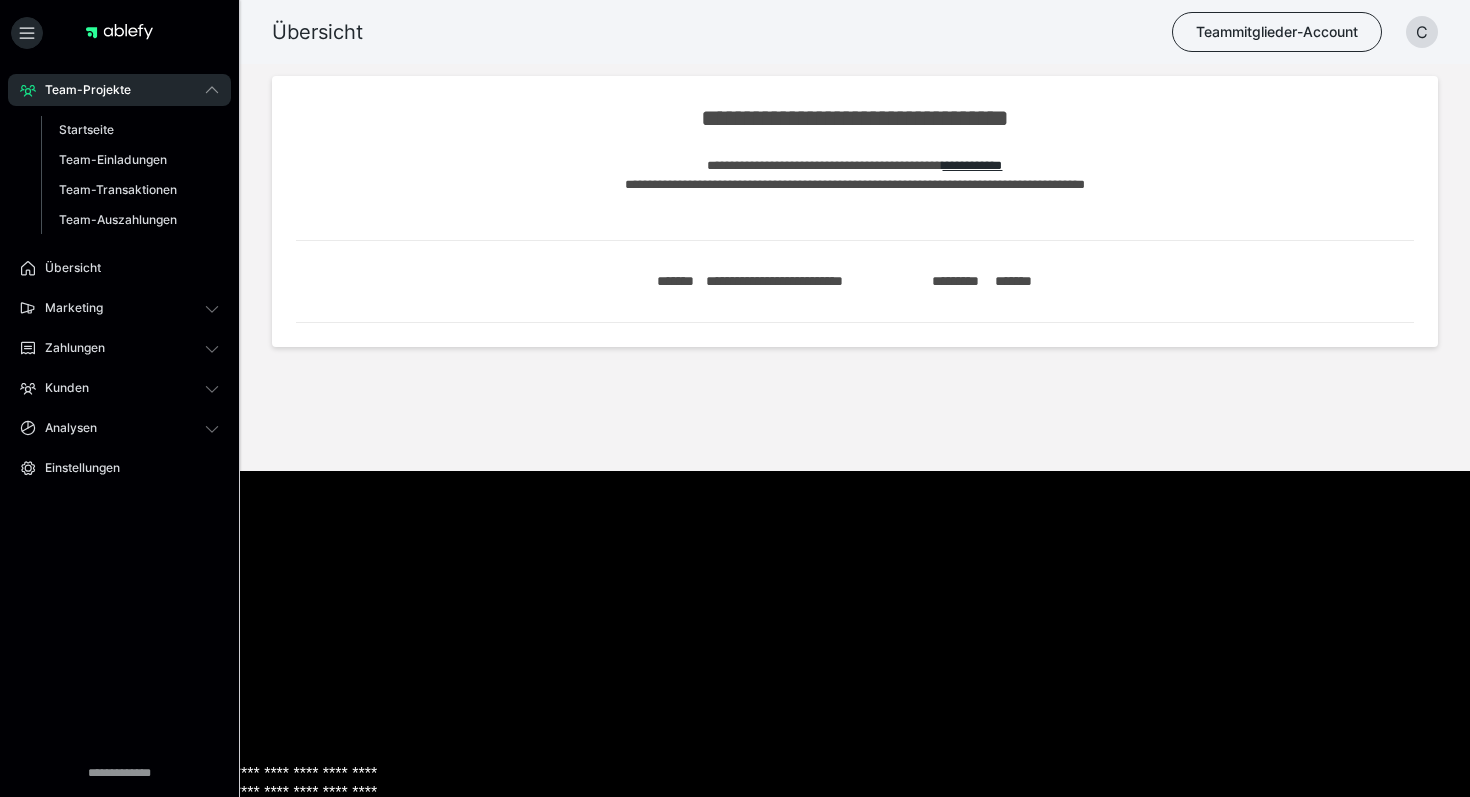 scroll, scrollTop: 0, scrollLeft: 0, axis: both 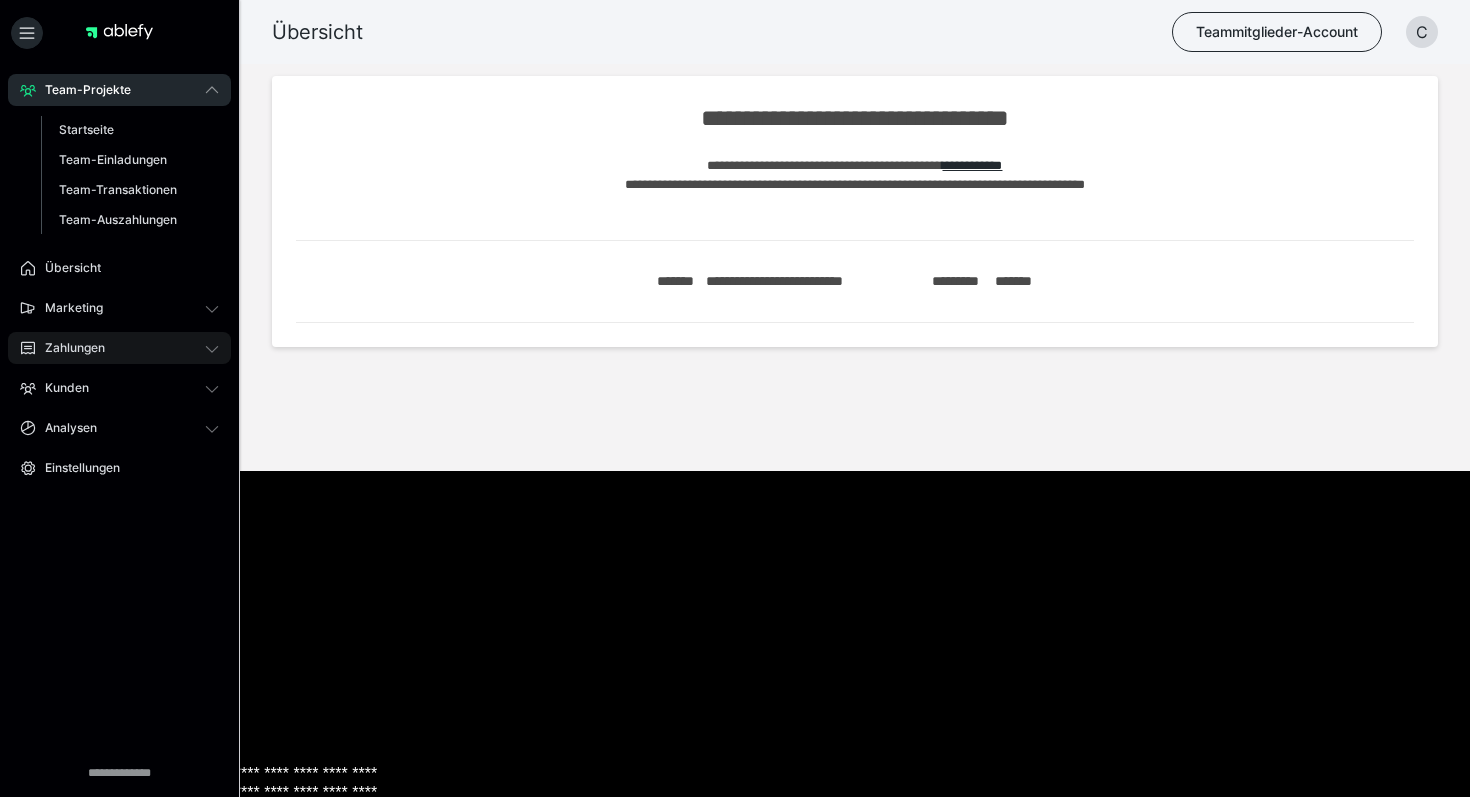 click on "Zahlungen" at bounding box center [119, 348] 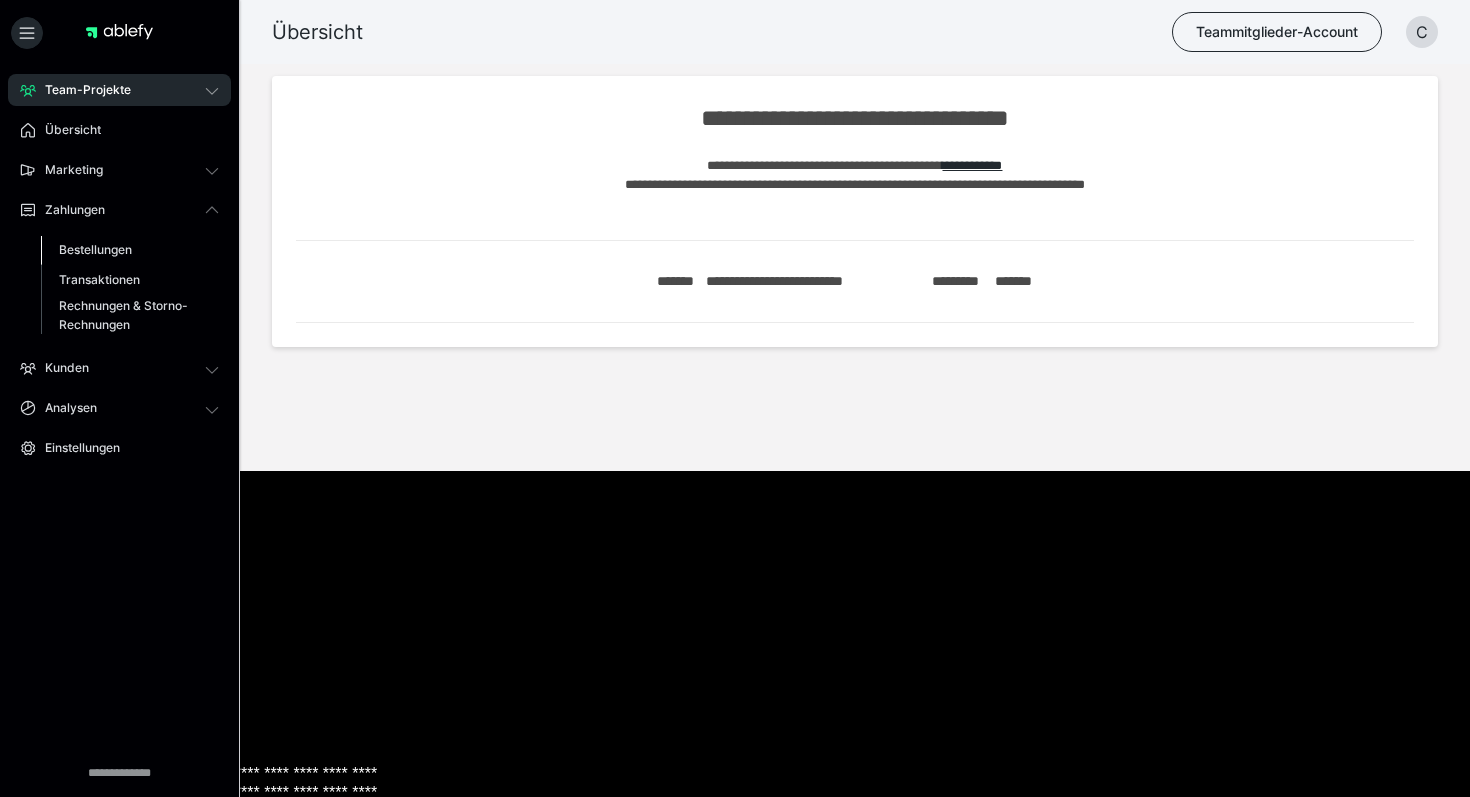 click on "Bestellungen" at bounding box center [130, 250] 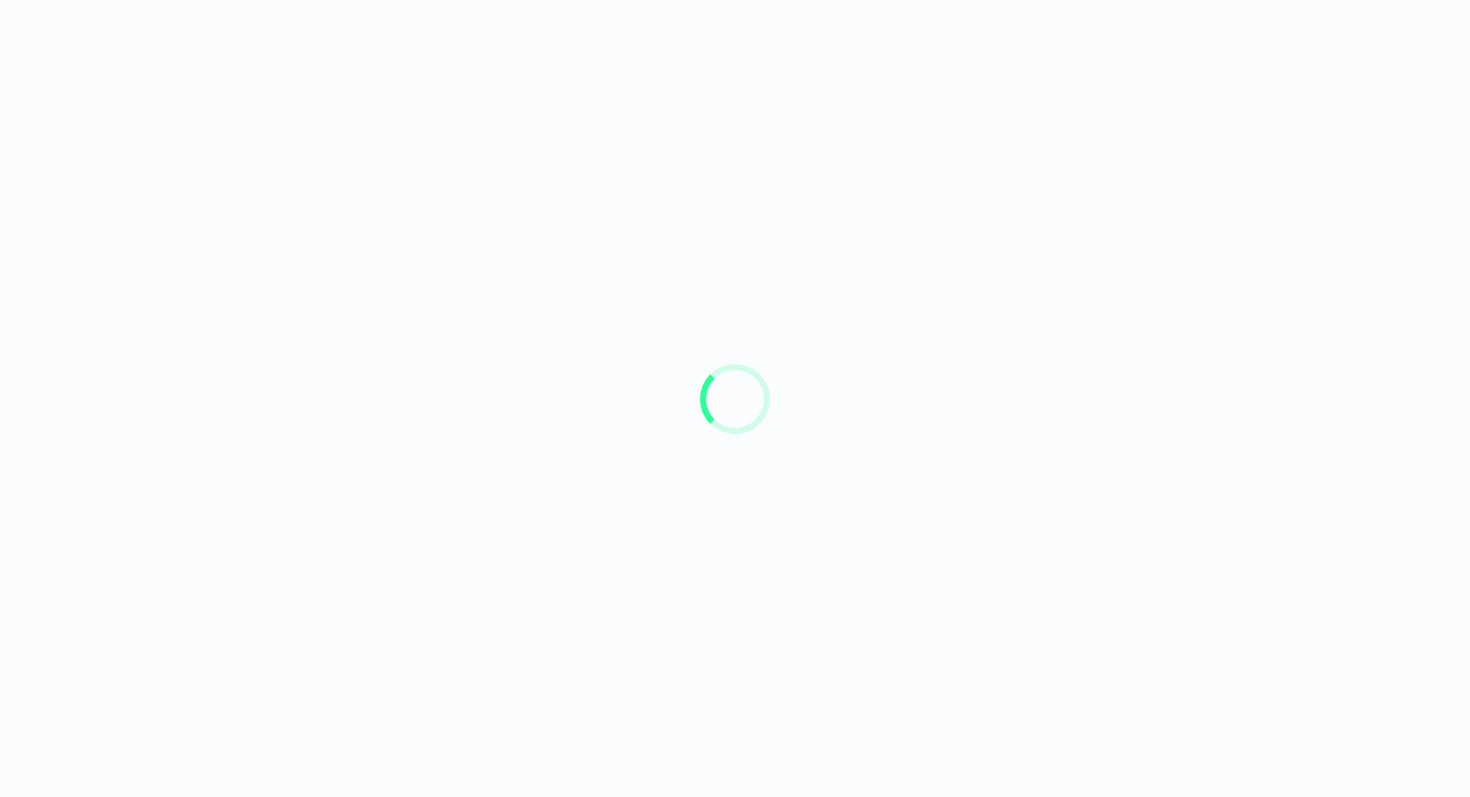 scroll, scrollTop: 0, scrollLeft: 0, axis: both 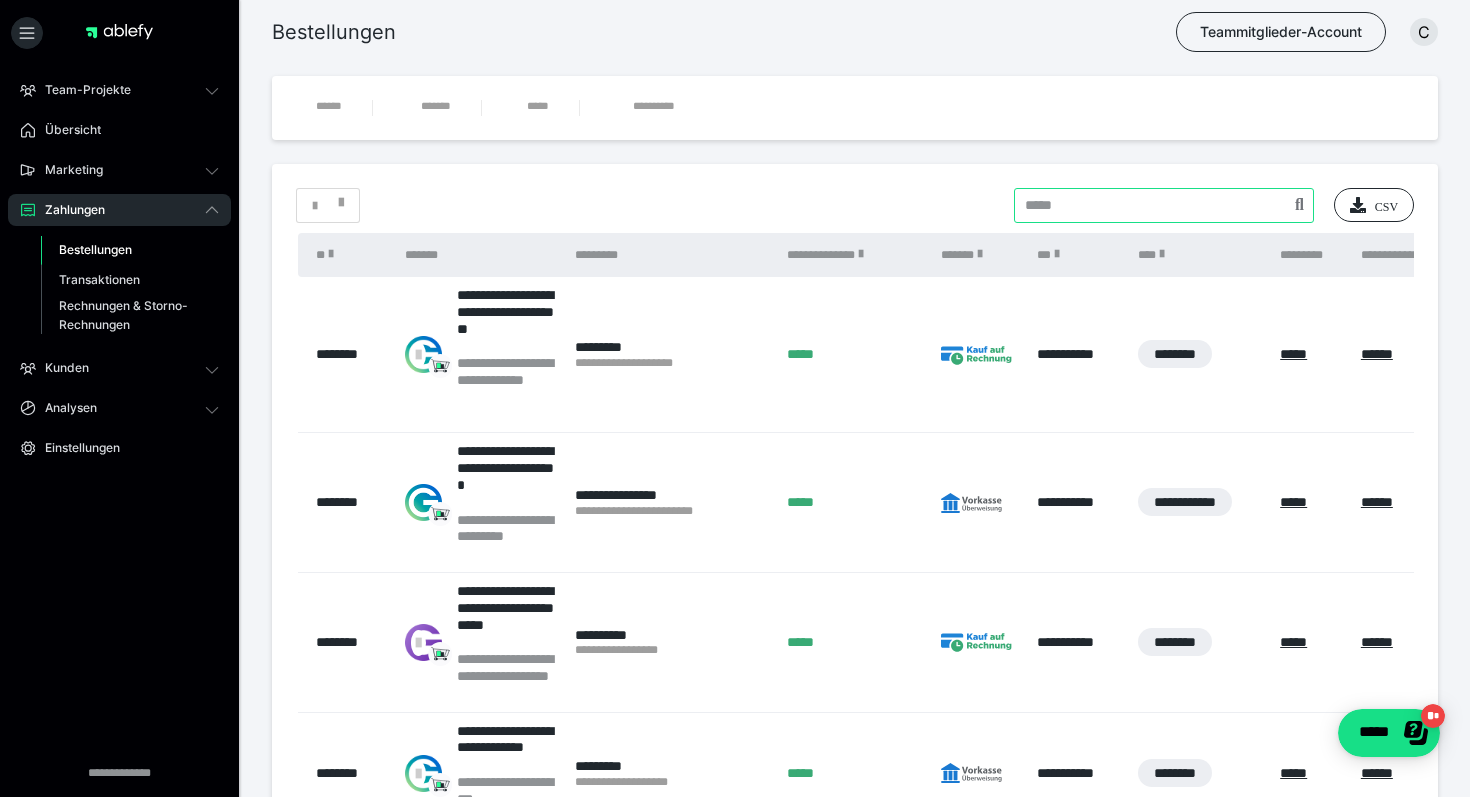click at bounding box center [1164, 205] 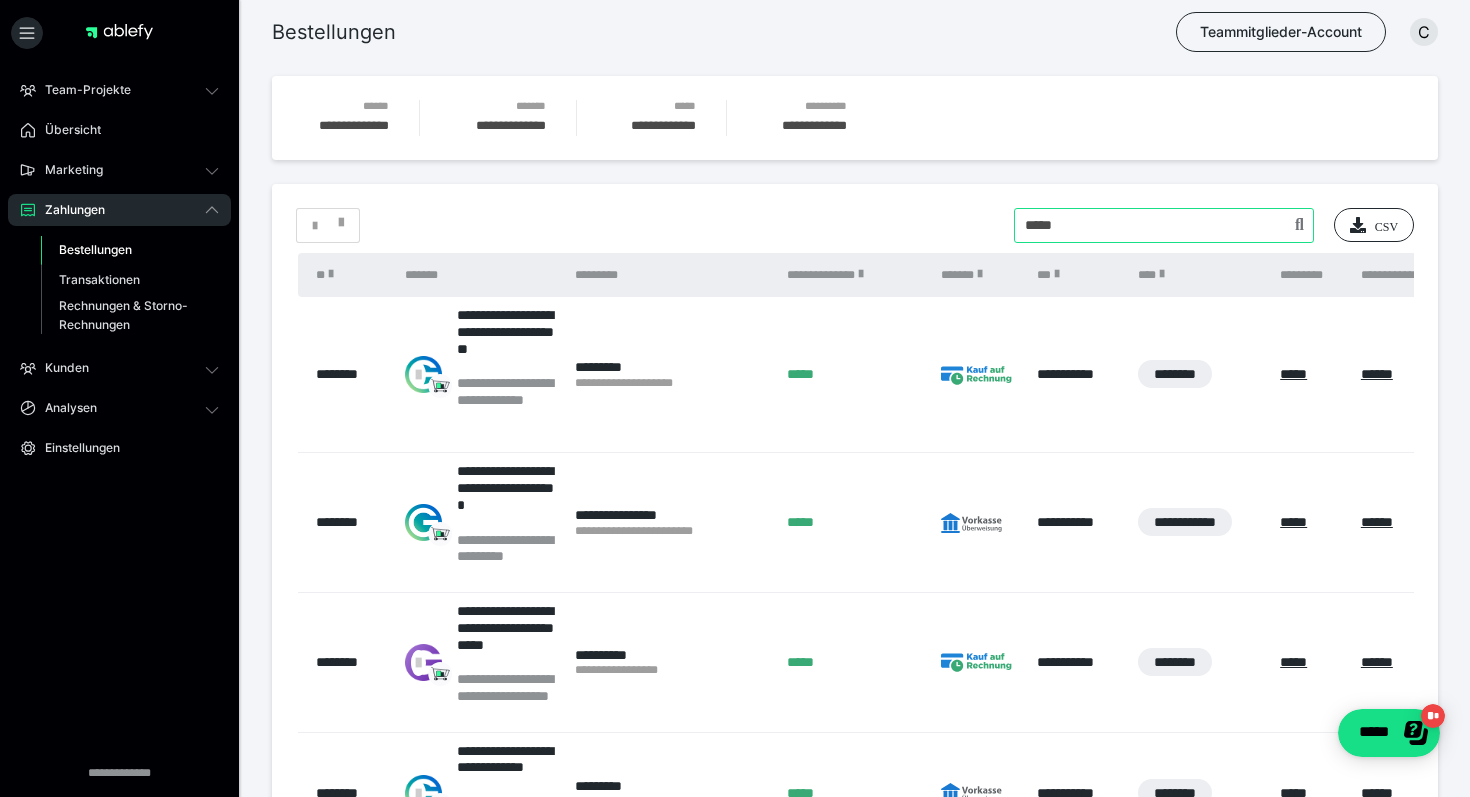 type on "*****" 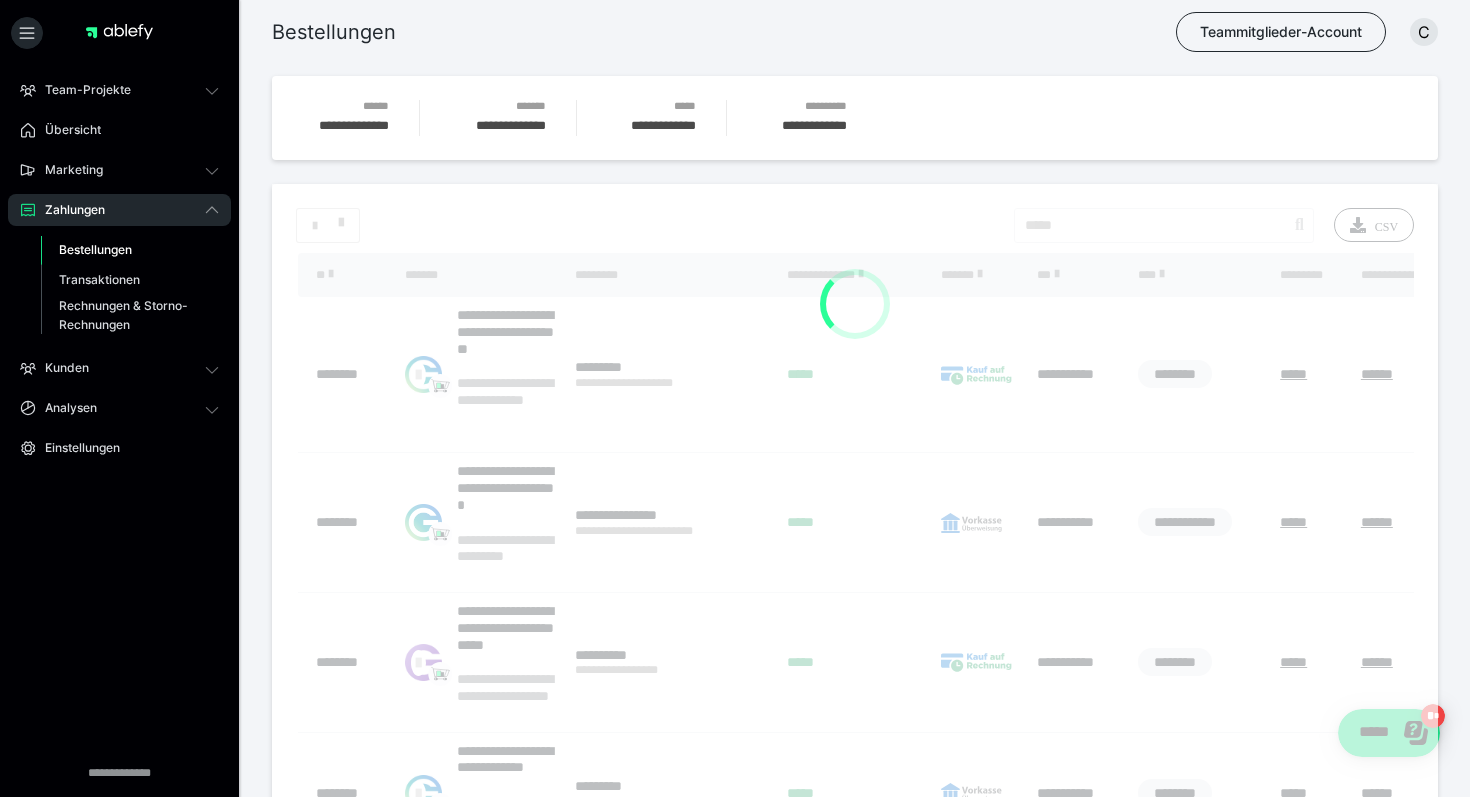 click at bounding box center (855, 954) 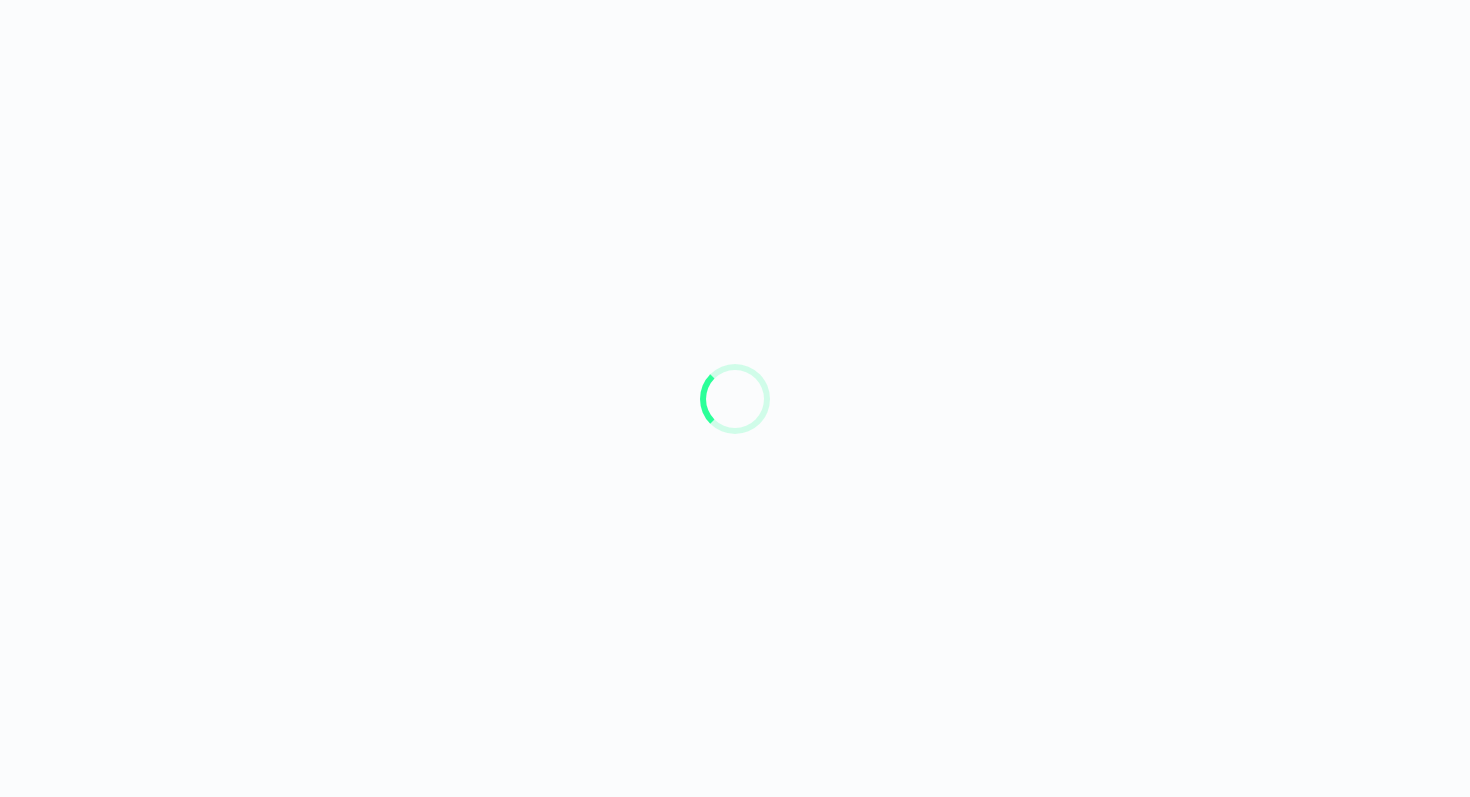 scroll, scrollTop: 0, scrollLeft: 0, axis: both 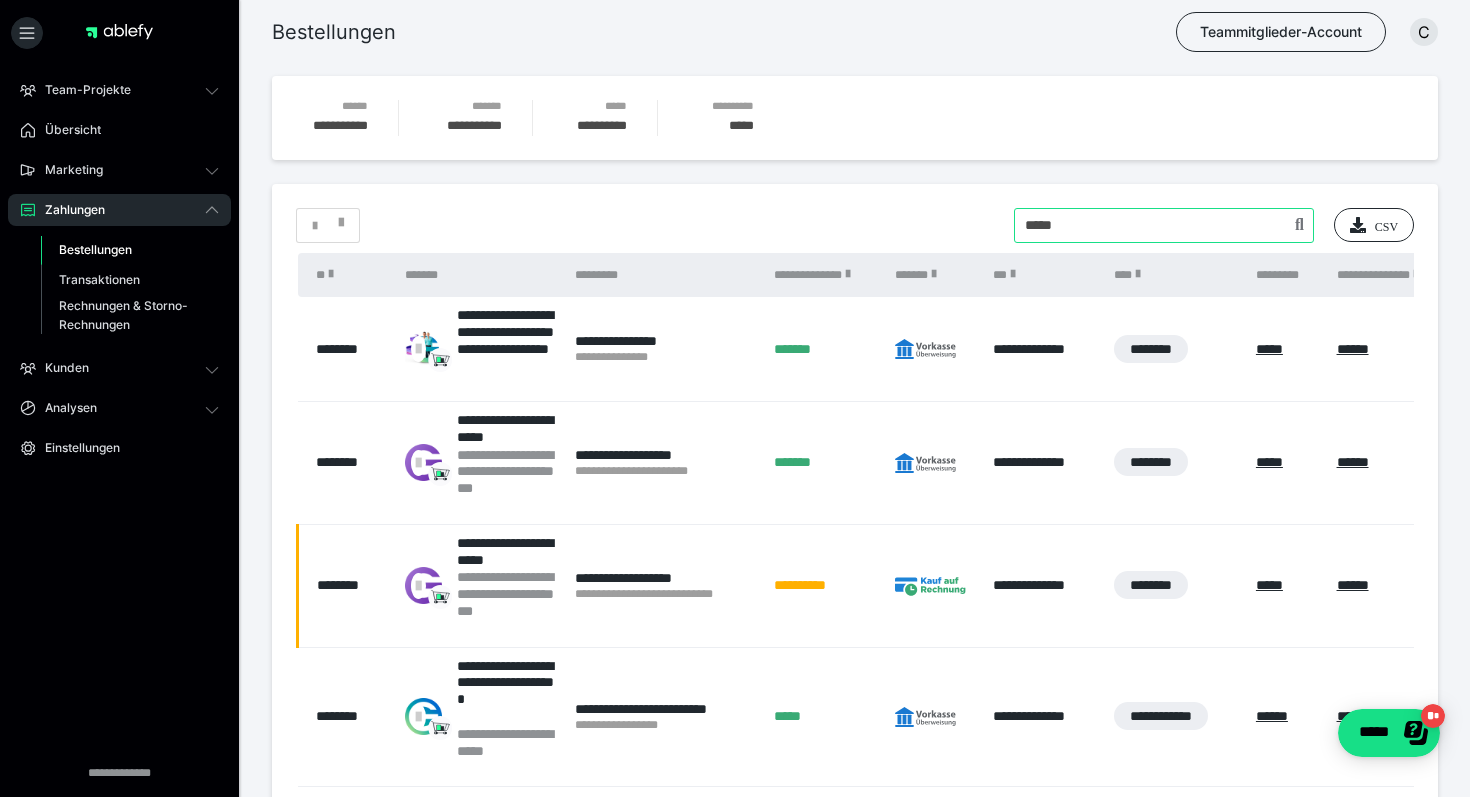 click at bounding box center (1164, 225) 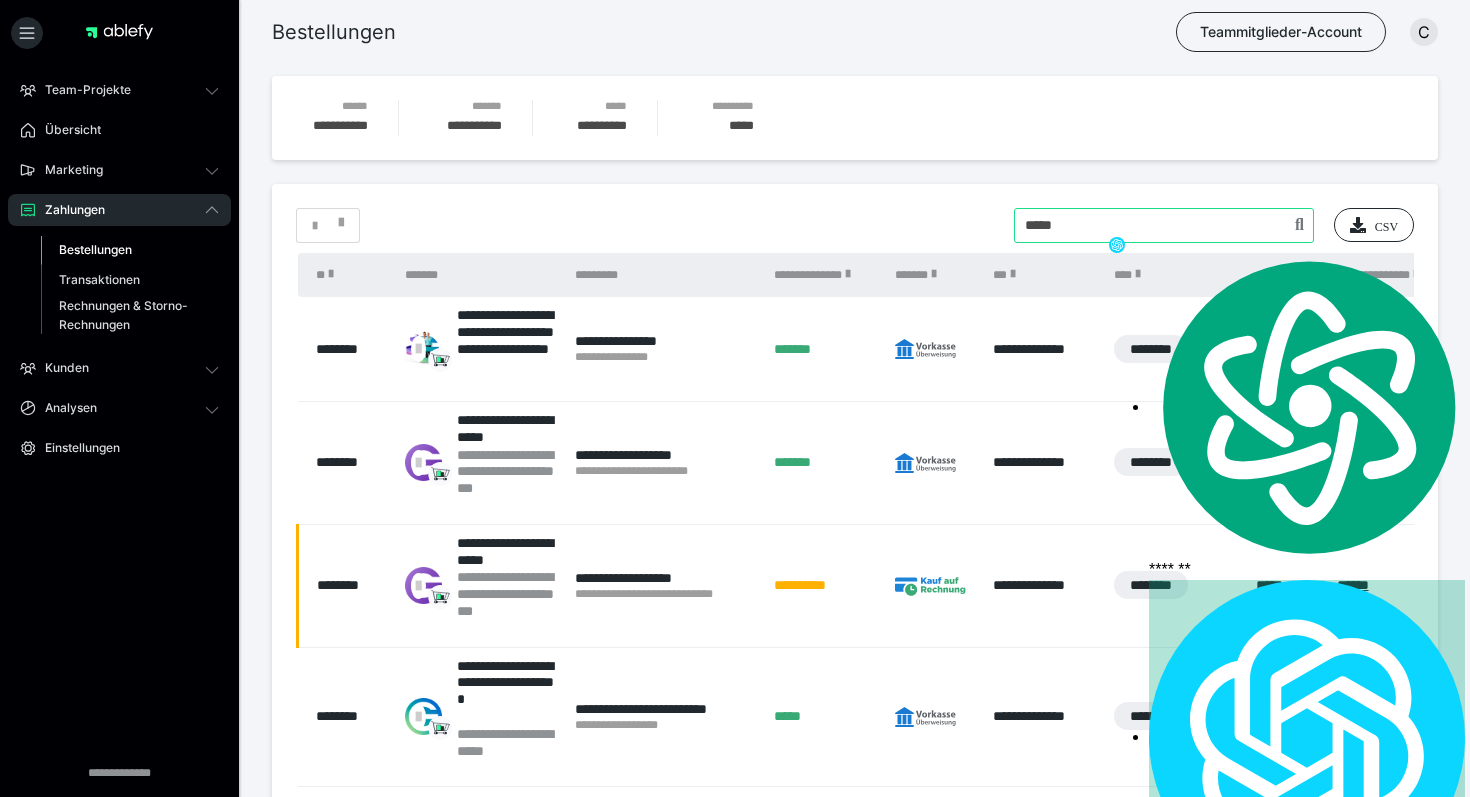 click at bounding box center (1164, 225) 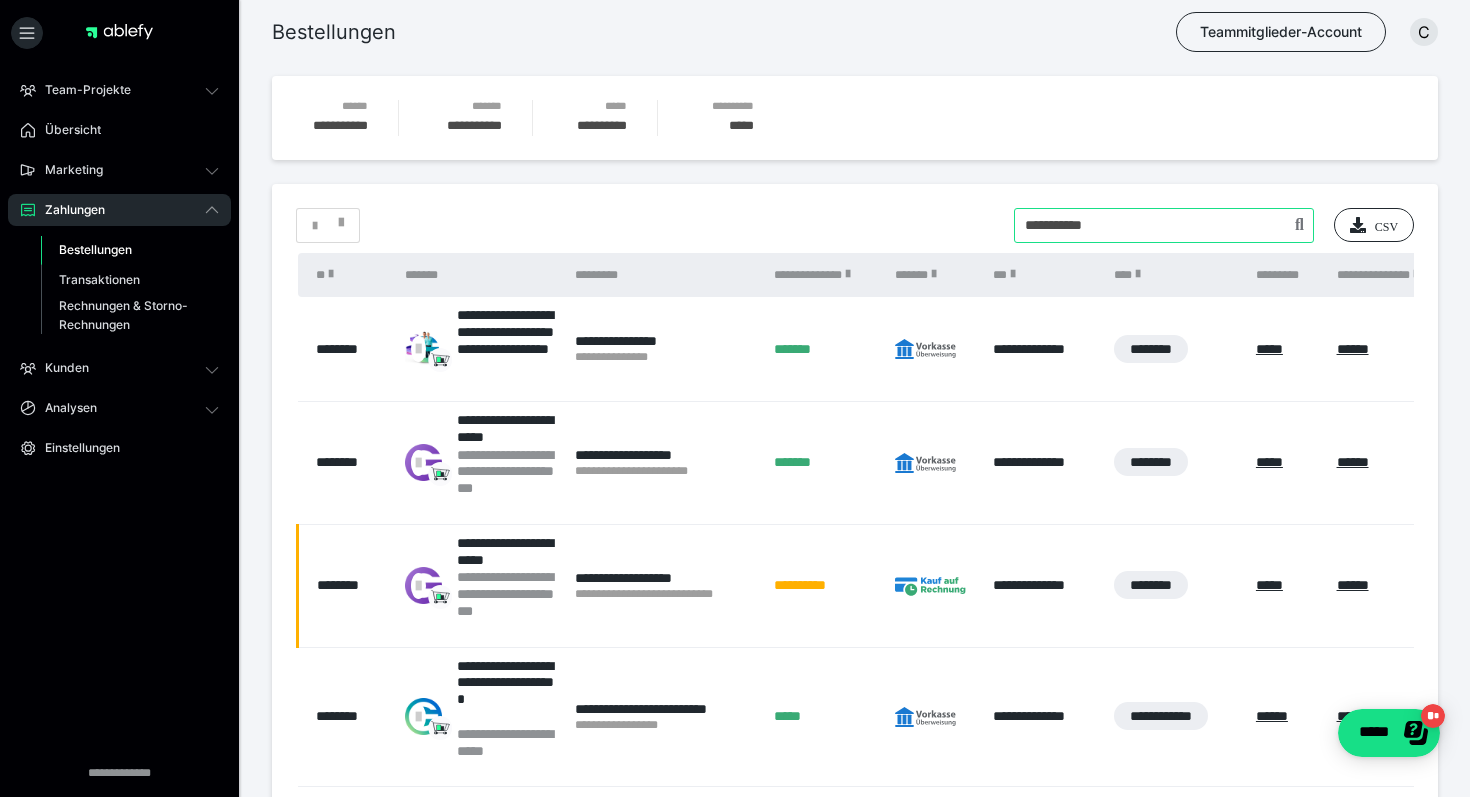 type on "**********" 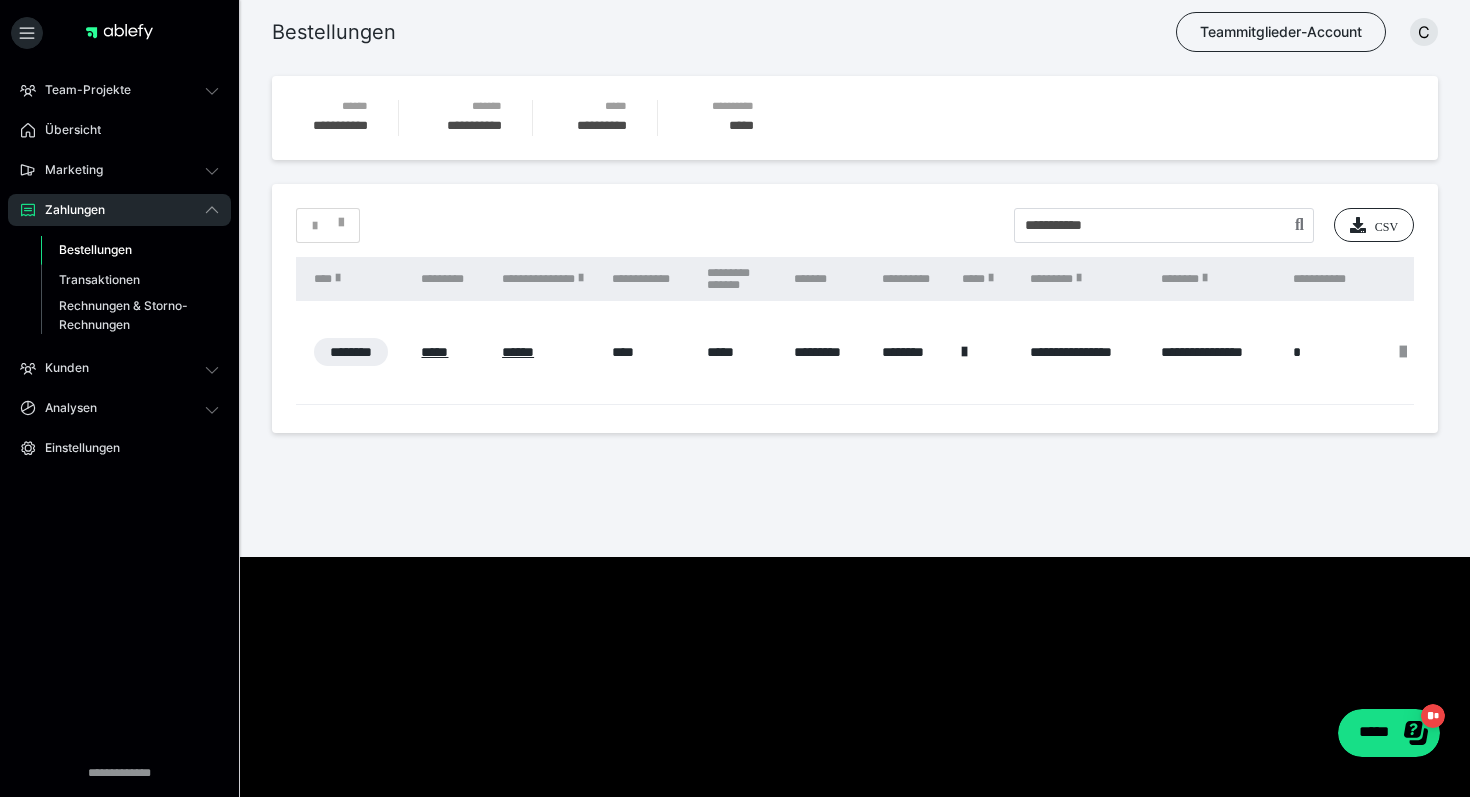 scroll, scrollTop: 0, scrollLeft: 748, axis: horizontal 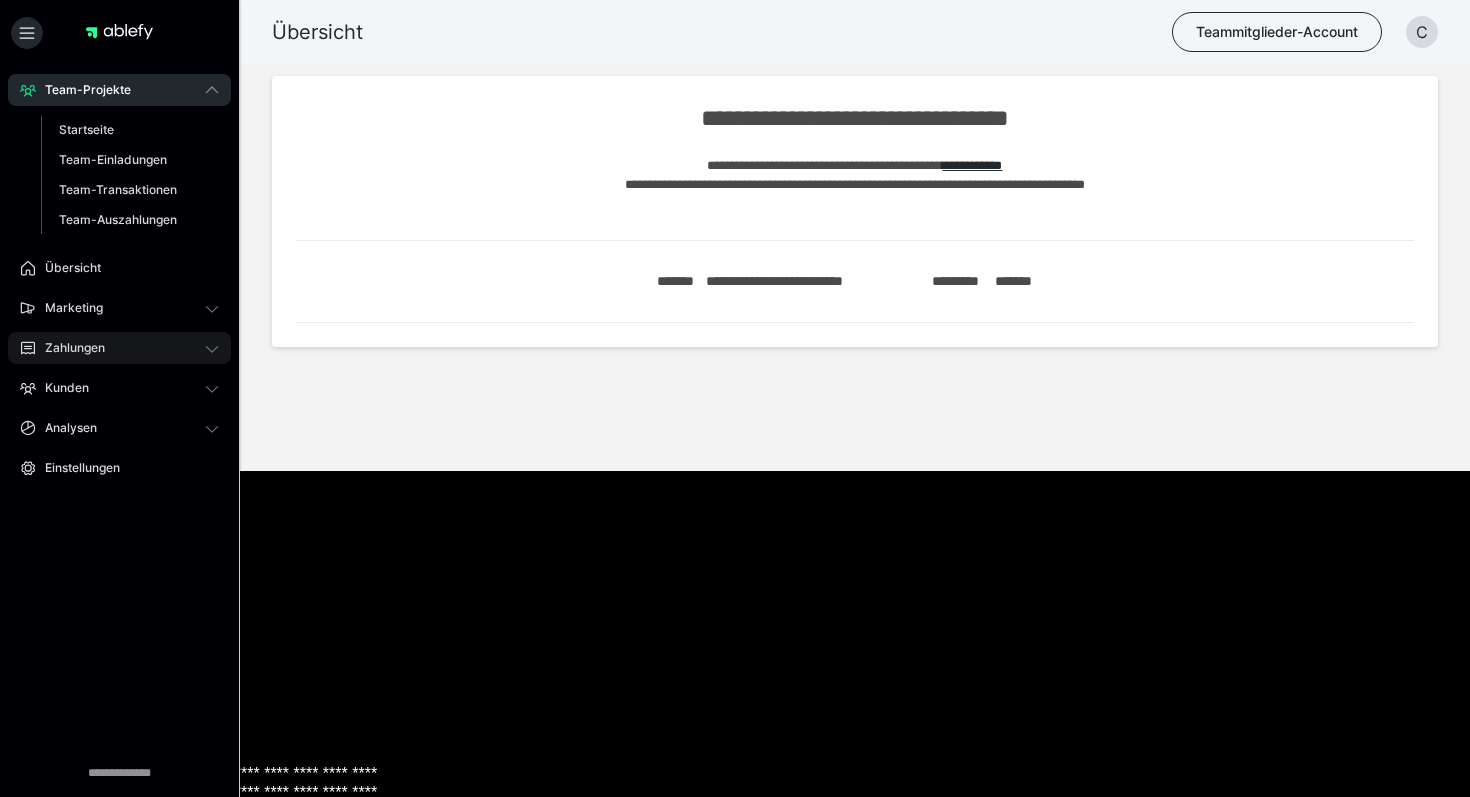 click on "Zahlungen" at bounding box center (68, 348) 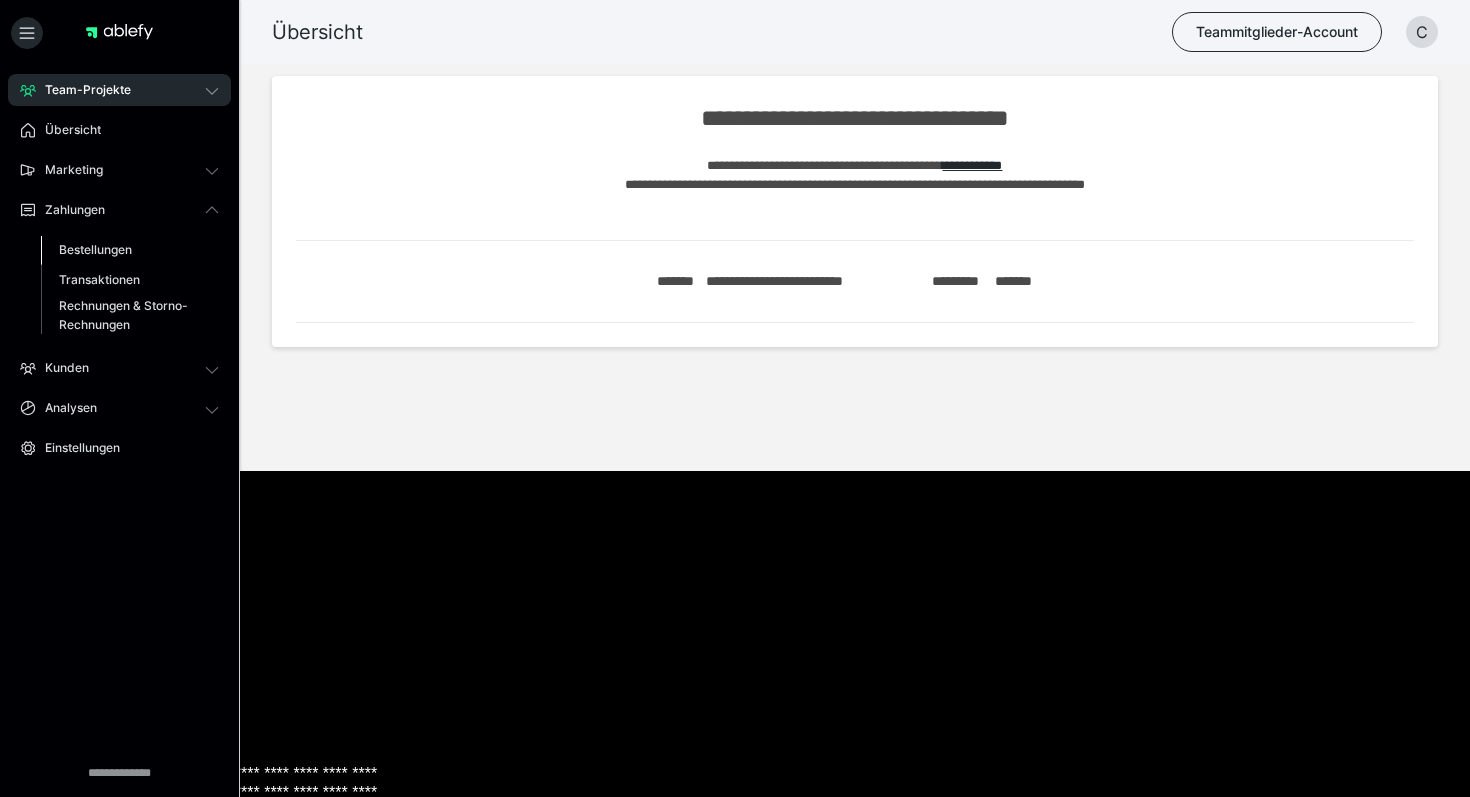 click on "Bestellungen" at bounding box center (95, 249) 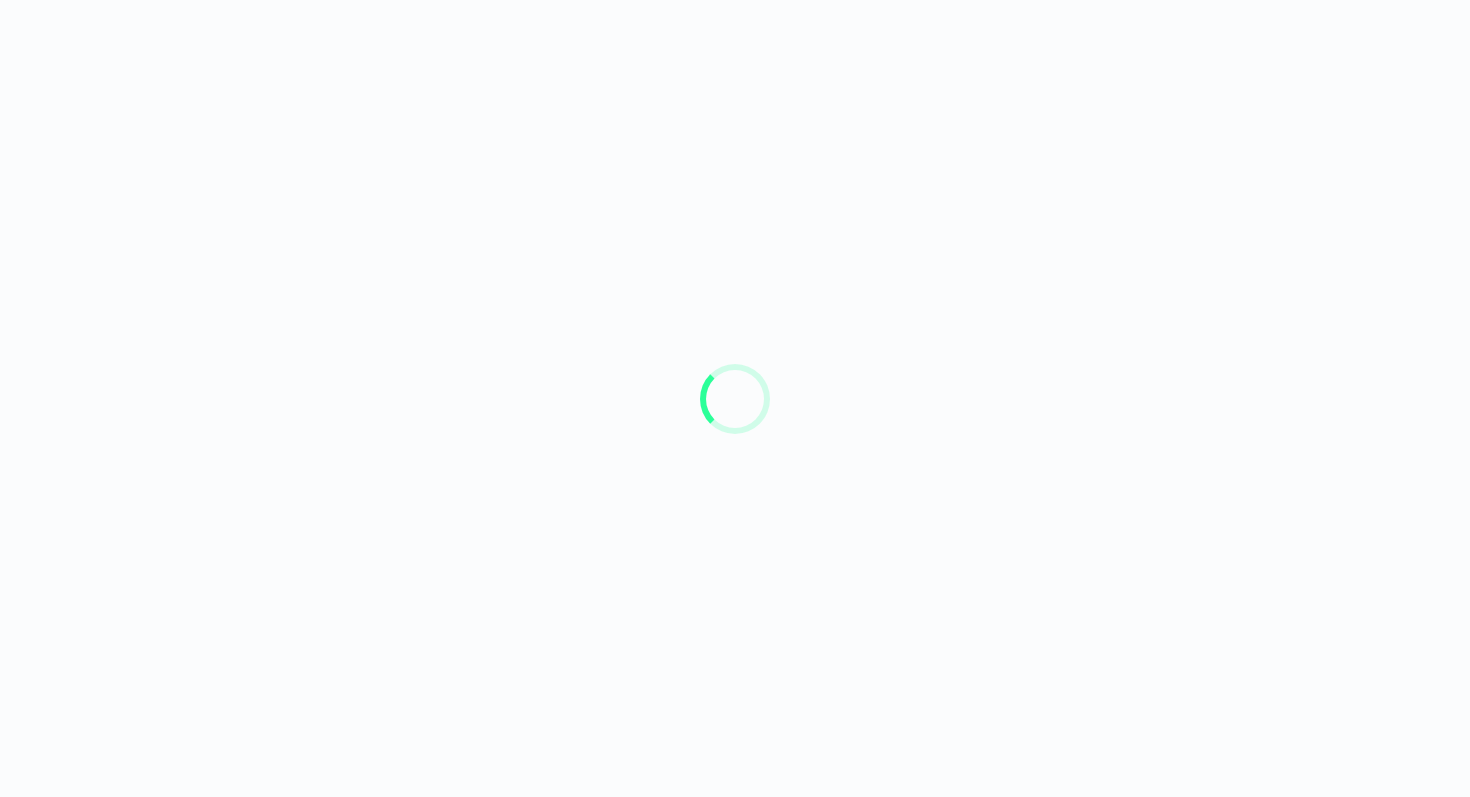 scroll, scrollTop: 0, scrollLeft: 0, axis: both 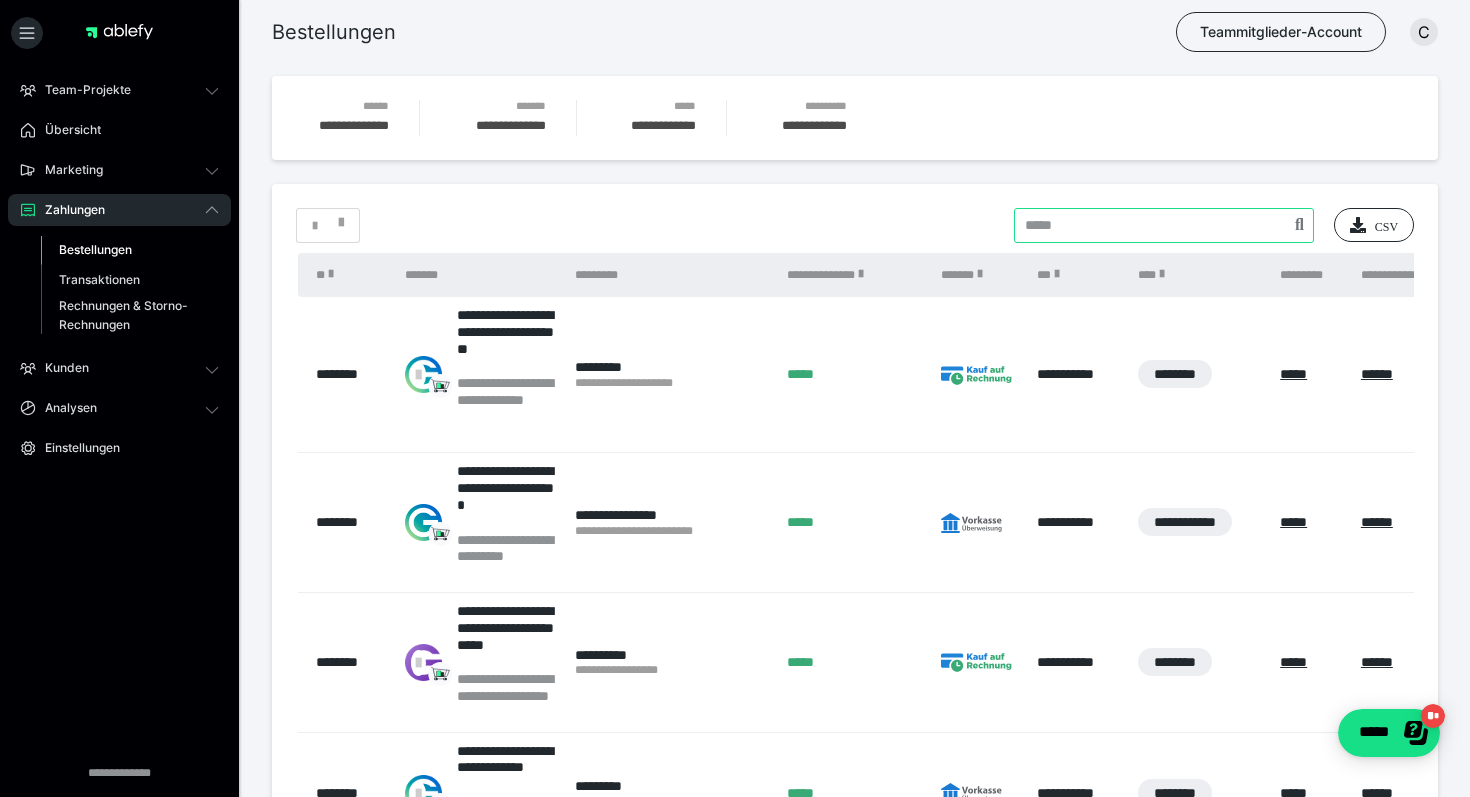 click at bounding box center [1164, 225] 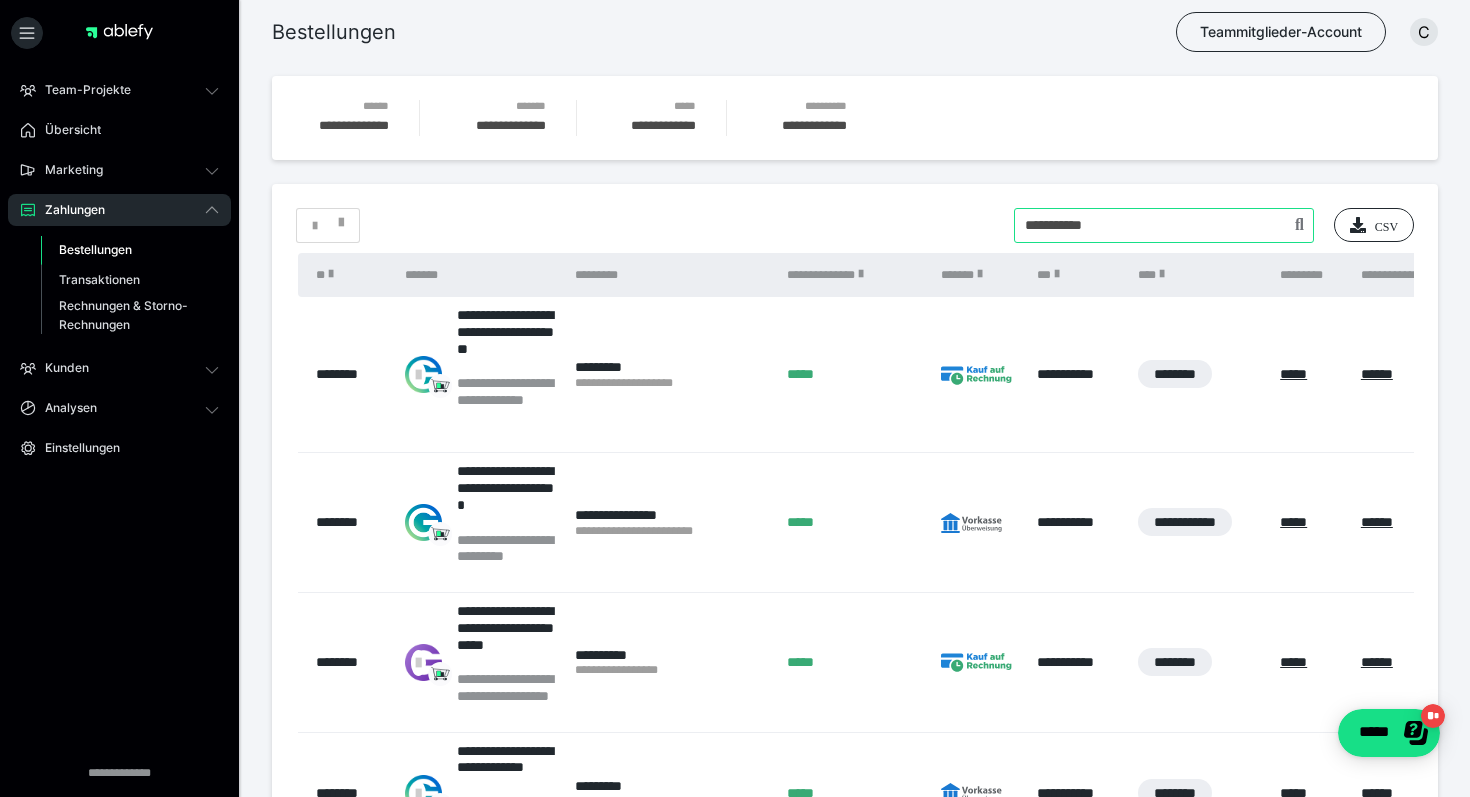 type on "**********" 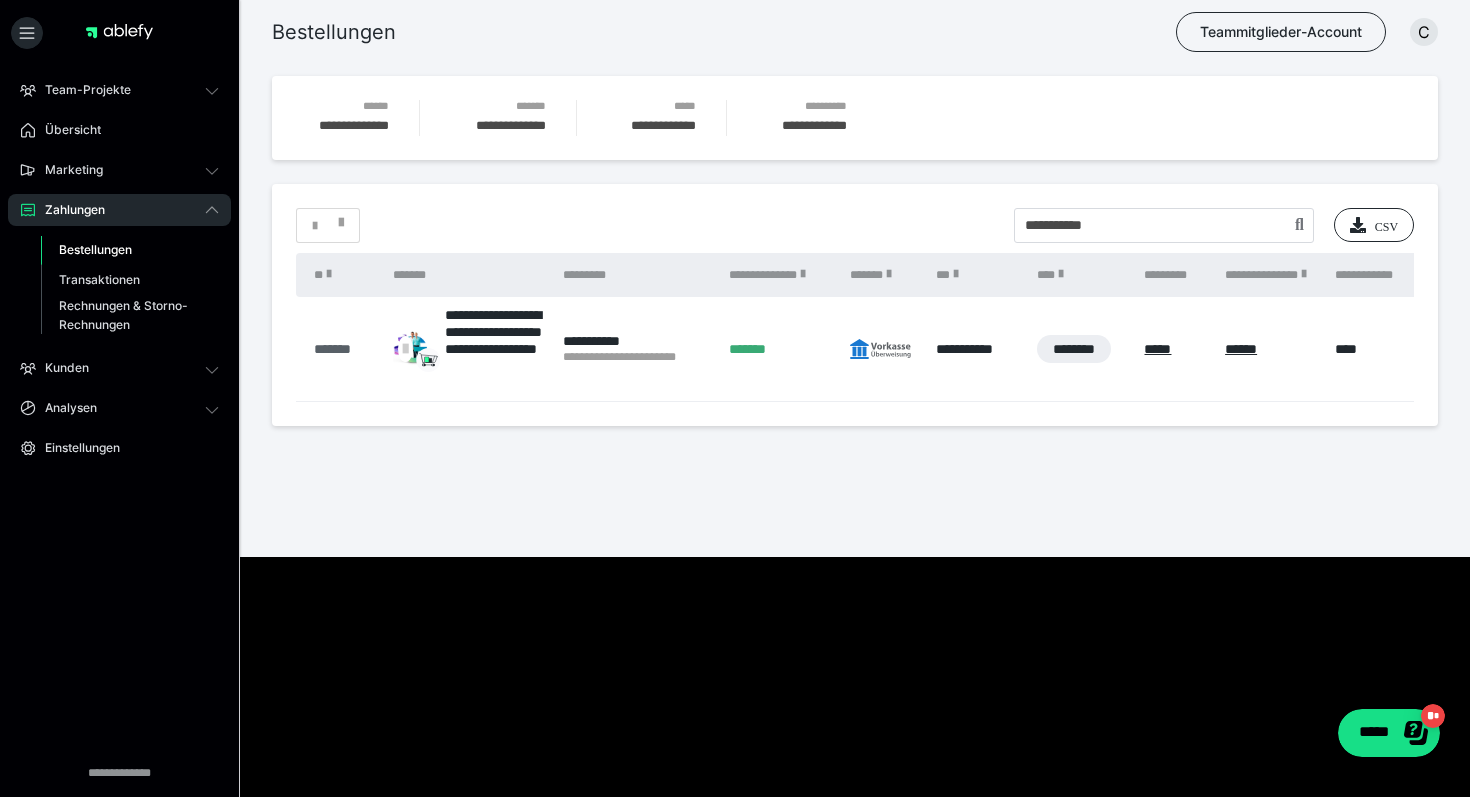 click on "*******" at bounding box center [343, 349] 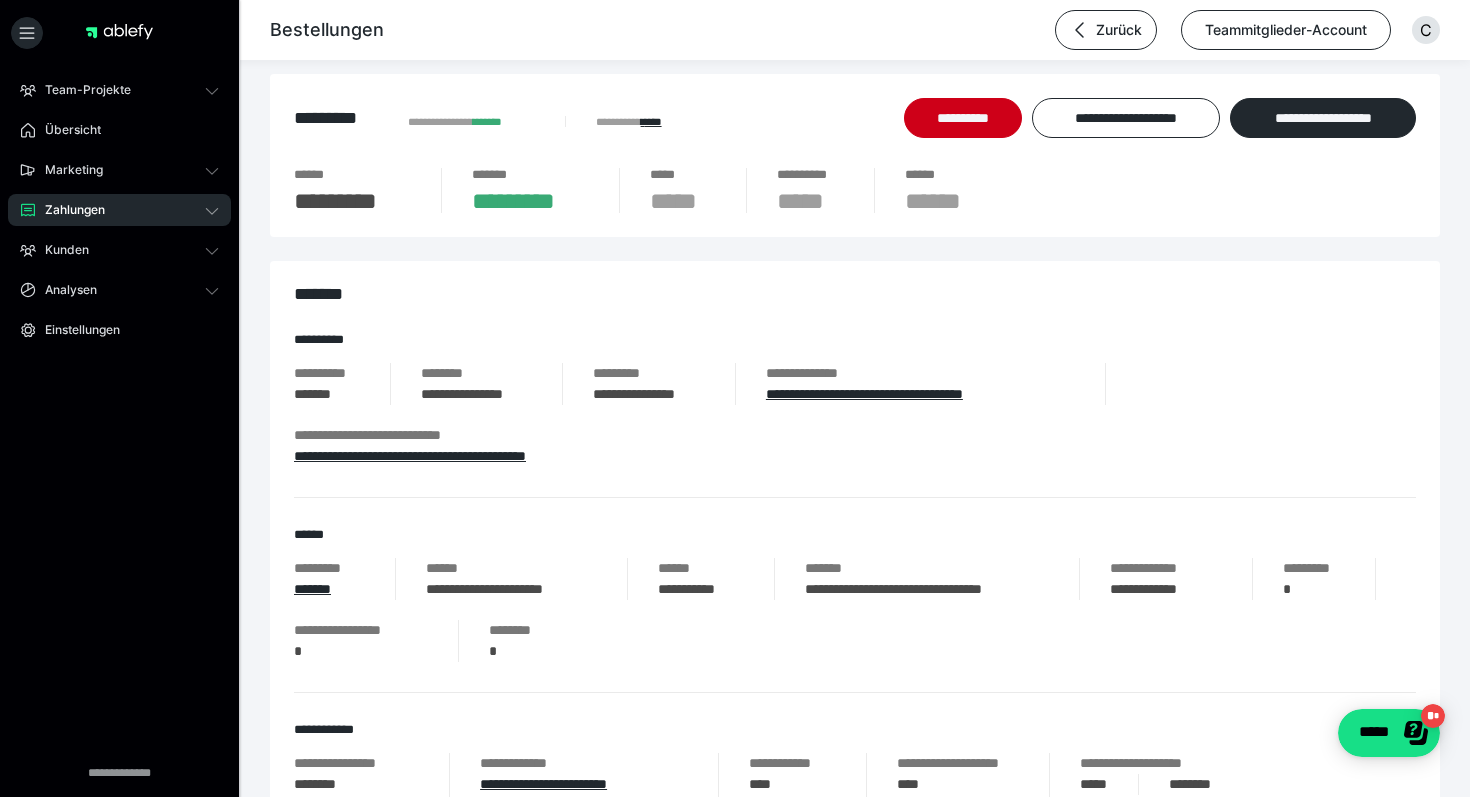 scroll, scrollTop: 13, scrollLeft: 0, axis: vertical 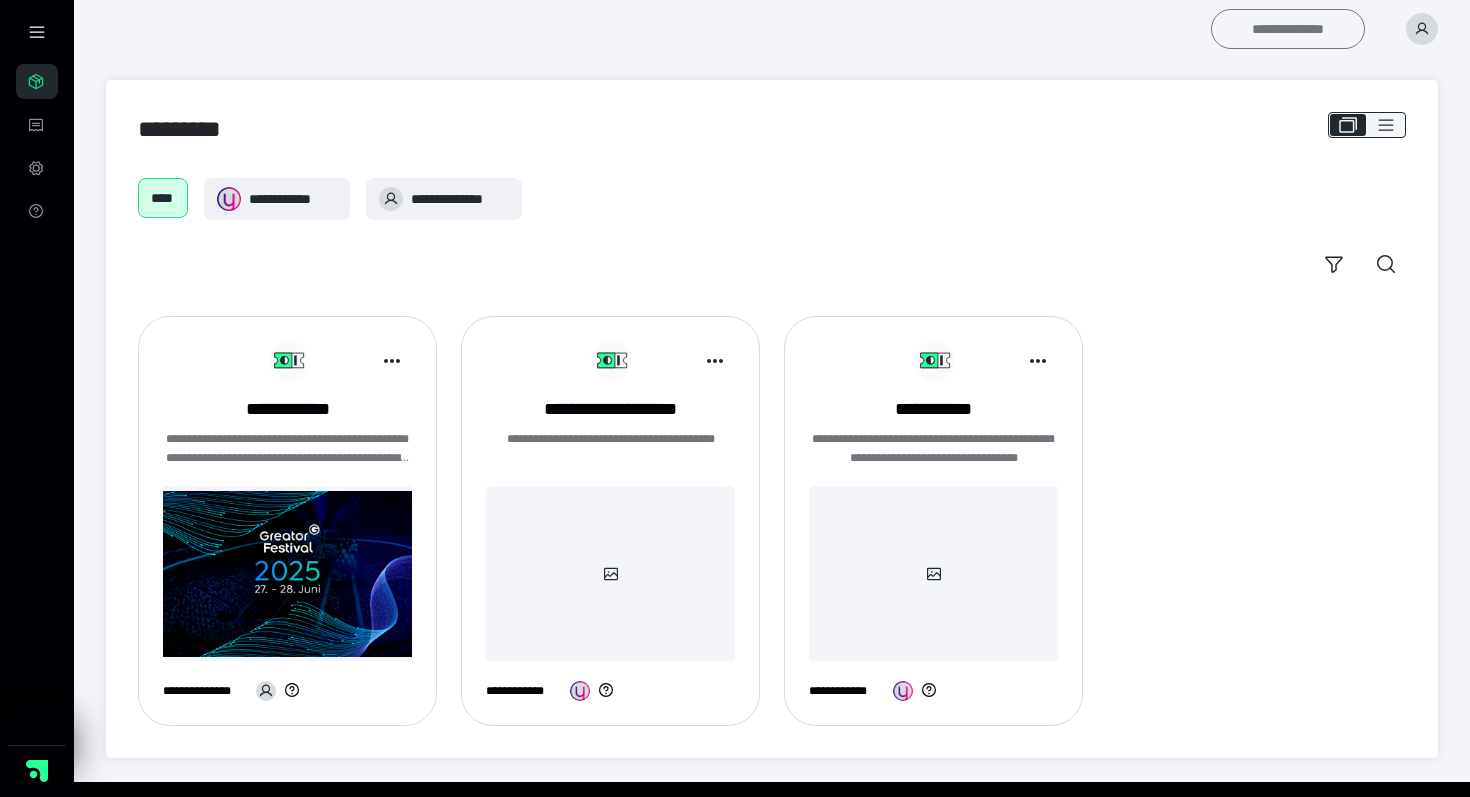 click on "**********" at bounding box center [1288, 29] 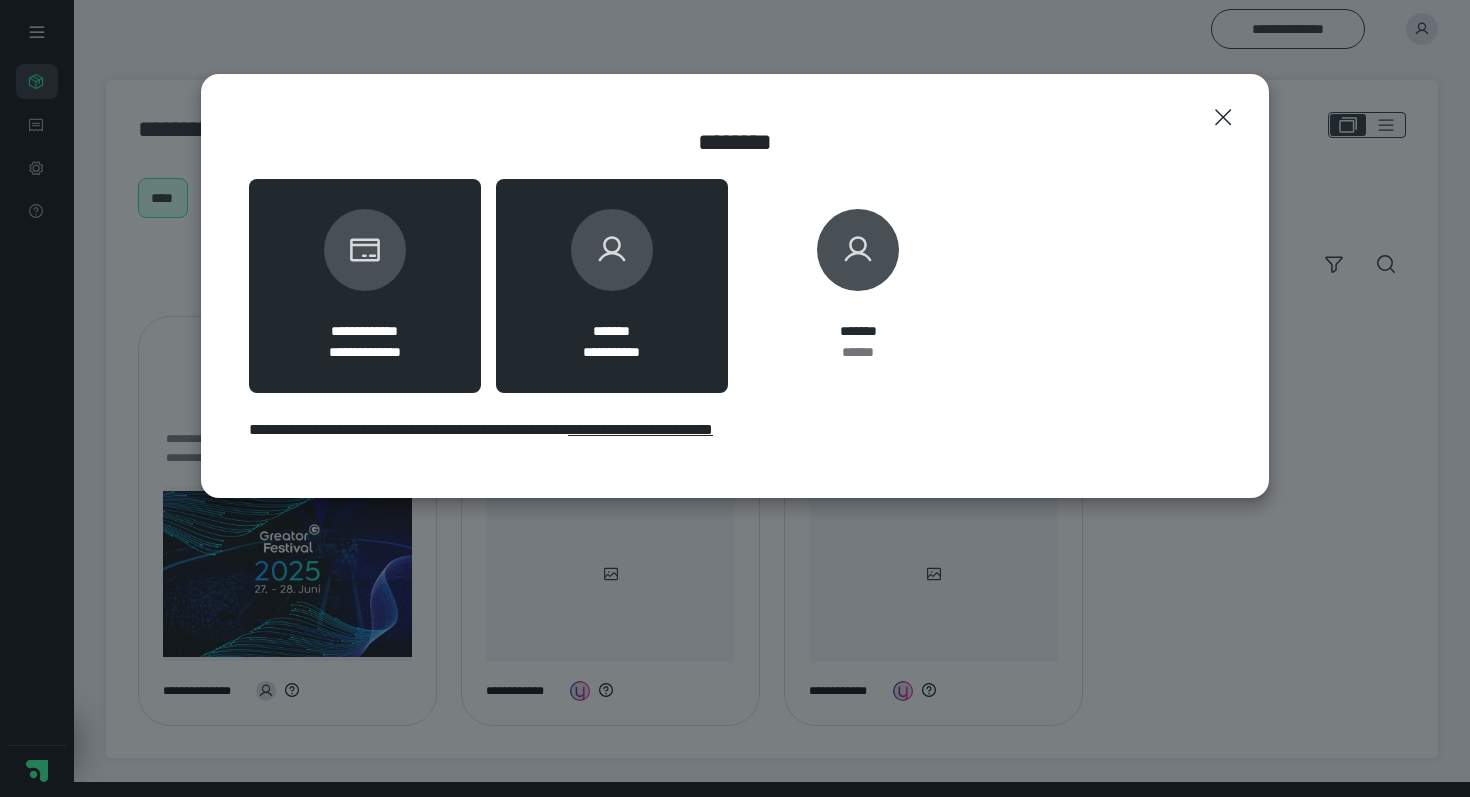 click on "**********" at bounding box center [612, 286] 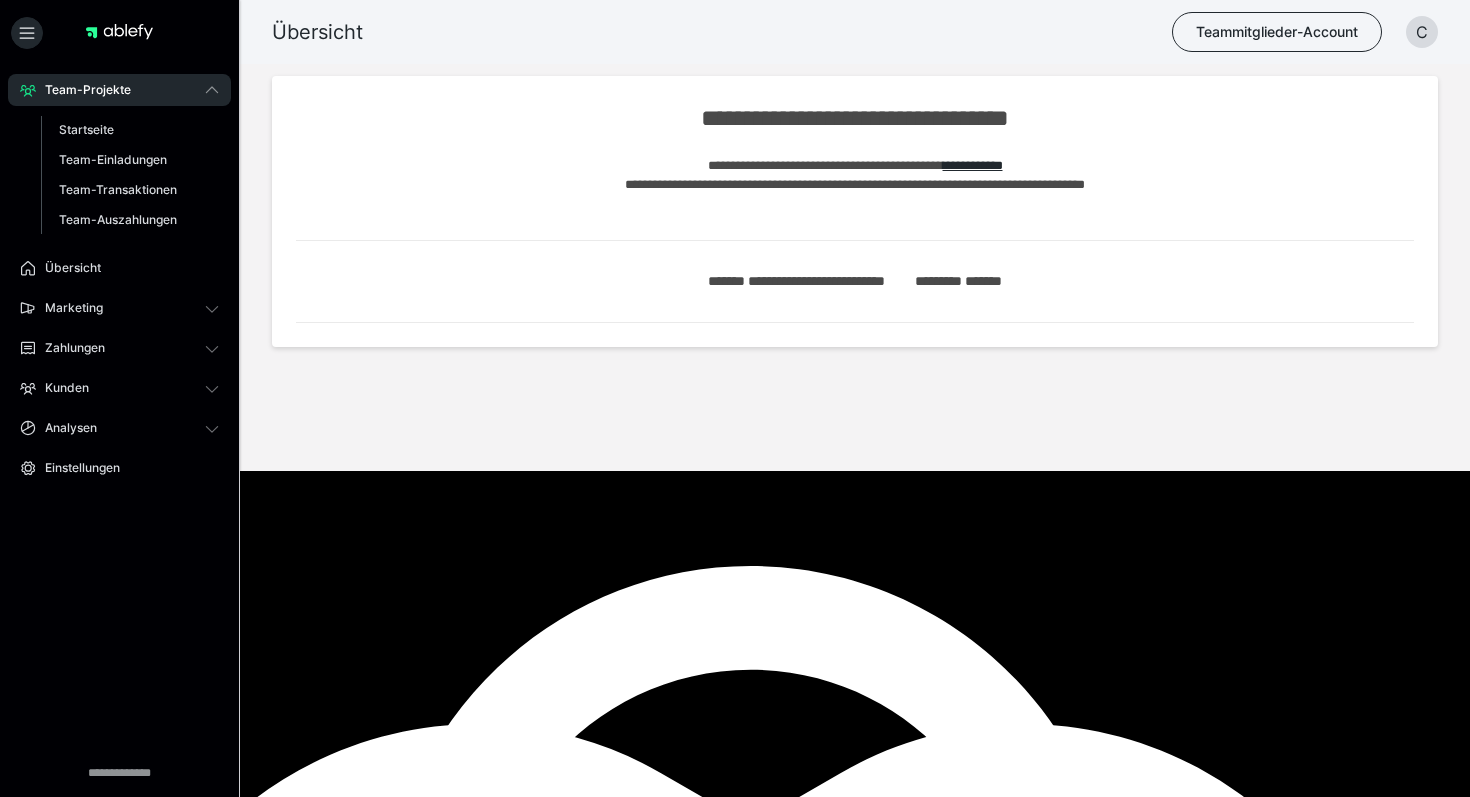 scroll, scrollTop: 0, scrollLeft: 0, axis: both 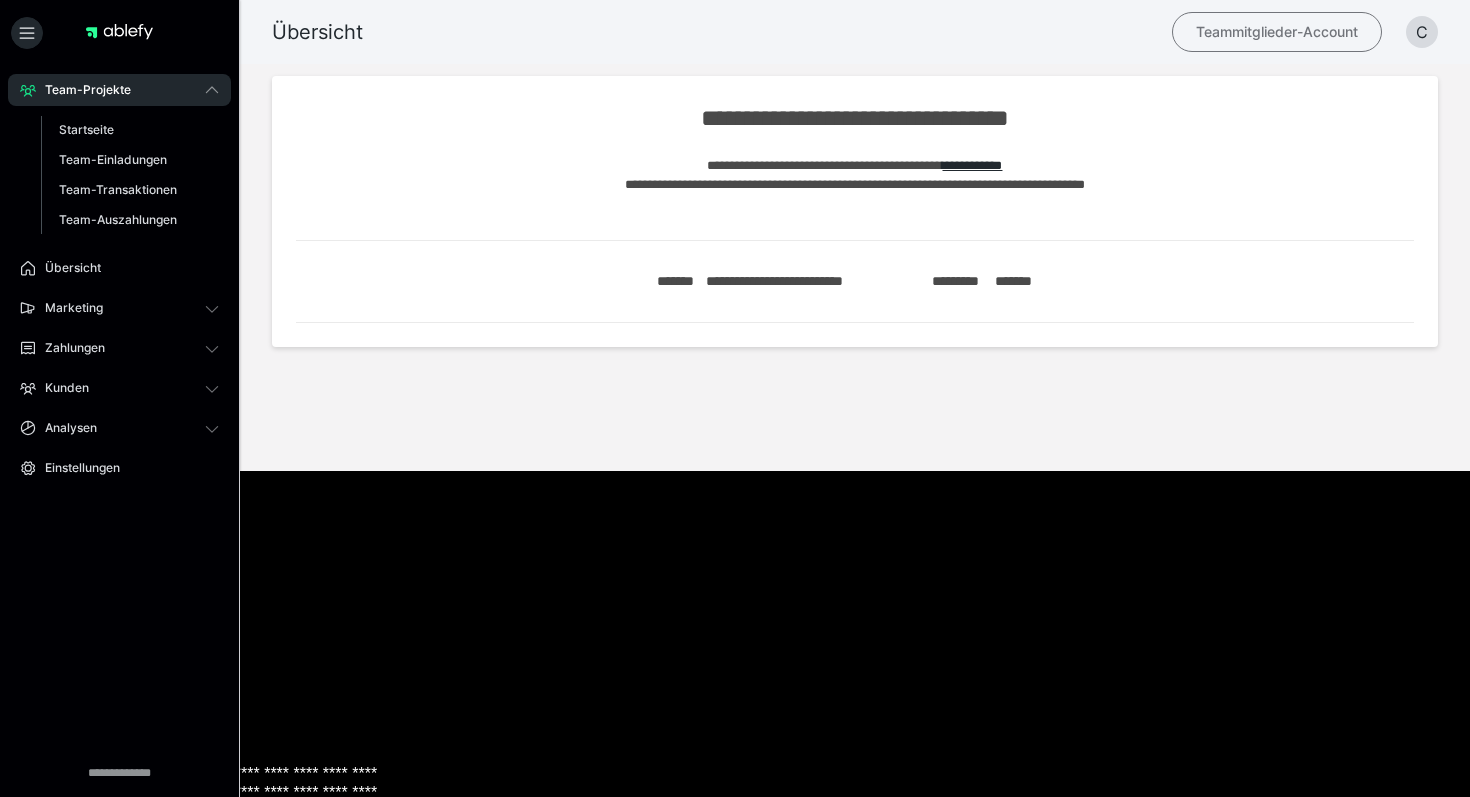 click on "Teammitglieder-Account" at bounding box center (1277, 32) 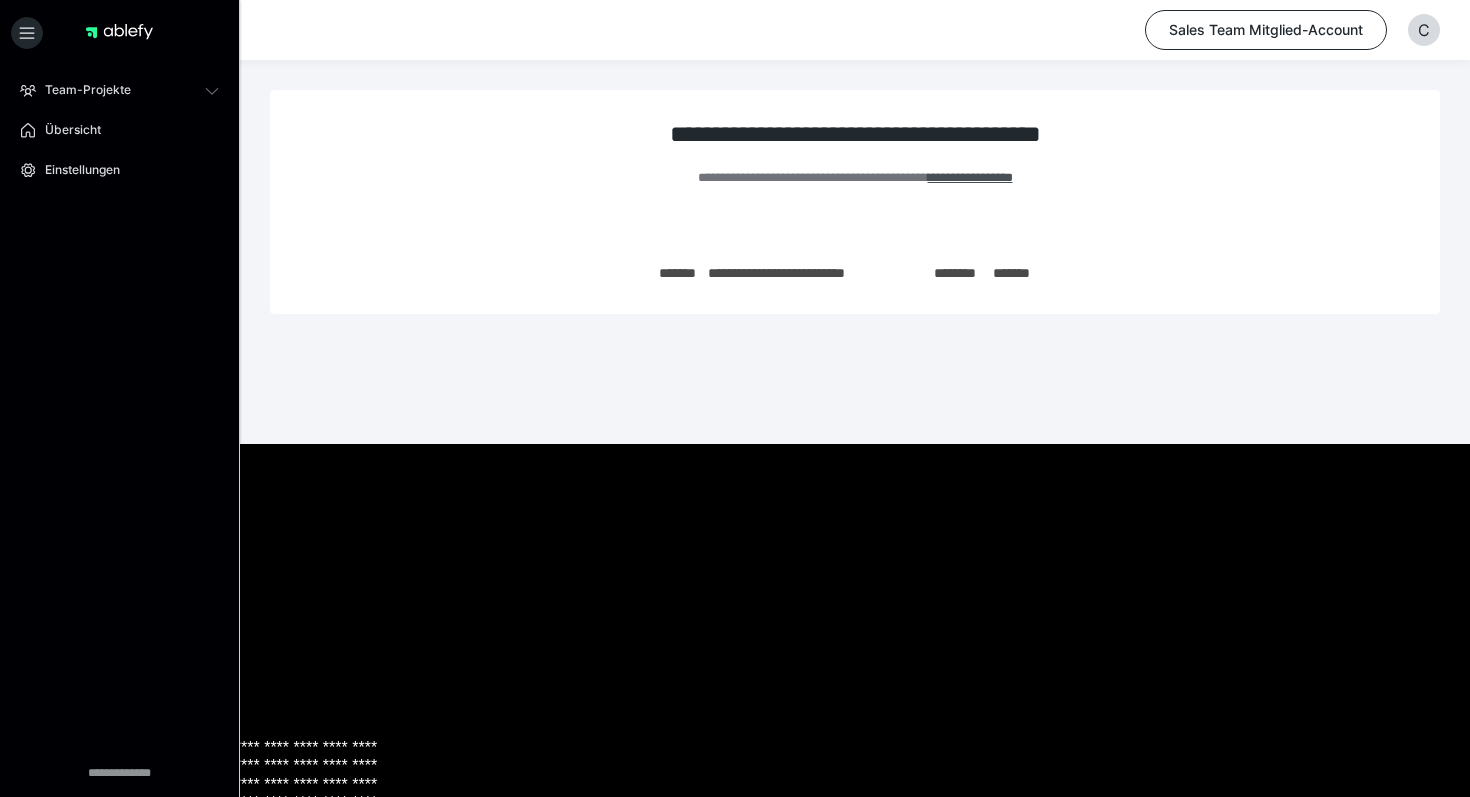 scroll, scrollTop: 0, scrollLeft: 0, axis: both 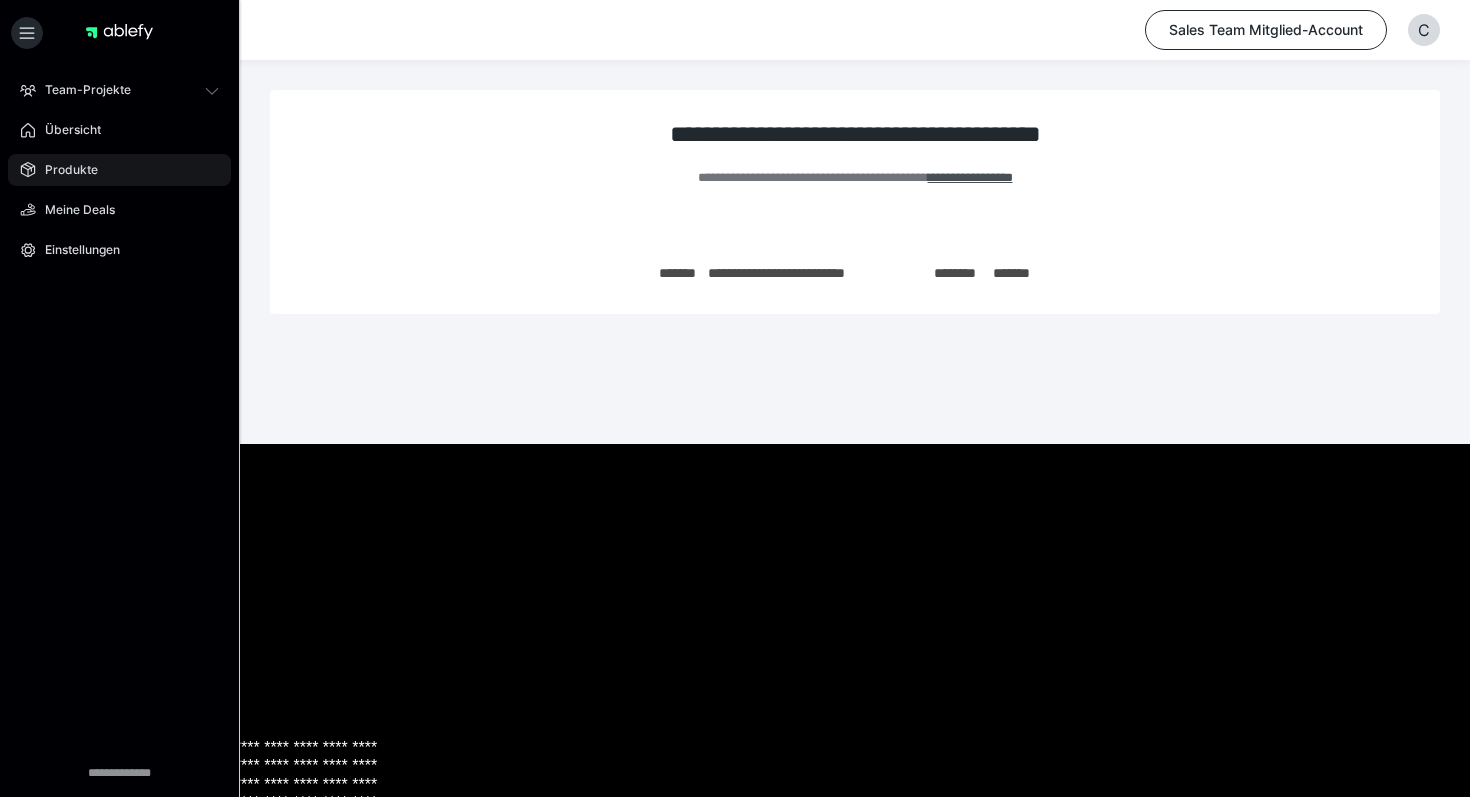click on "Produkte" at bounding box center (119, 170) 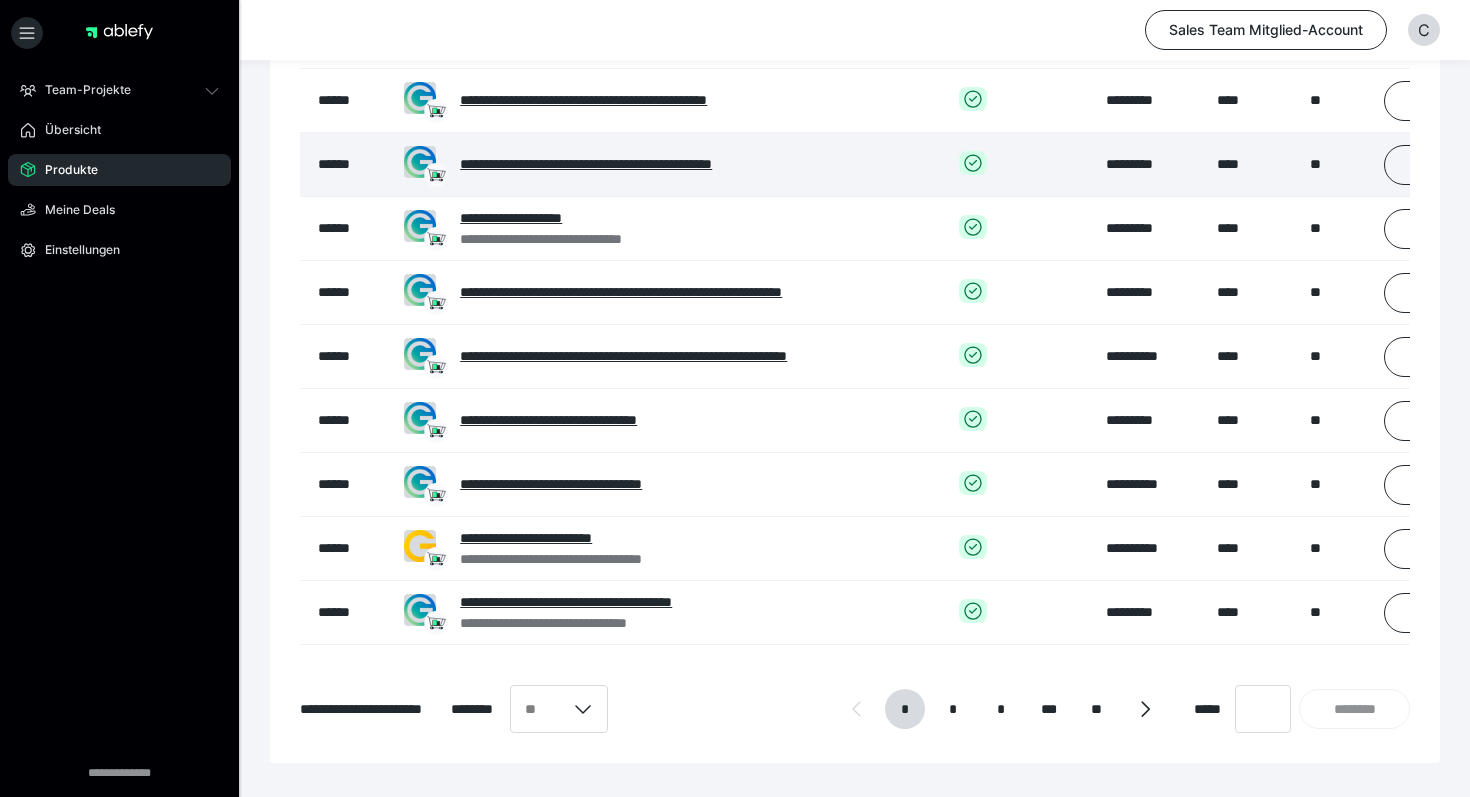 scroll, scrollTop: 282, scrollLeft: 0, axis: vertical 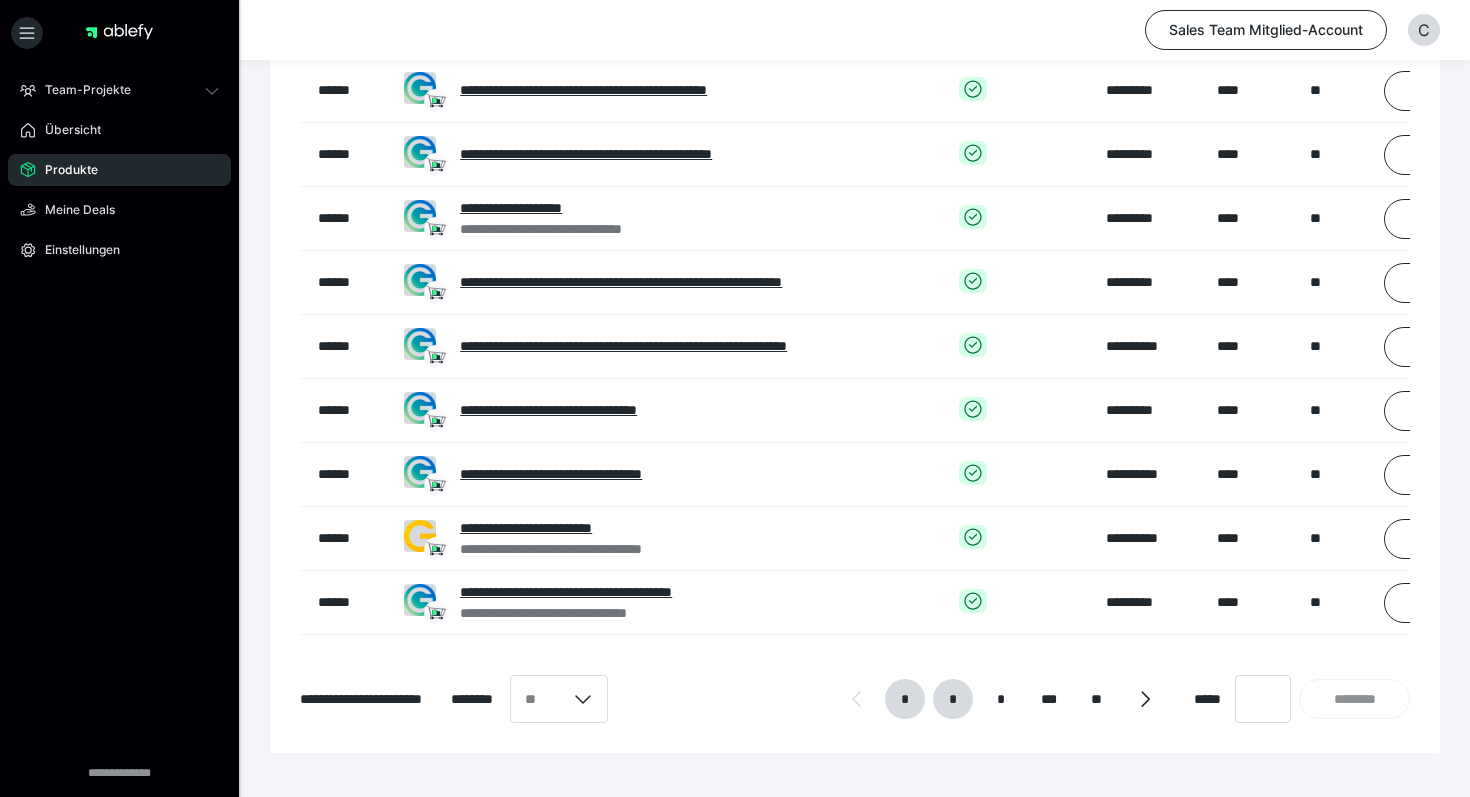 click on "*" at bounding box center (953, 699) 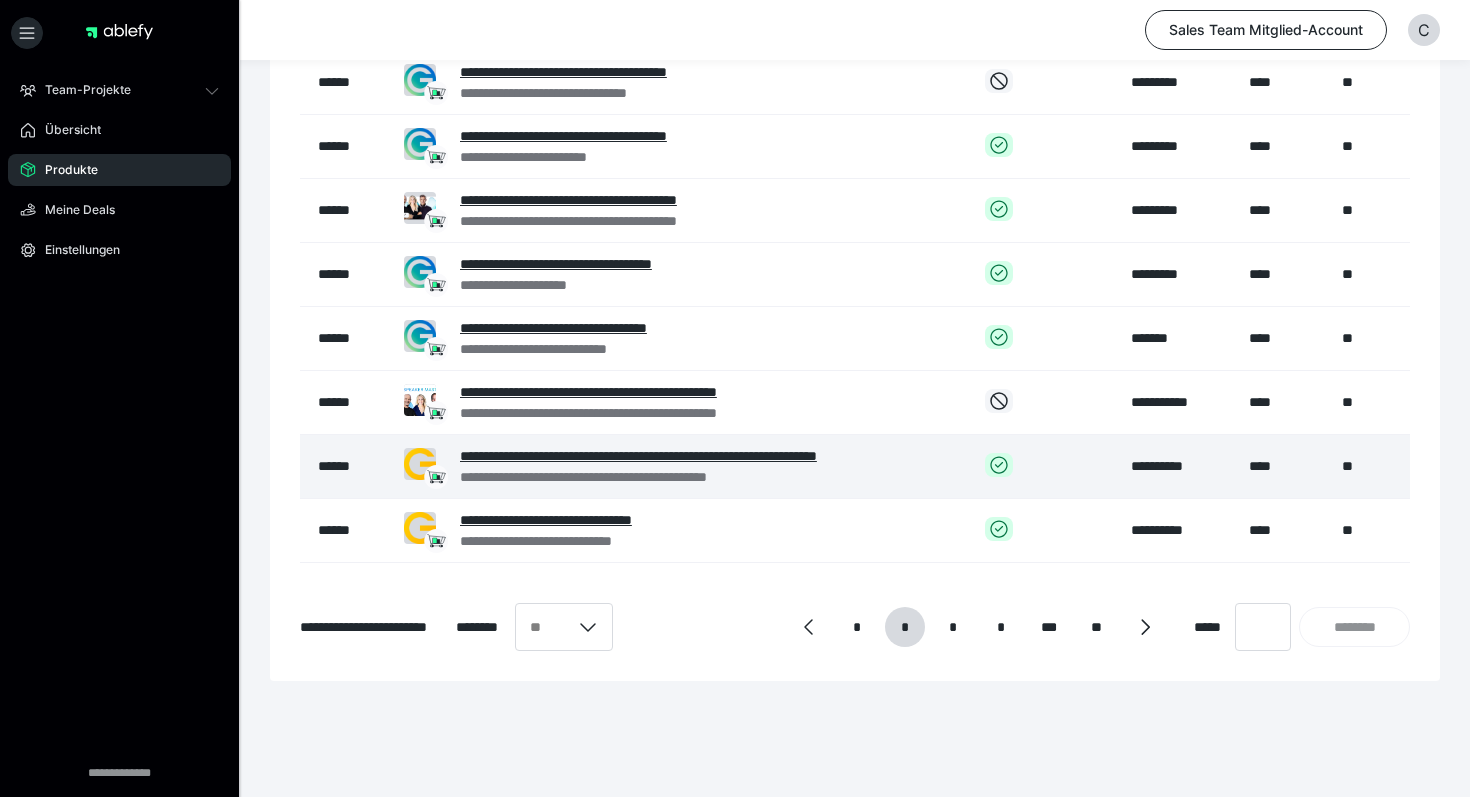 scroll, scrollTop: 368, scrollLeft: 0, axis: vertical 